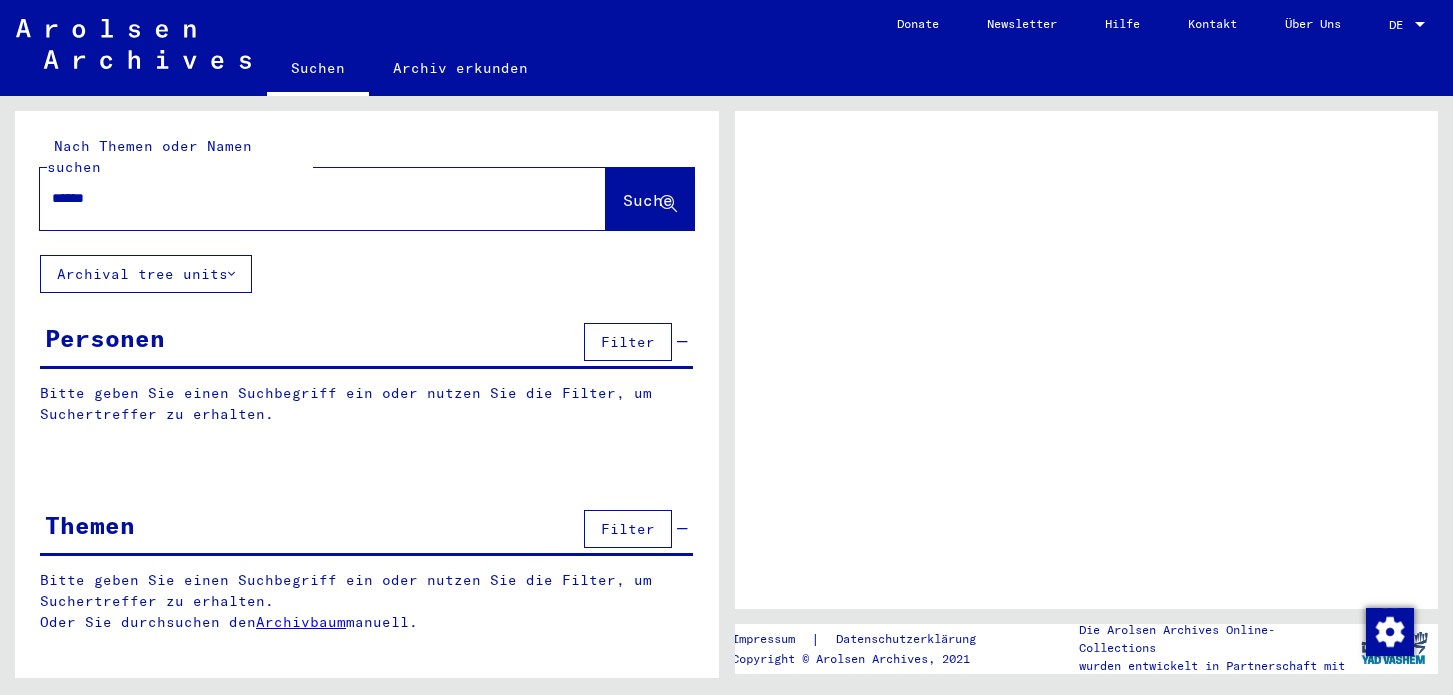 scroll, scrollTop: 0, scrollLeft: 0, axis: both 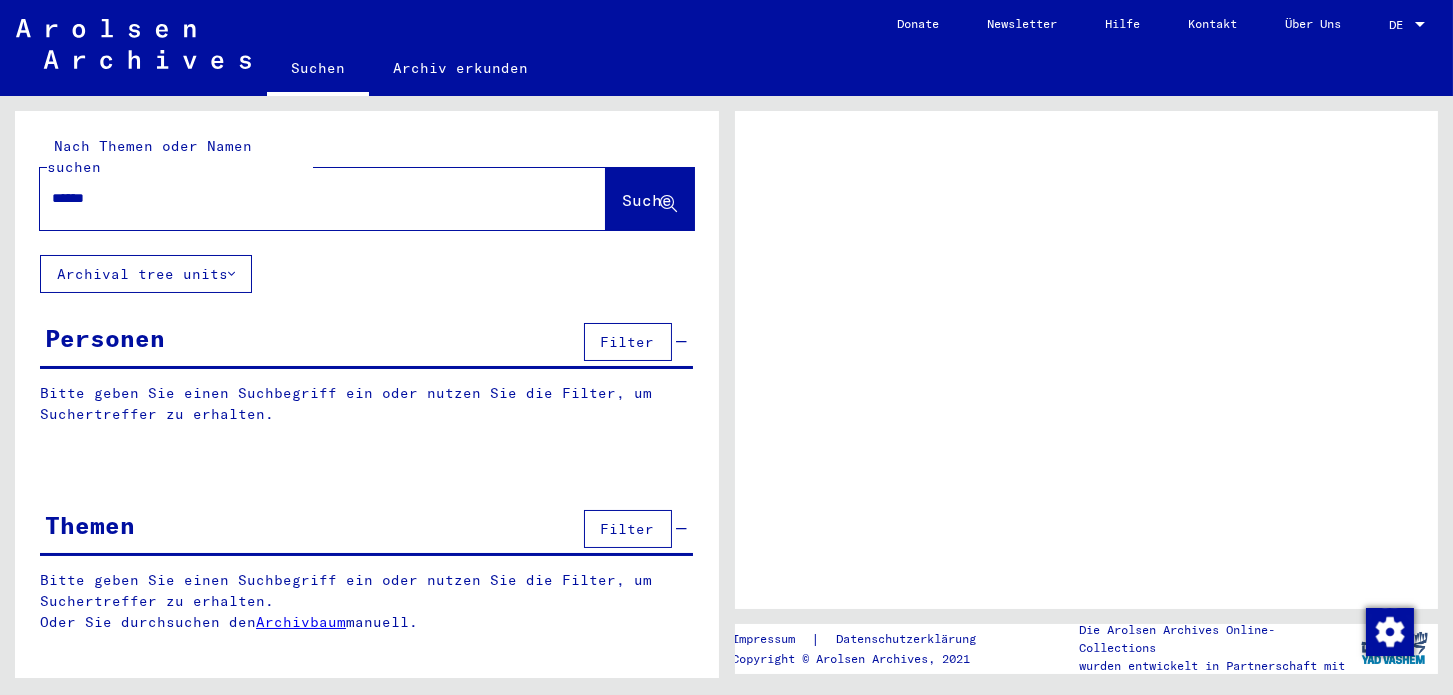 click on "Suche" 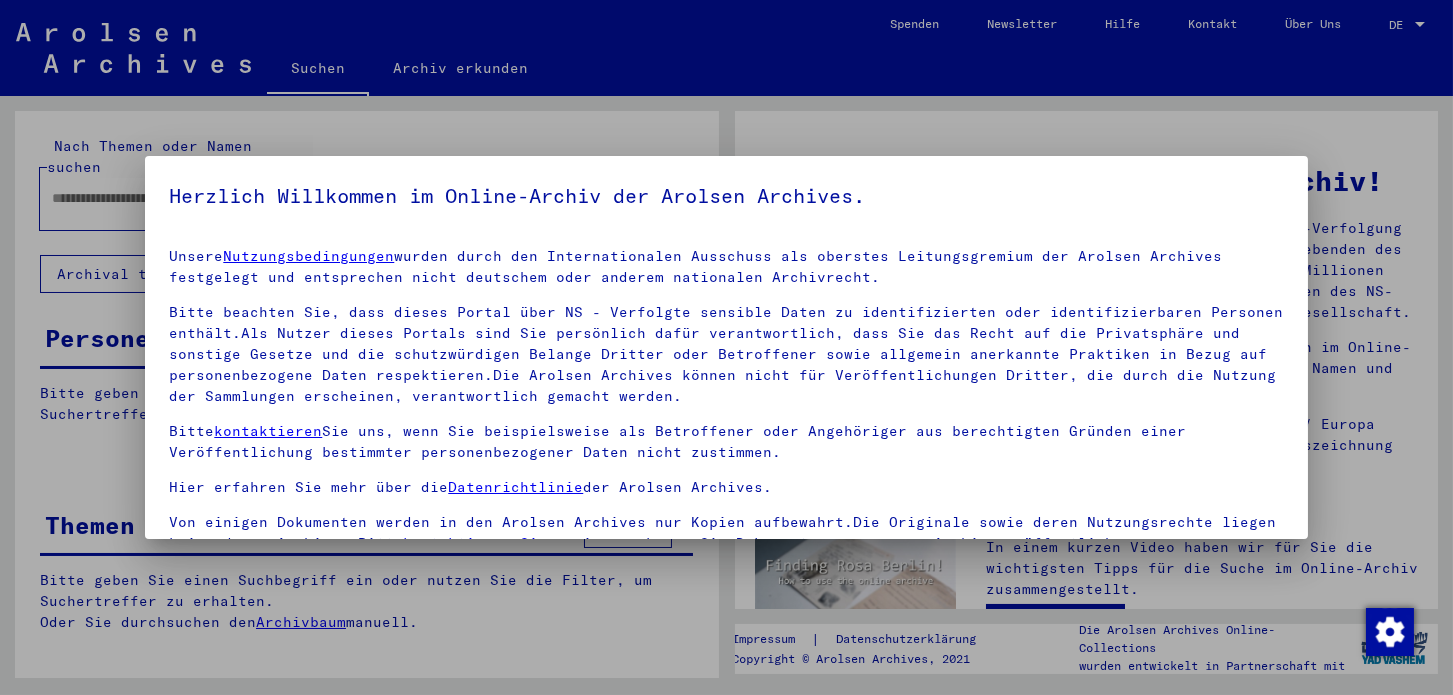 scroll, scrollTop: 28, scrollLeft: 0, axis: vertical 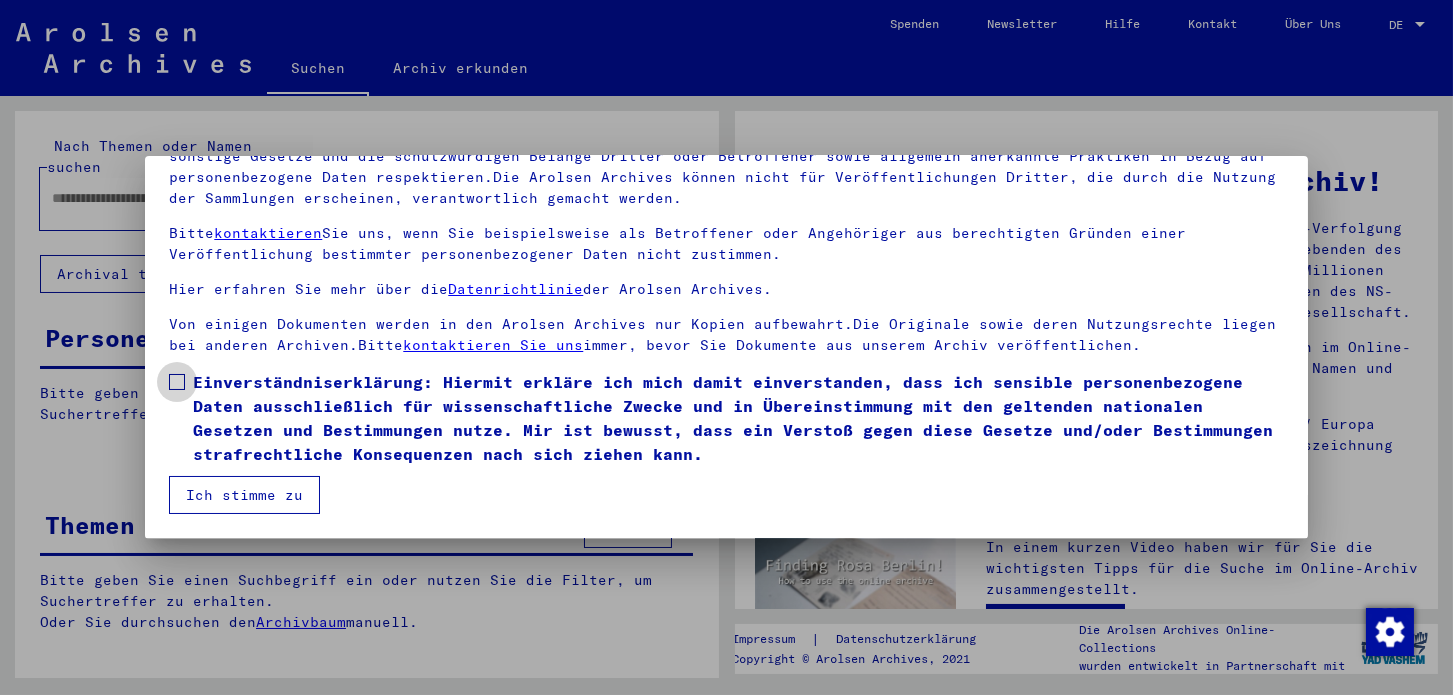 click at bounding box center (177, 382) 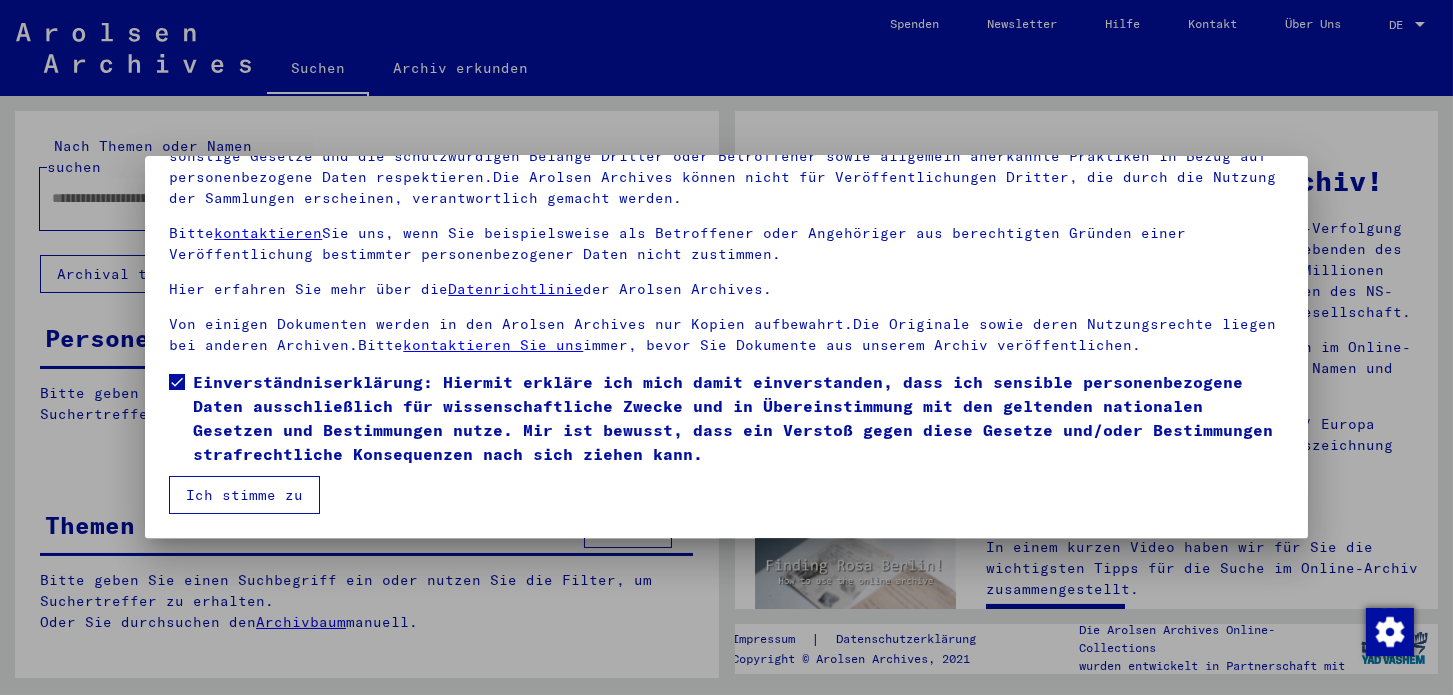click on "Ich stimme zu" at bounding box center (244, 495) 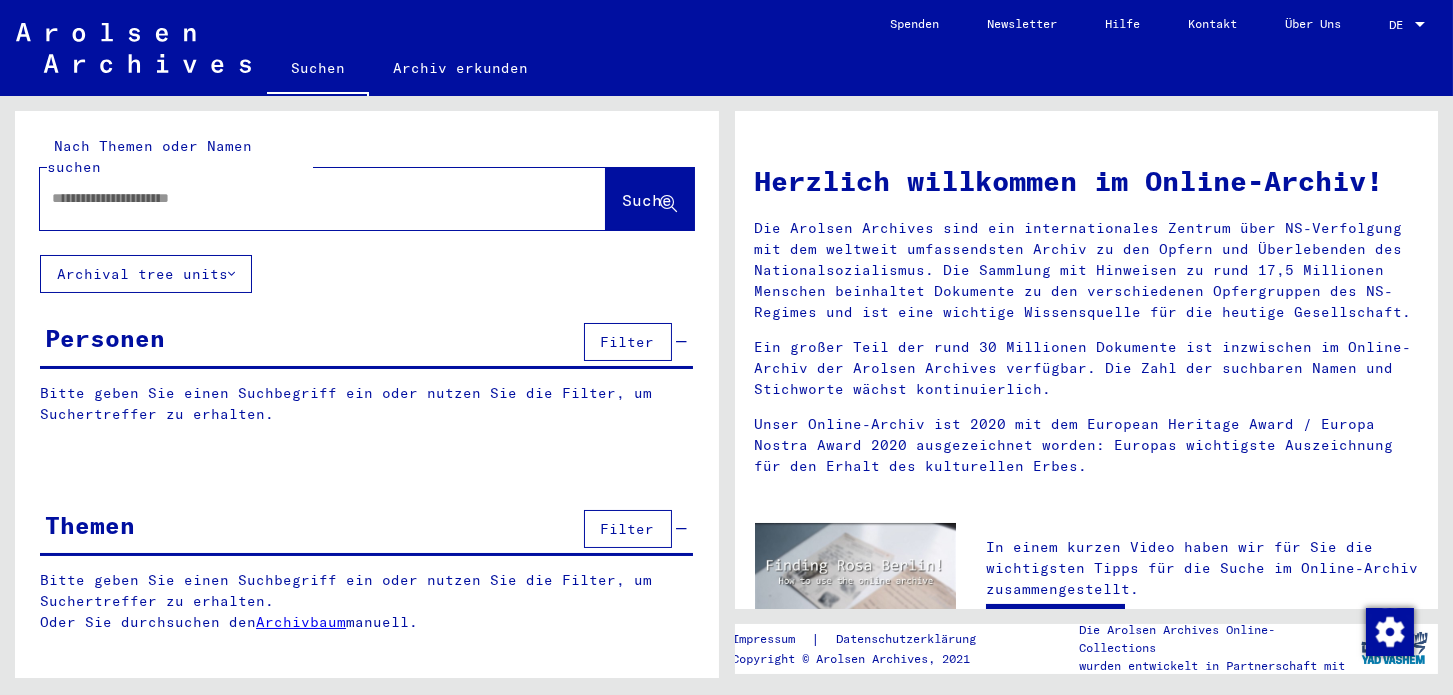 click at bounding box center (299, 198) 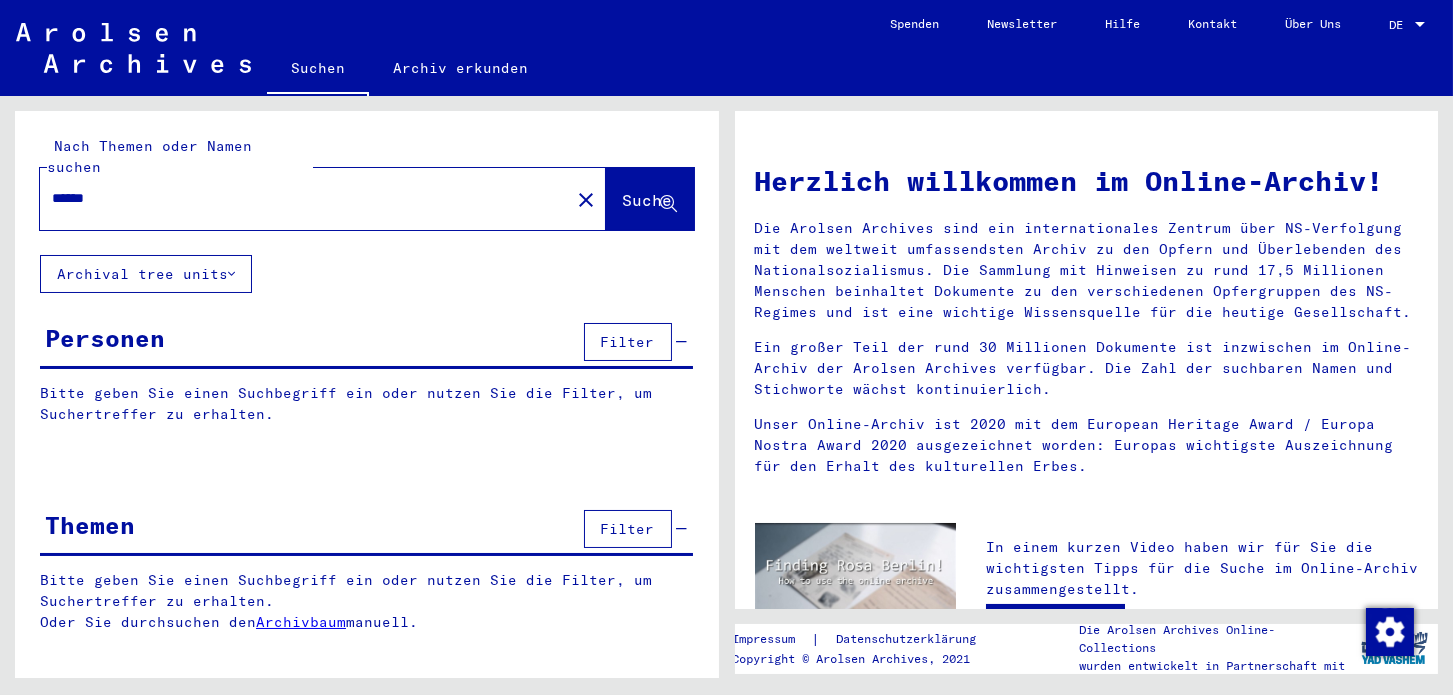 click on "Suche" 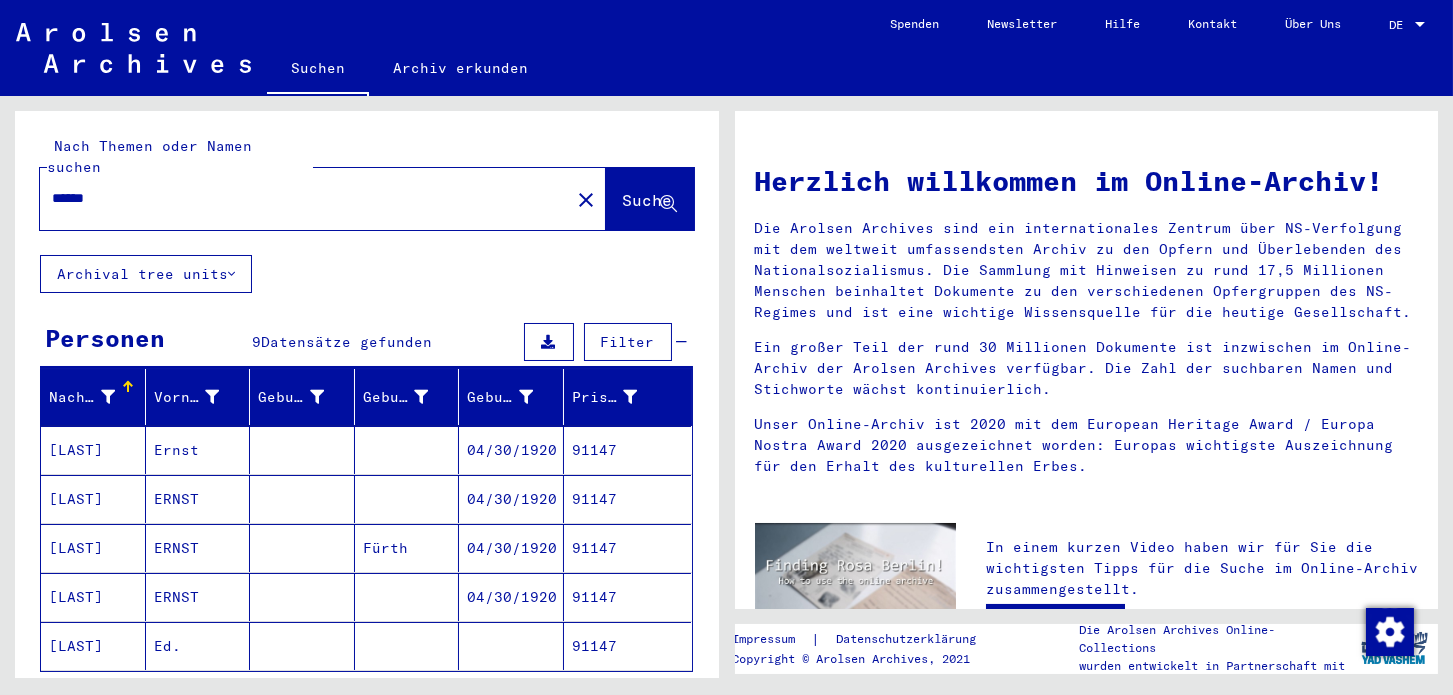 click on "04/30/1920" at bounding box center [511, 499] 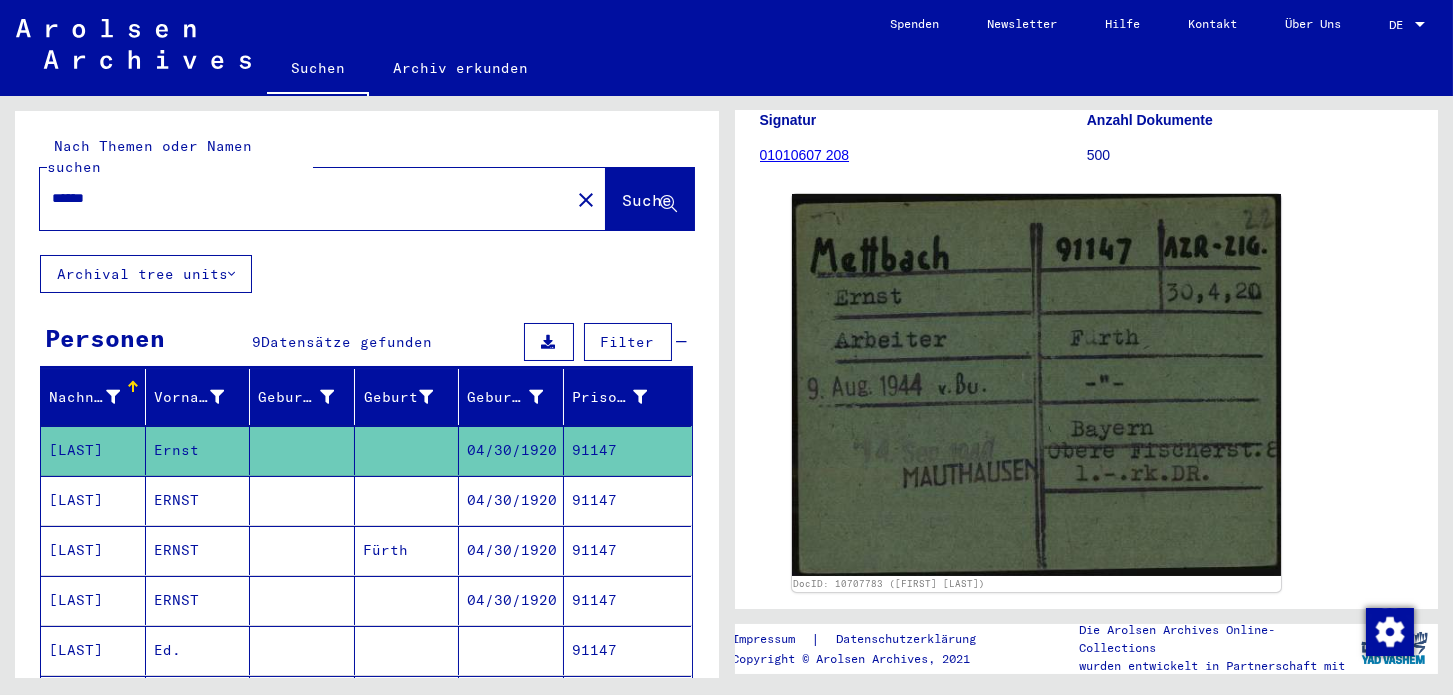scroll, scrollTop: 288, scrollLeft: 0, axis: vertical 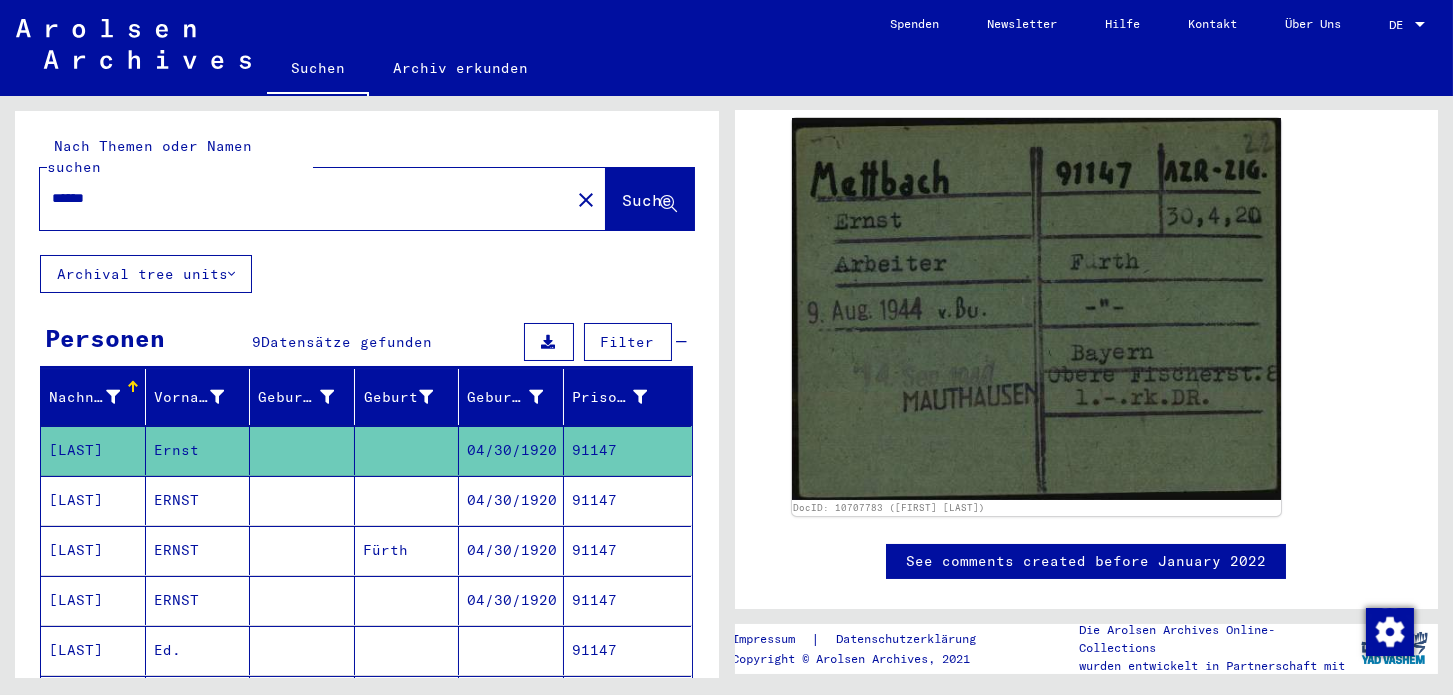 click on "04/30/1920" at bounding box center [511, 550] 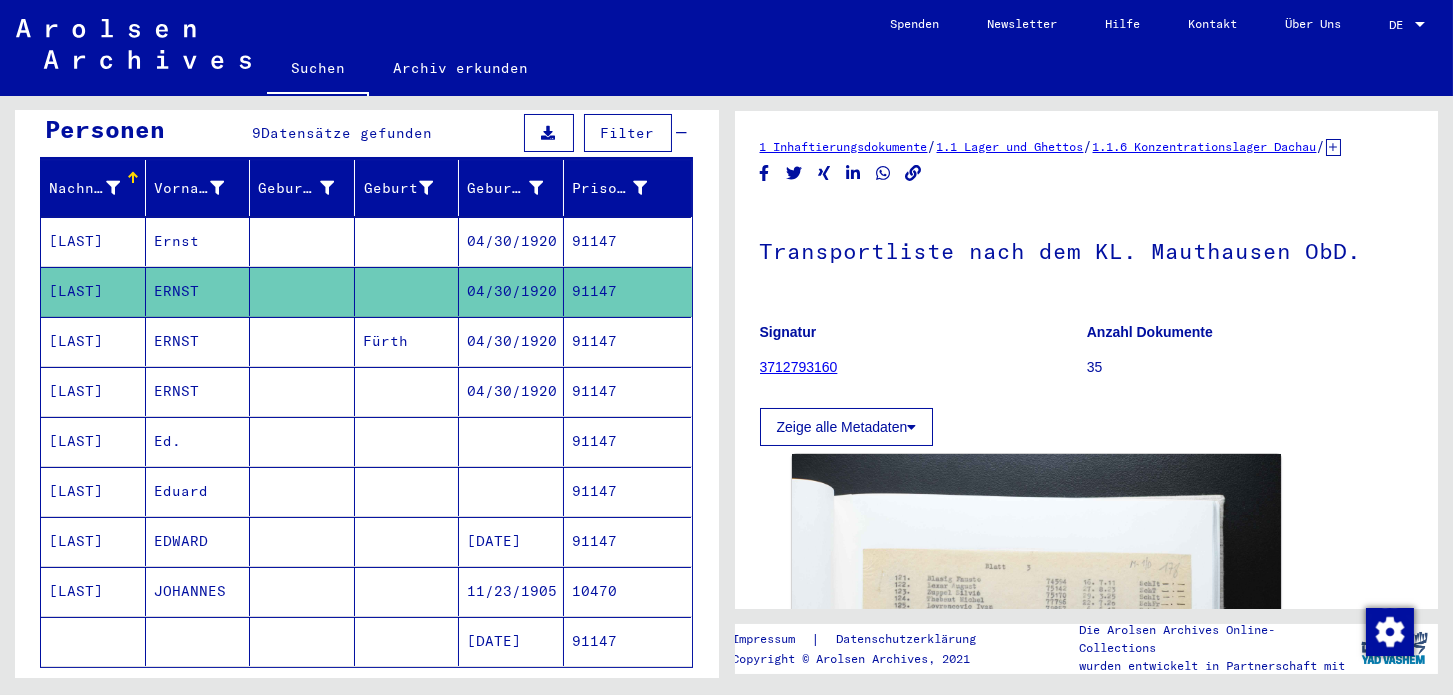 scroll, scrollTop: 288, scrollLeft: 0, axis: vertical 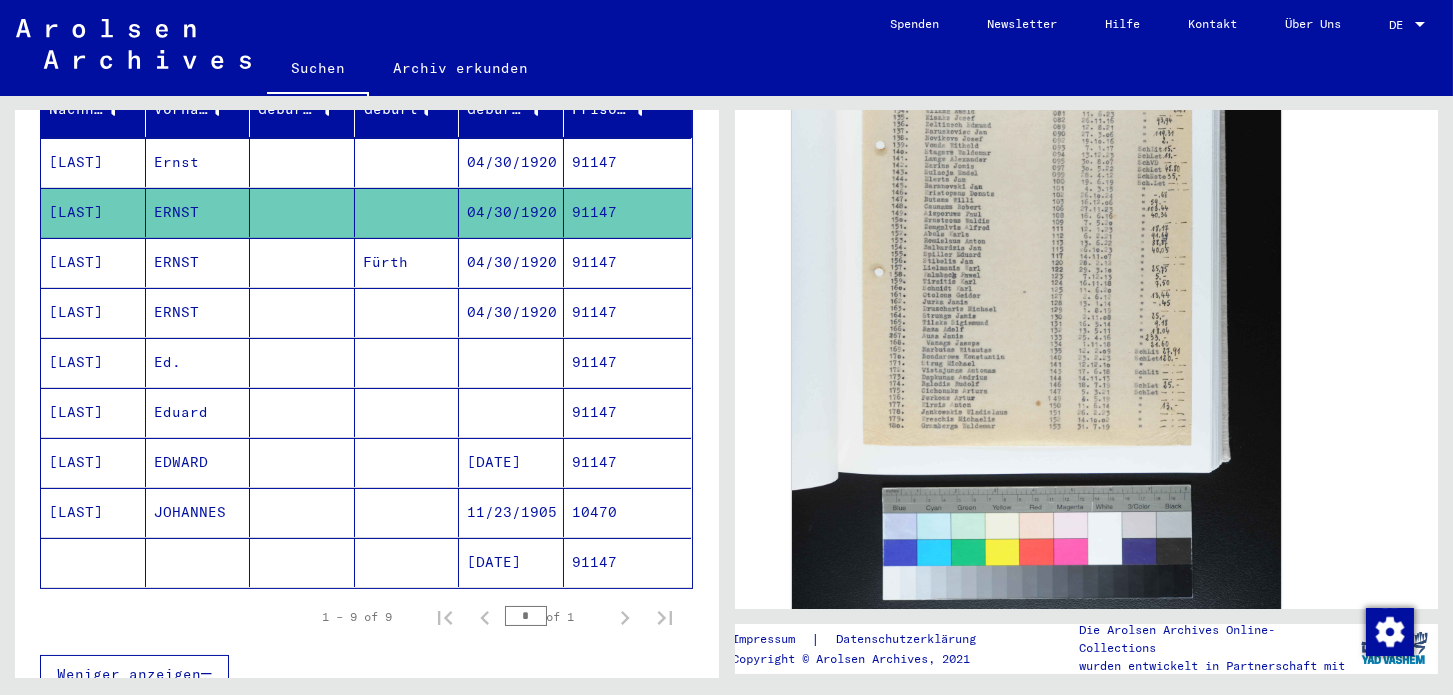 click on "91147" at bounding box center [628, 312] 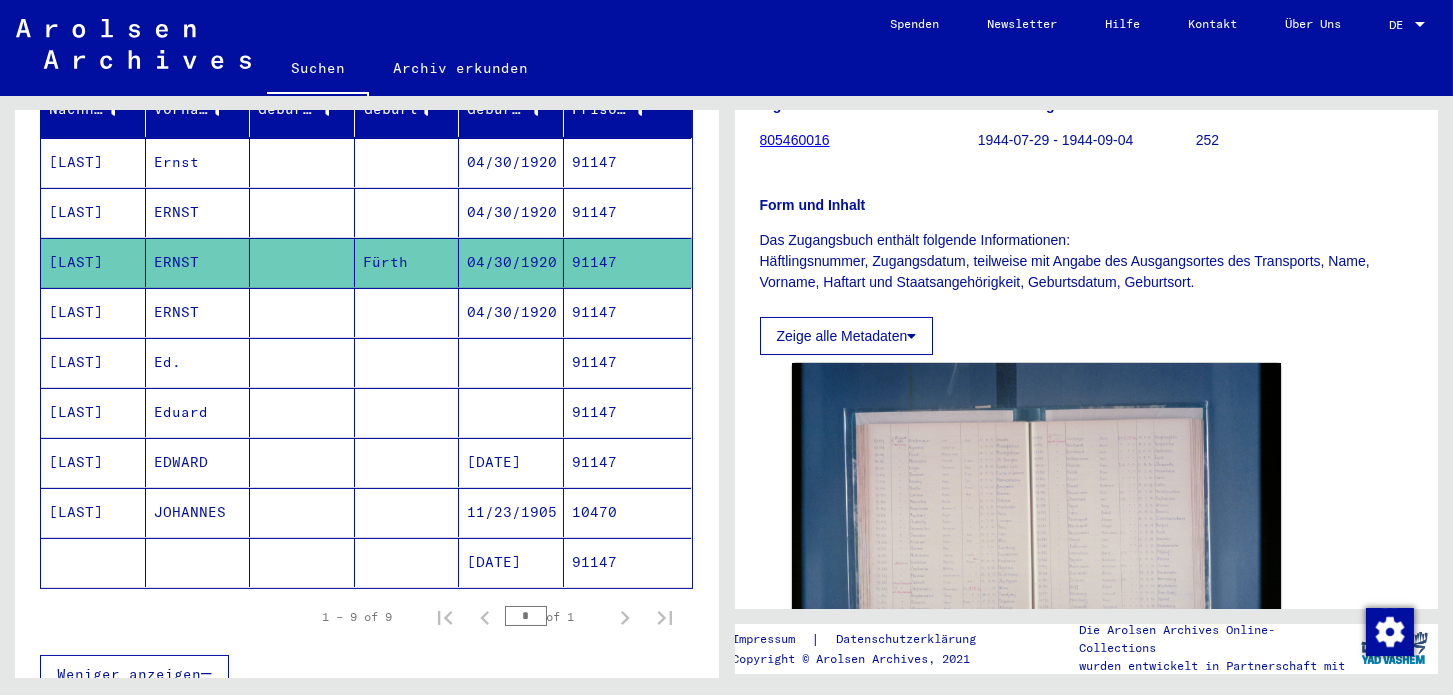 scroll, scrollTop: 288, scrollLeft: 0, axis: vertical 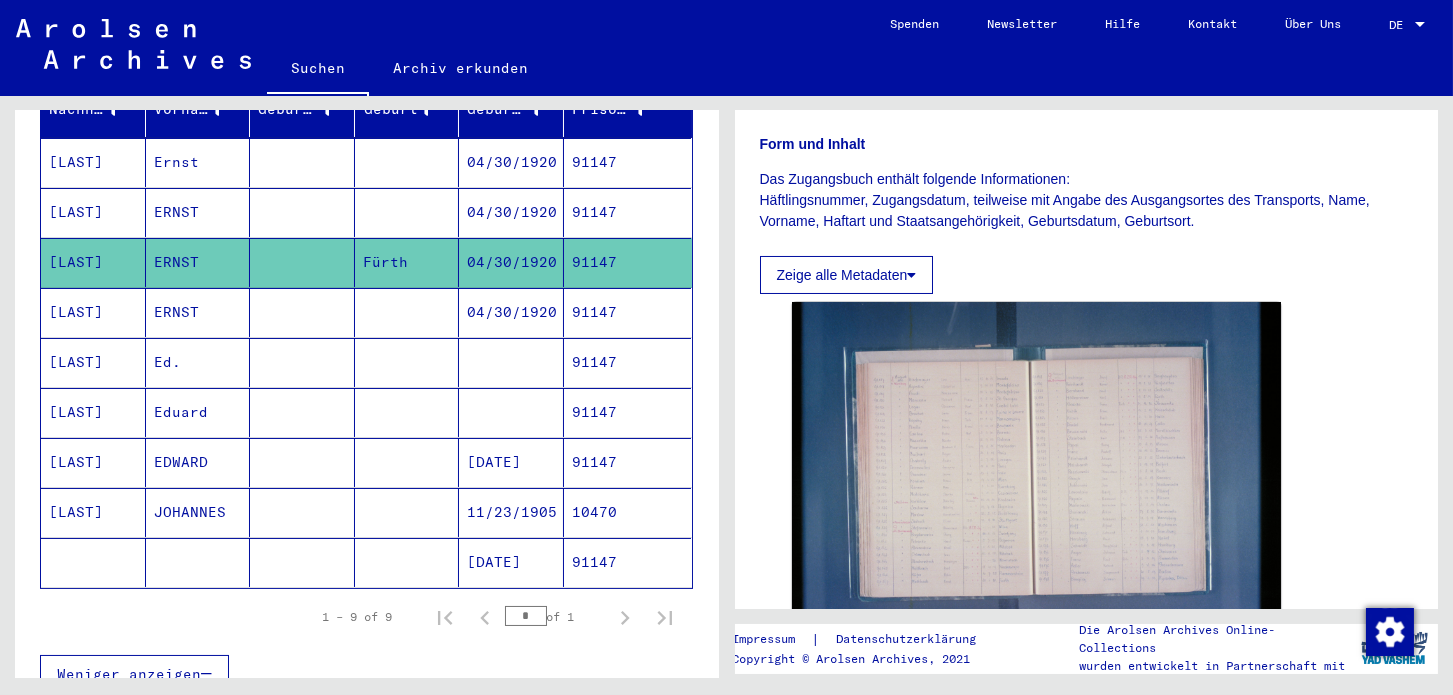 click on "91147" at bounding box center [628, 362] 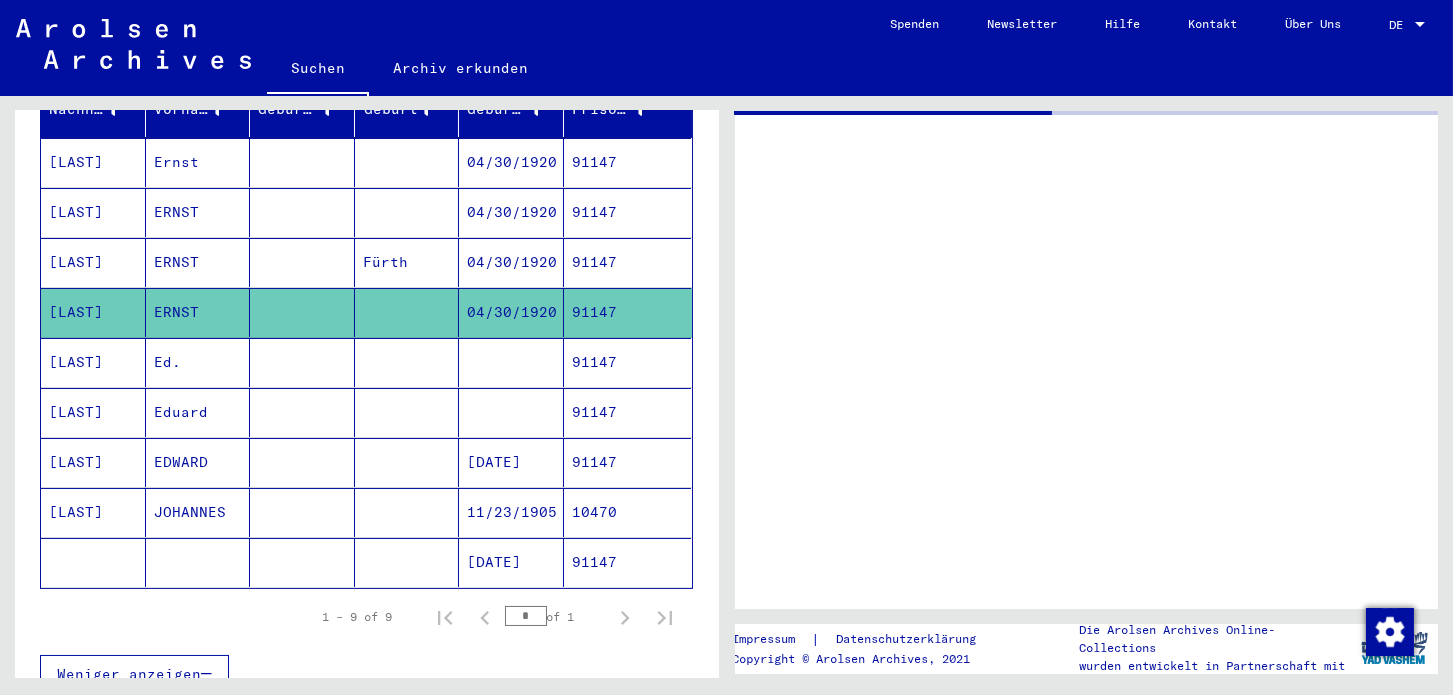 scroll, scrollTop: 0, scrollLeft: 0, axis: both 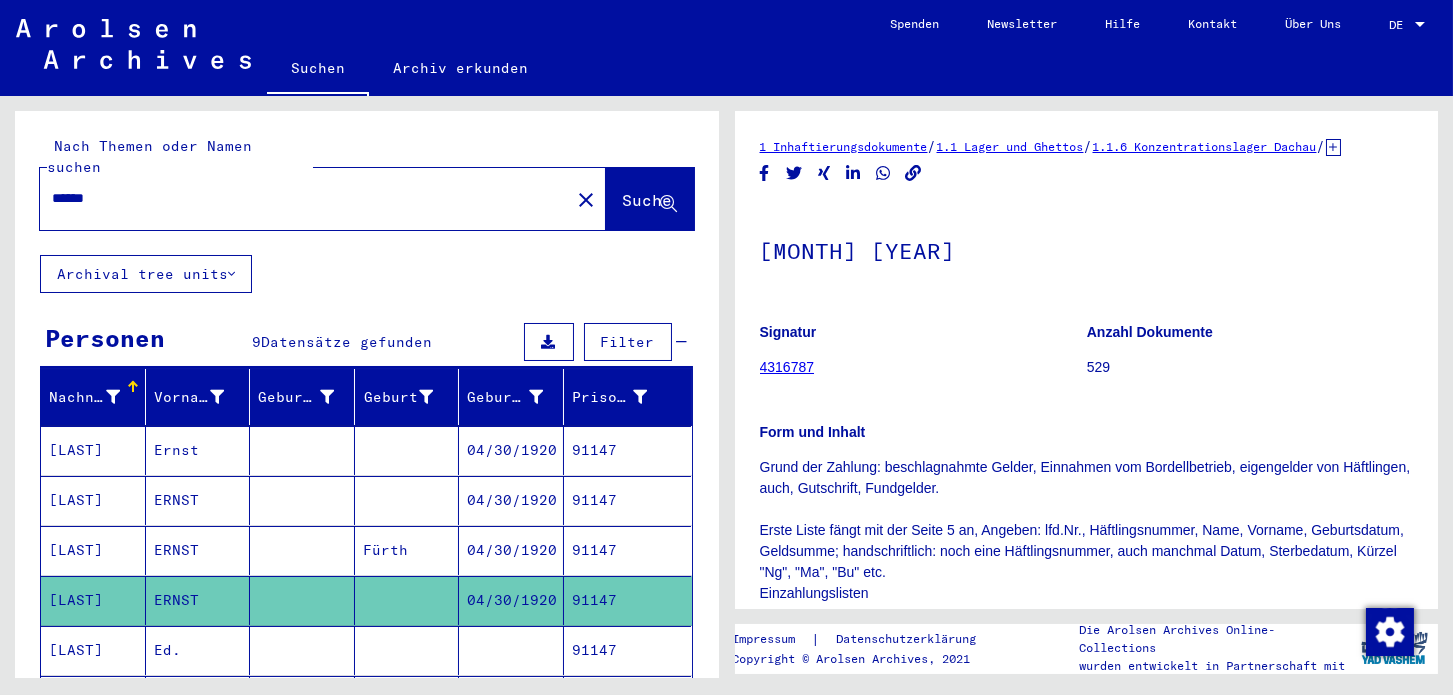 drag, startPoint x: 116, startPoint y: 179, endPoint x: -51, endPoint y: 179, distance: 167 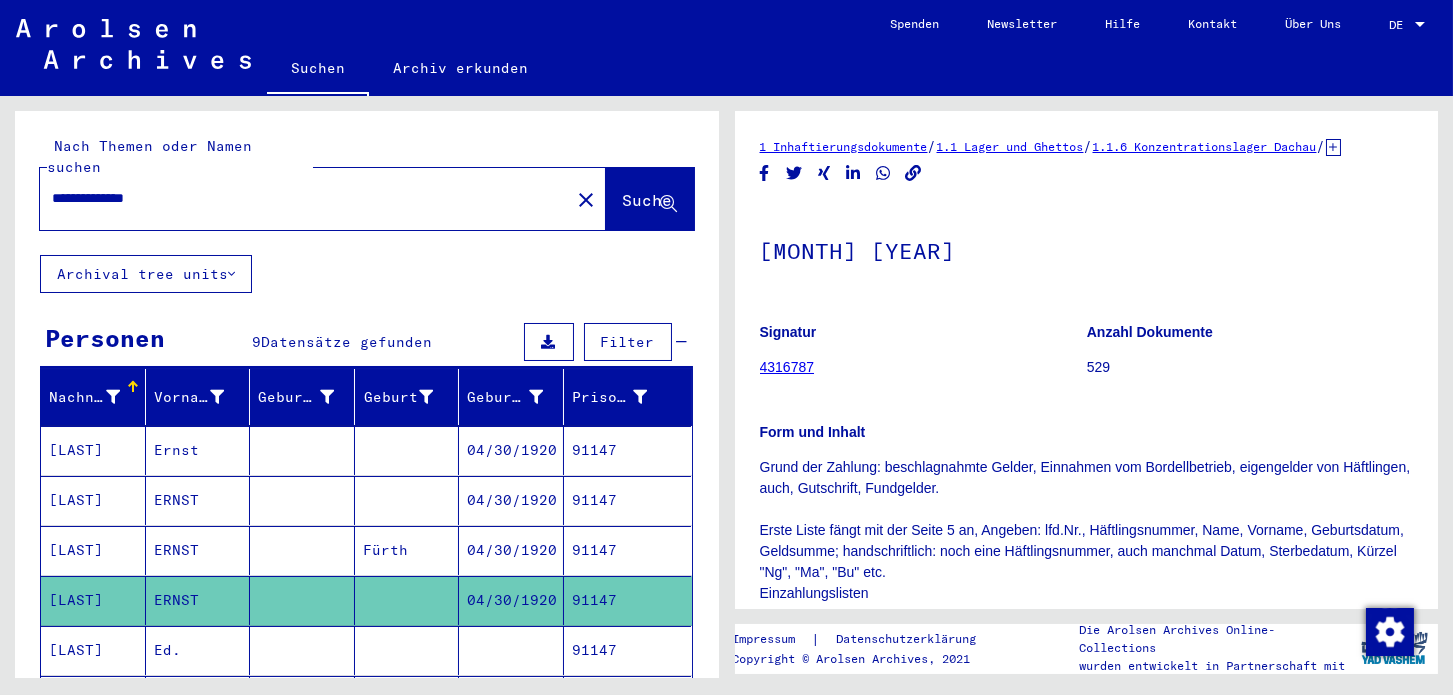 type on "**********" 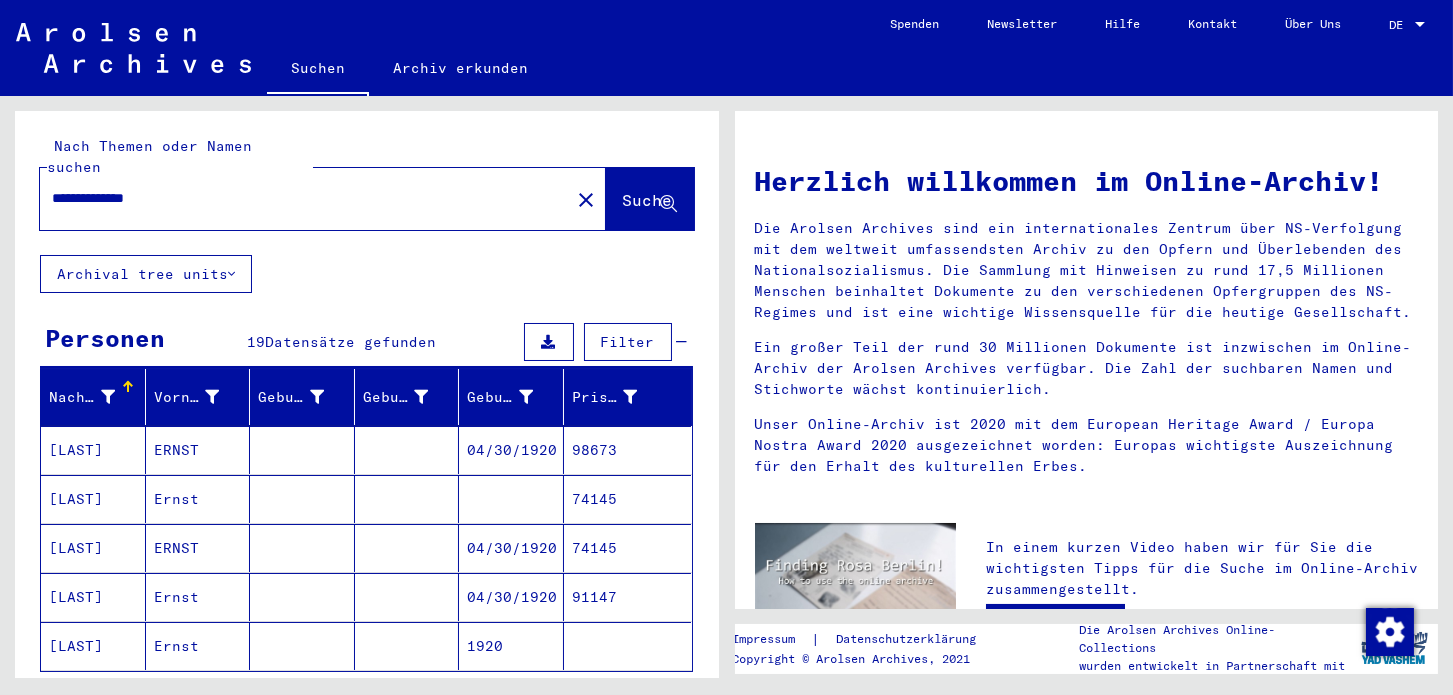 click on "98673" at bounding box center [628, 499] 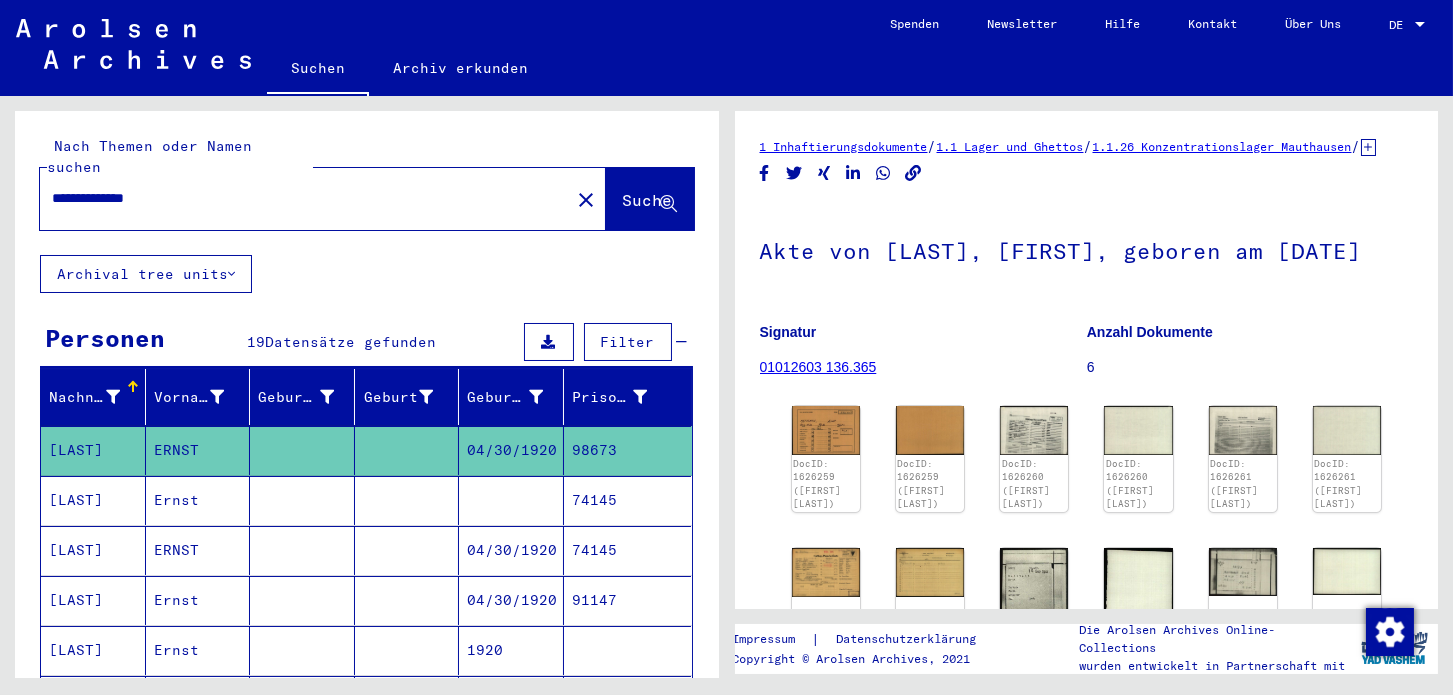 scroll, scrollTop: 288, scrollLeft: 0, axis: vertical 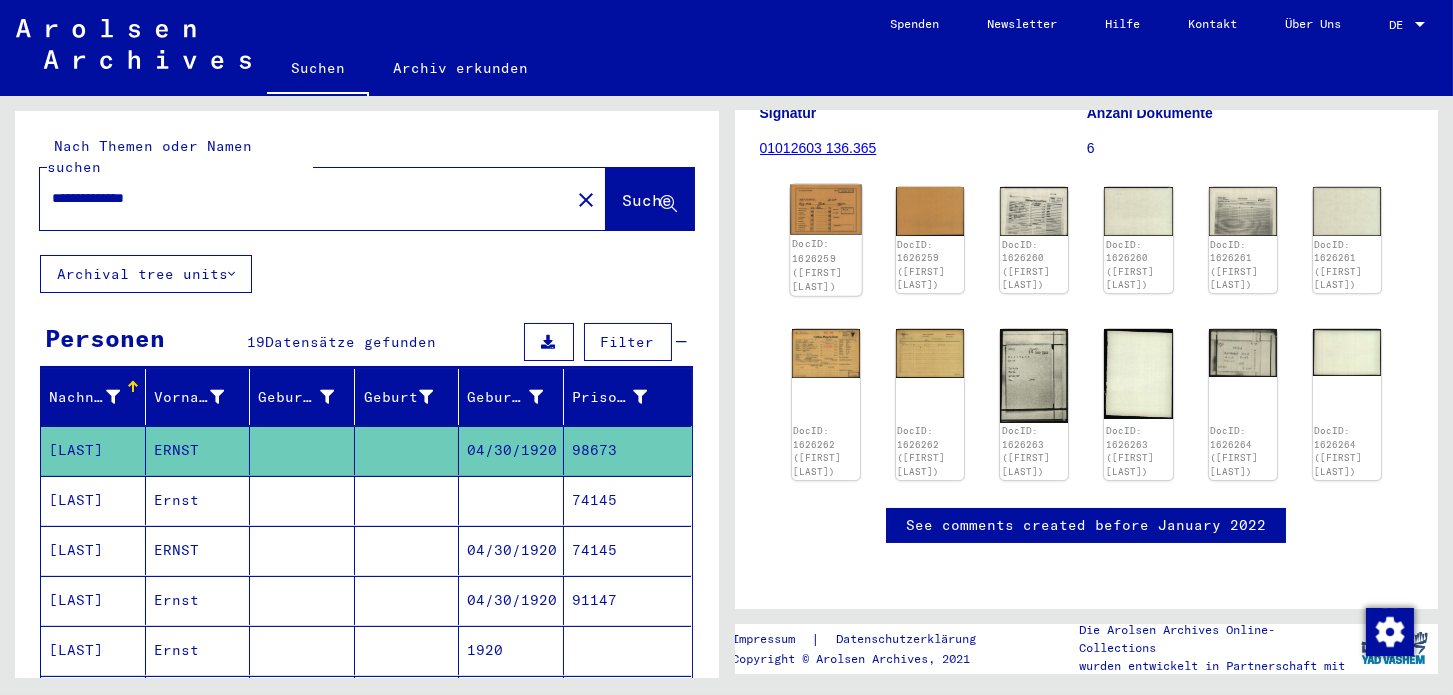 click 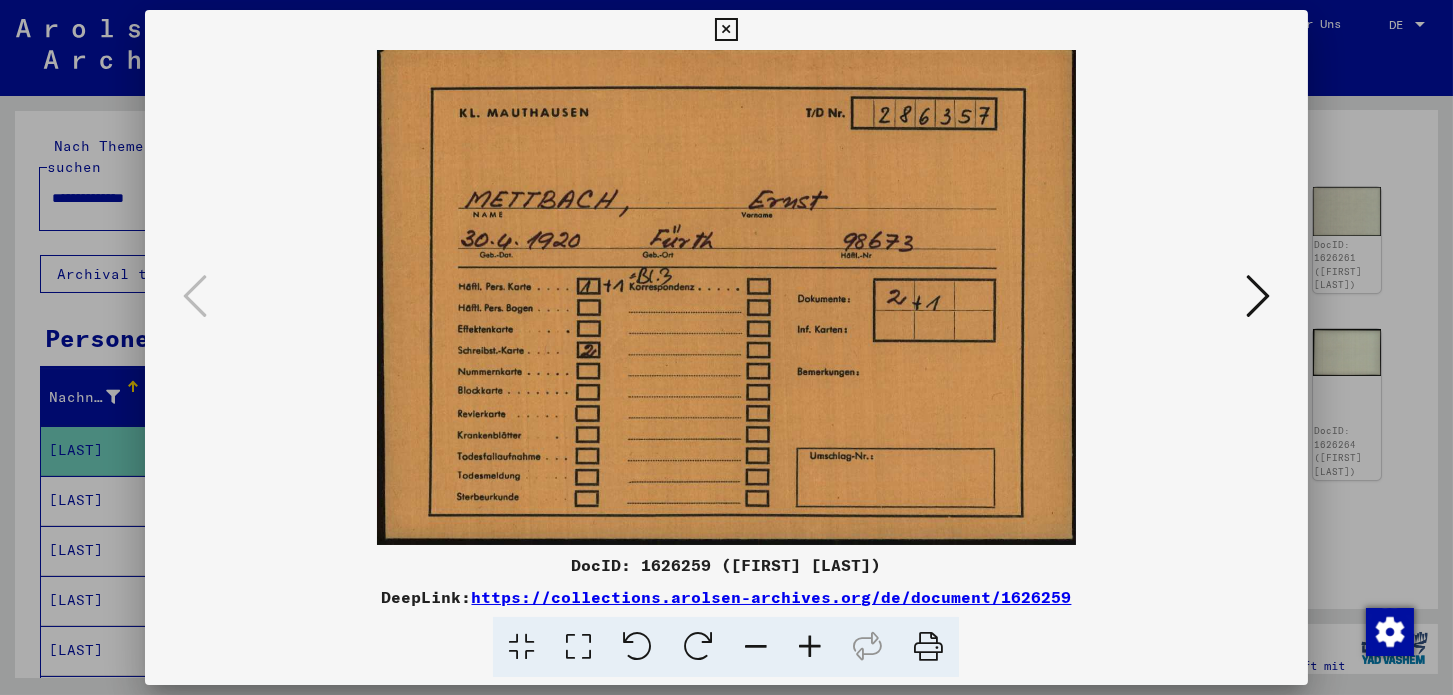 click at bounding box center (1258, 296) 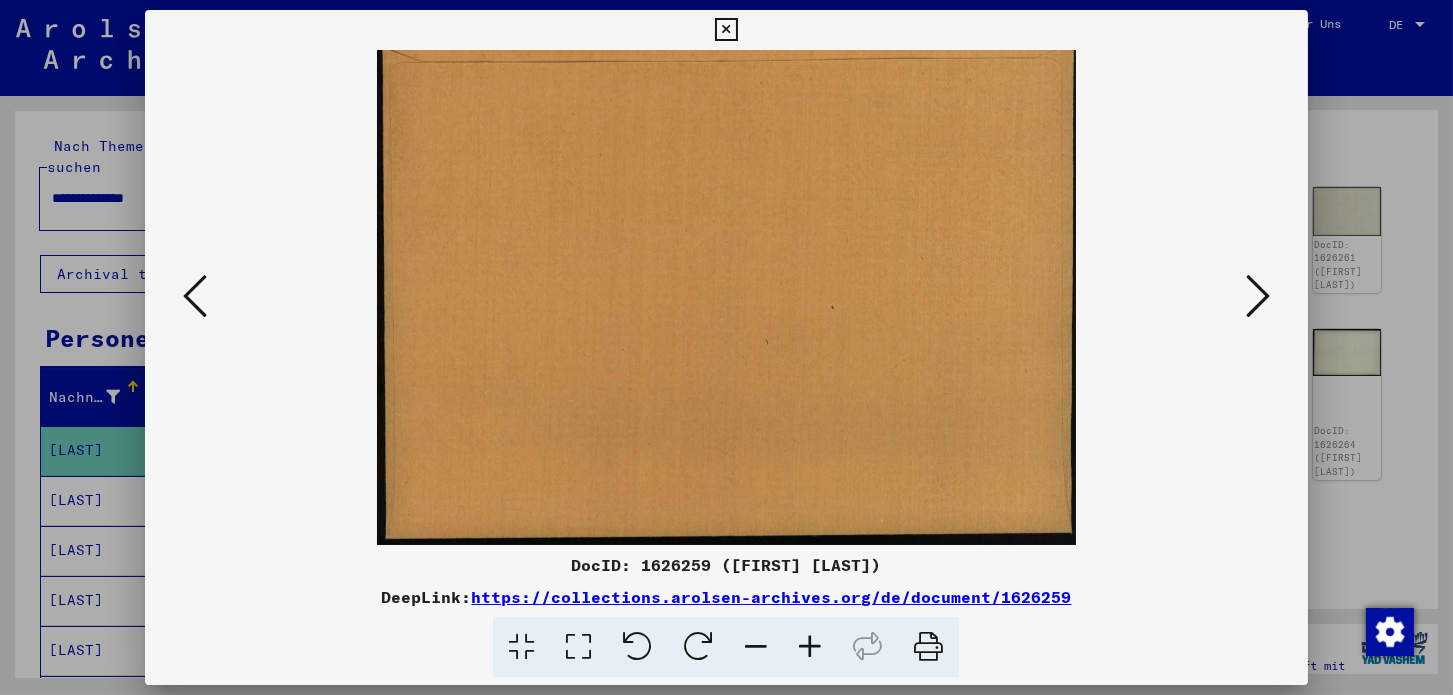 click at bounding box center (1258, 296) 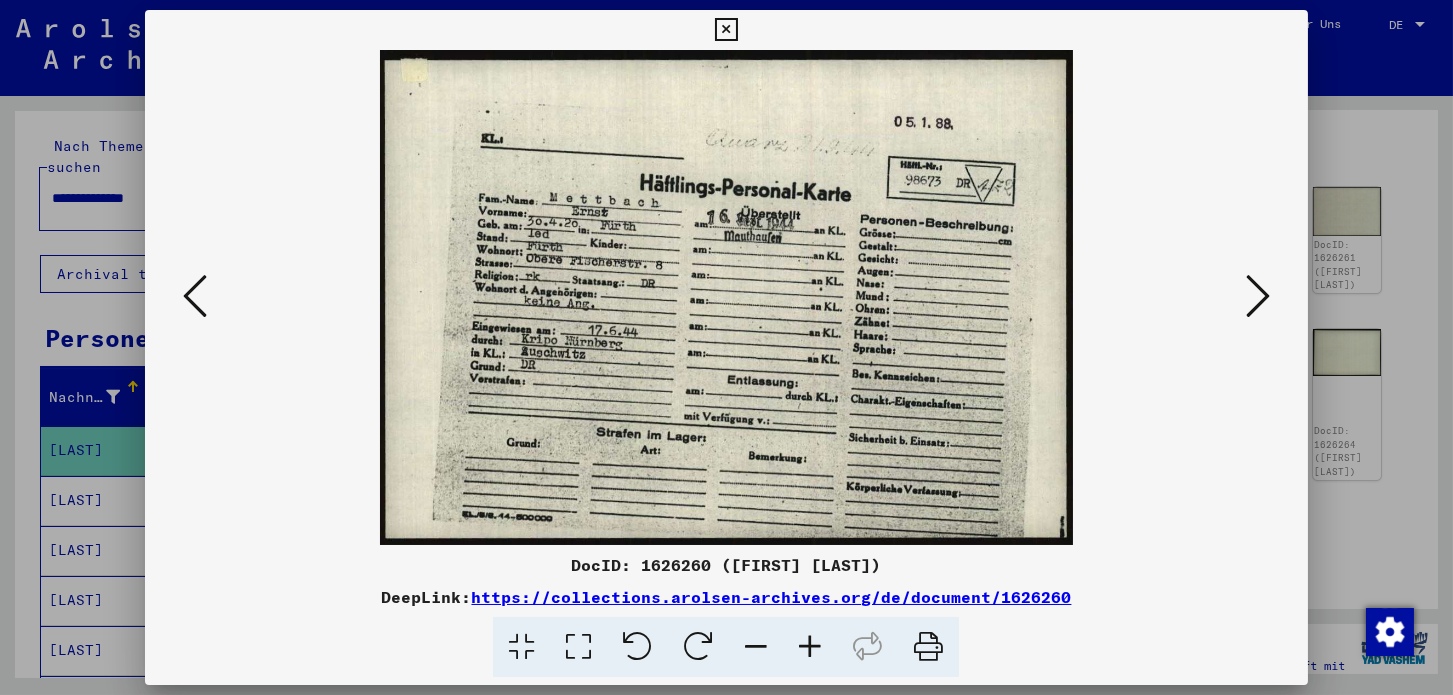 click at bounding box center (810, 647) 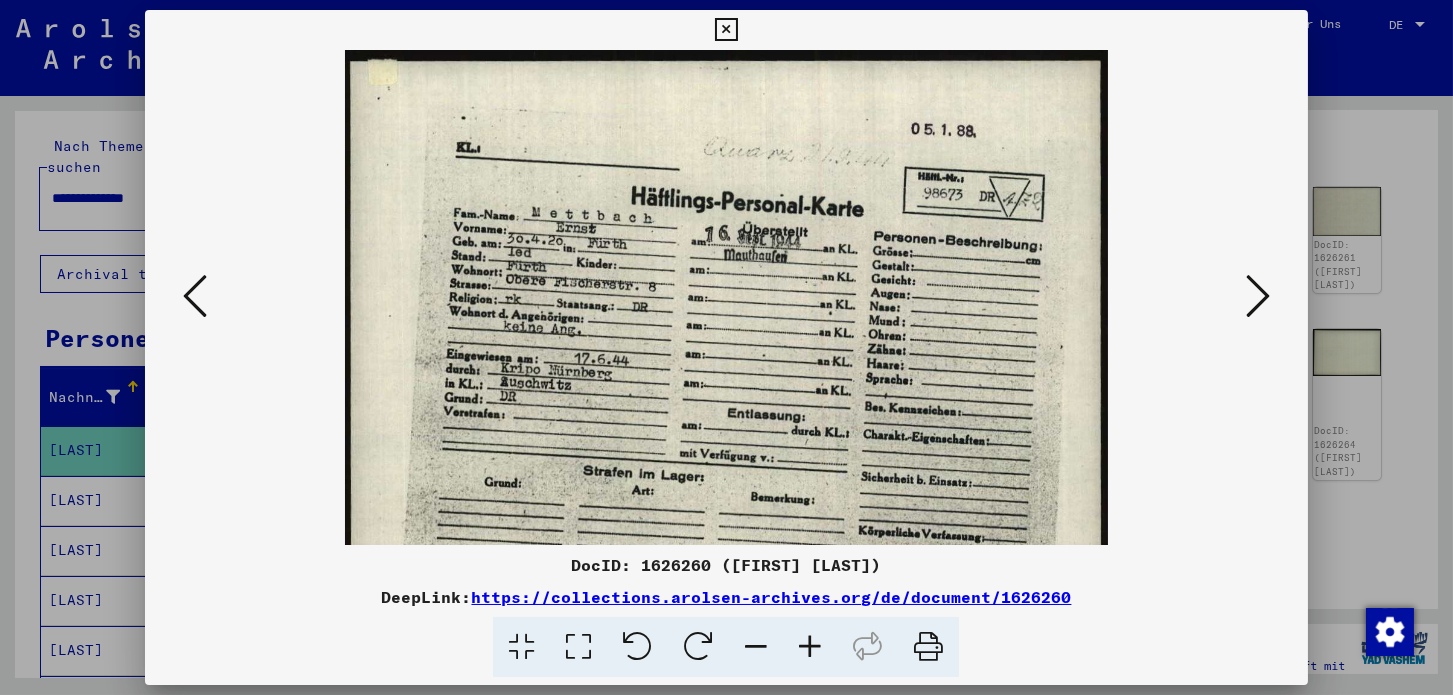 click at bounding box center [810, 647] 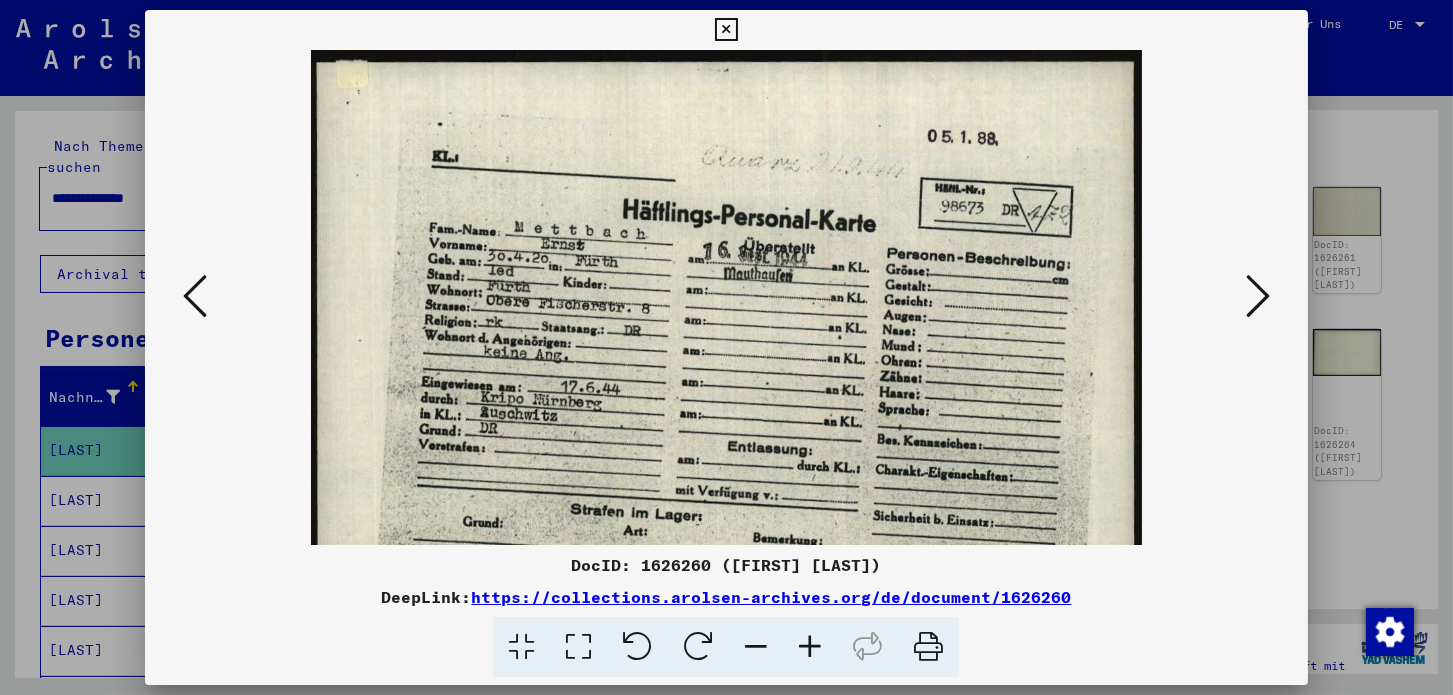 click at bounding box center [810, 647] 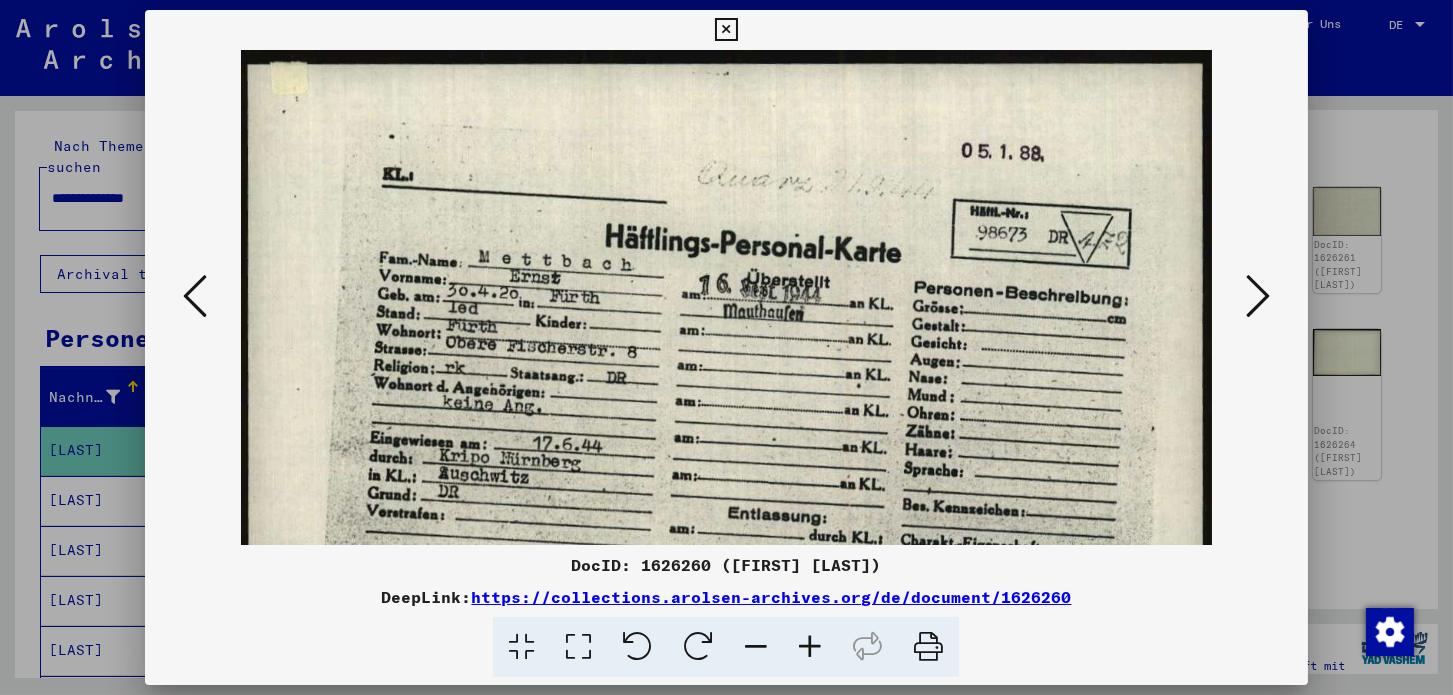 click at bounding box center [810, 647] 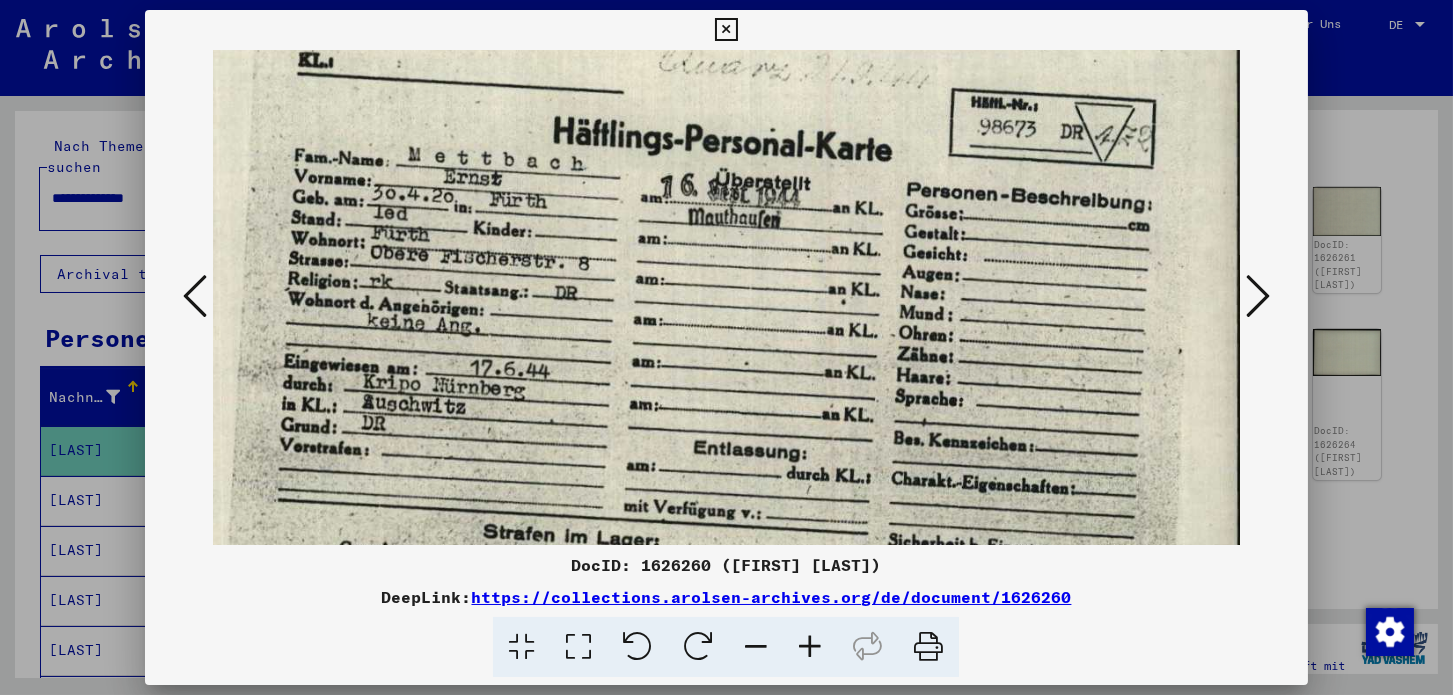 scroll, scrollTop: 133, scrollLeft: 77, axis: both 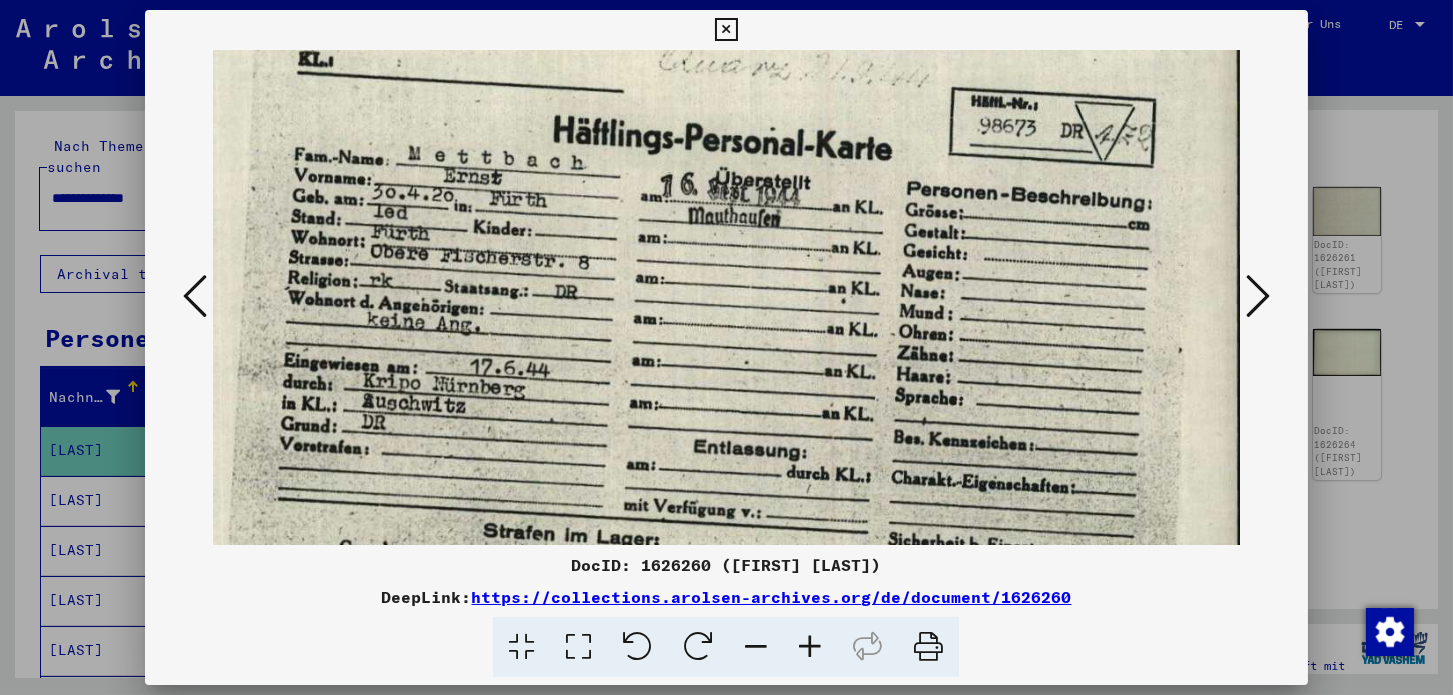 drag, startPoint x: 747, startPoint y: 357, endPoint x: 660, endPoint y: 236, distance: 149.0302 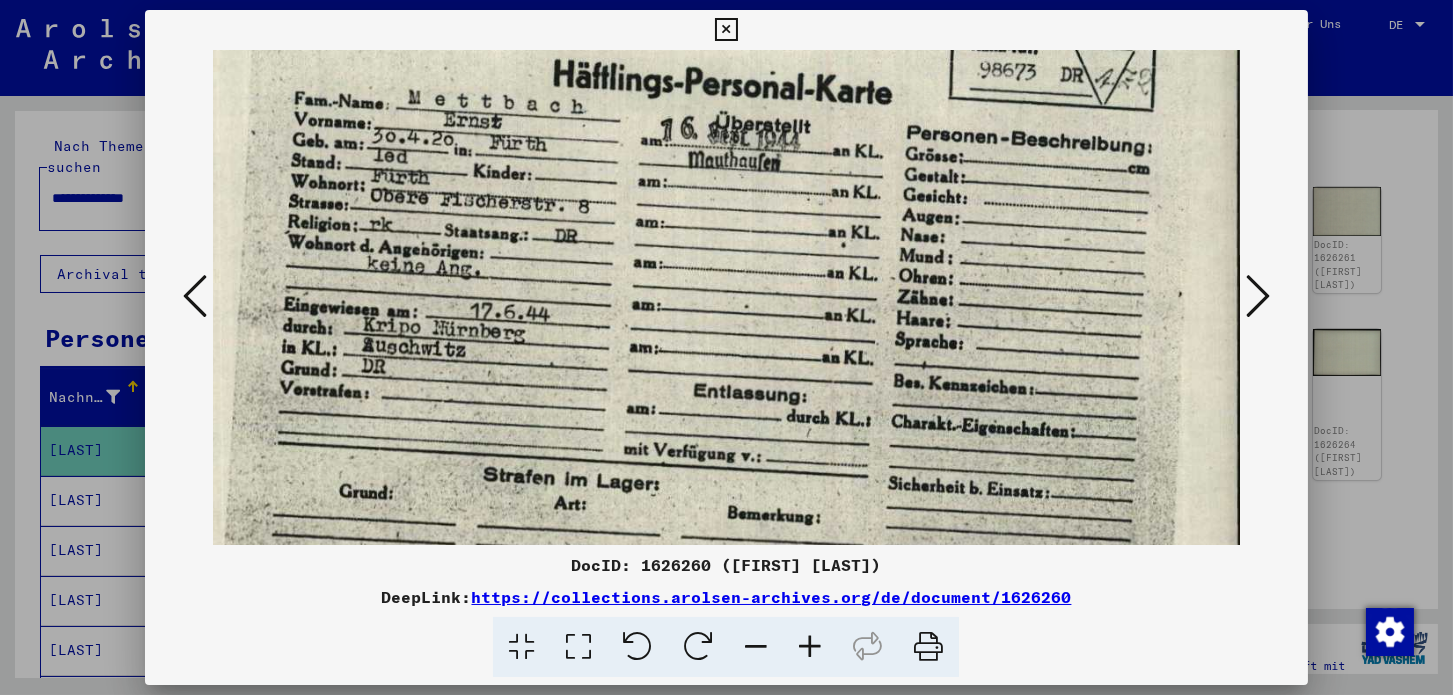 scroll, scrollTop: 198, scrollLeft: 77, axis: both 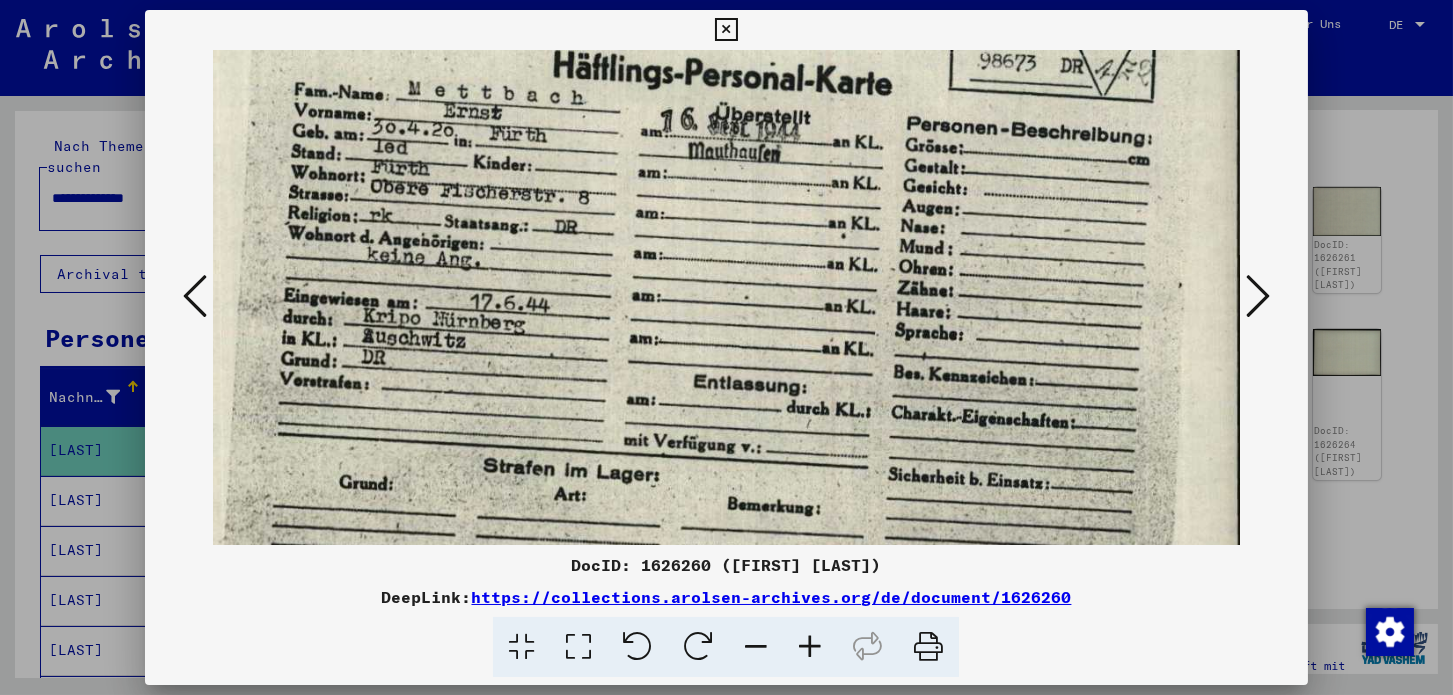 drag, startPoint x: 693, startPoint y: 396, endPoint x: 669, endPoint y: 331, distance: 69.289246 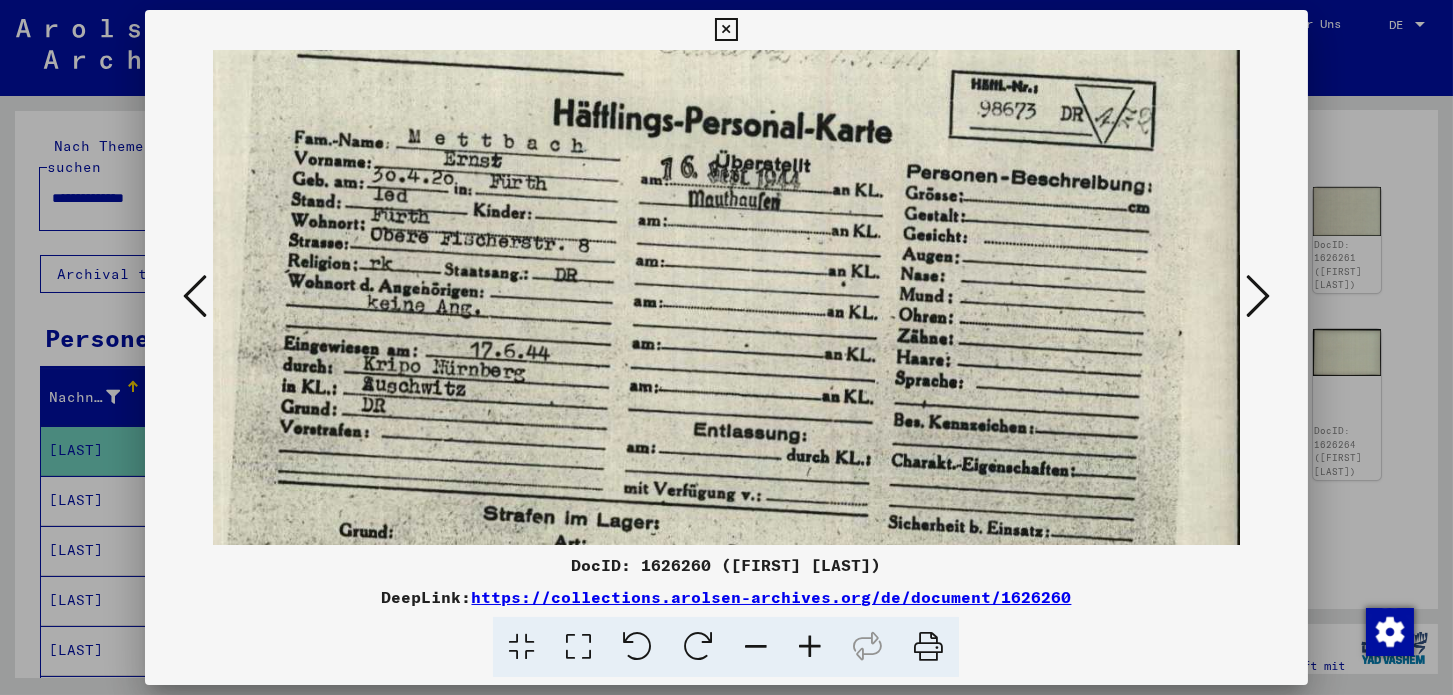 scroll, scrollTop: 145, scrollLeft: 77, axis: both 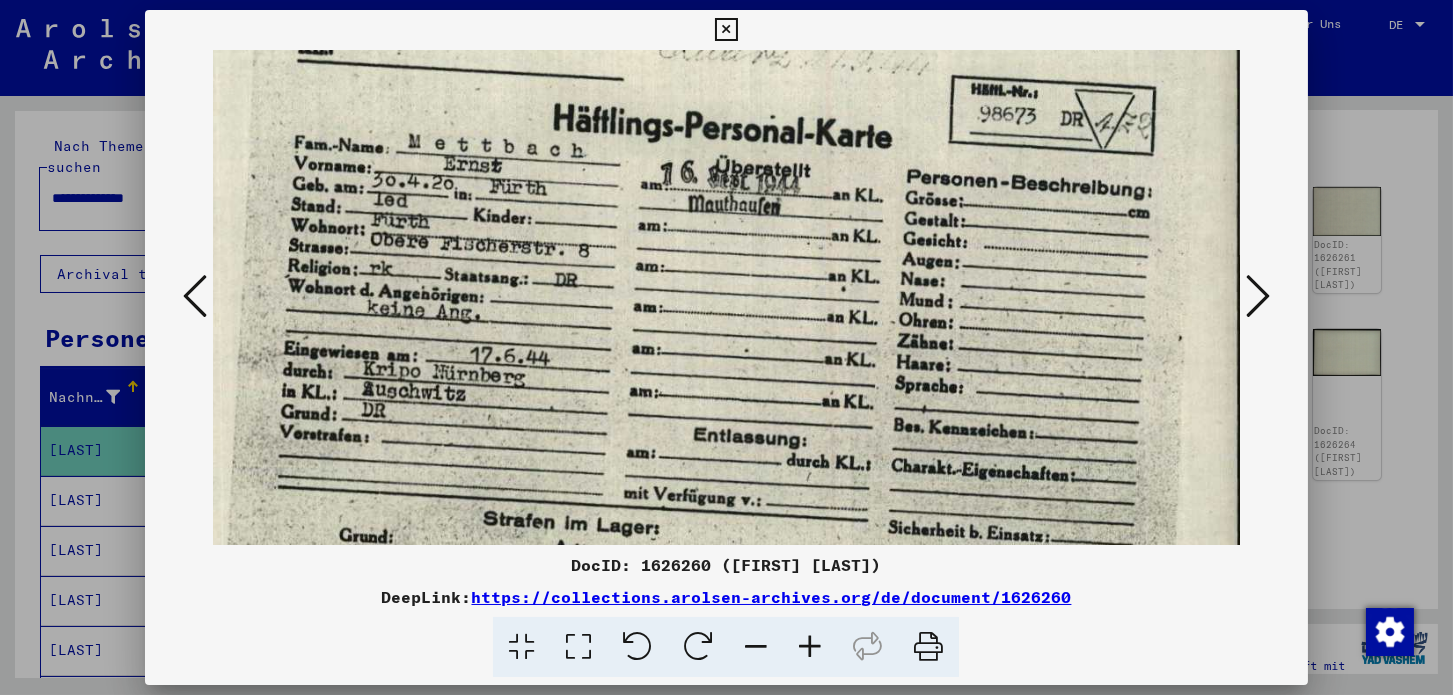 drag, startPoint x: 669, startPoint y: 272, endPoint x: 593, endPoint y: 295, distance: 79.40403 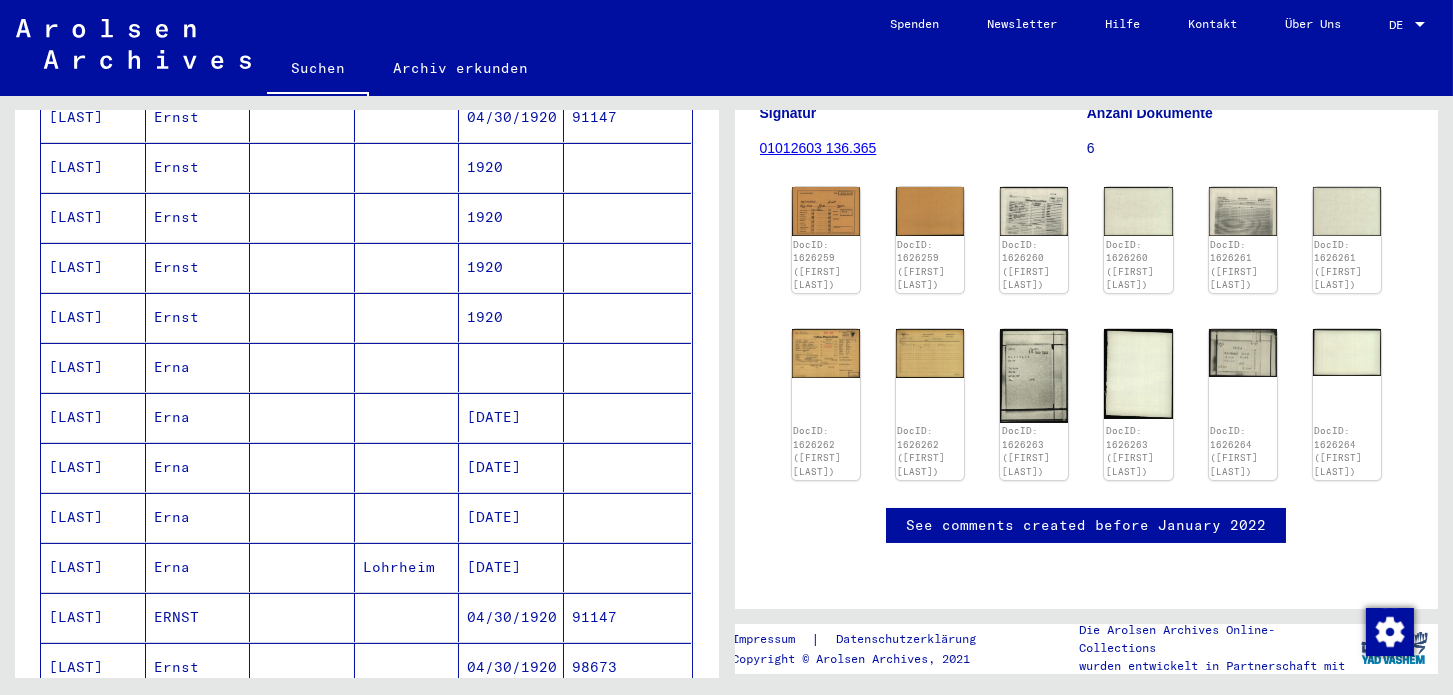 scroll, scrollTop: 577, scrollLeft: 0, axis: vertical 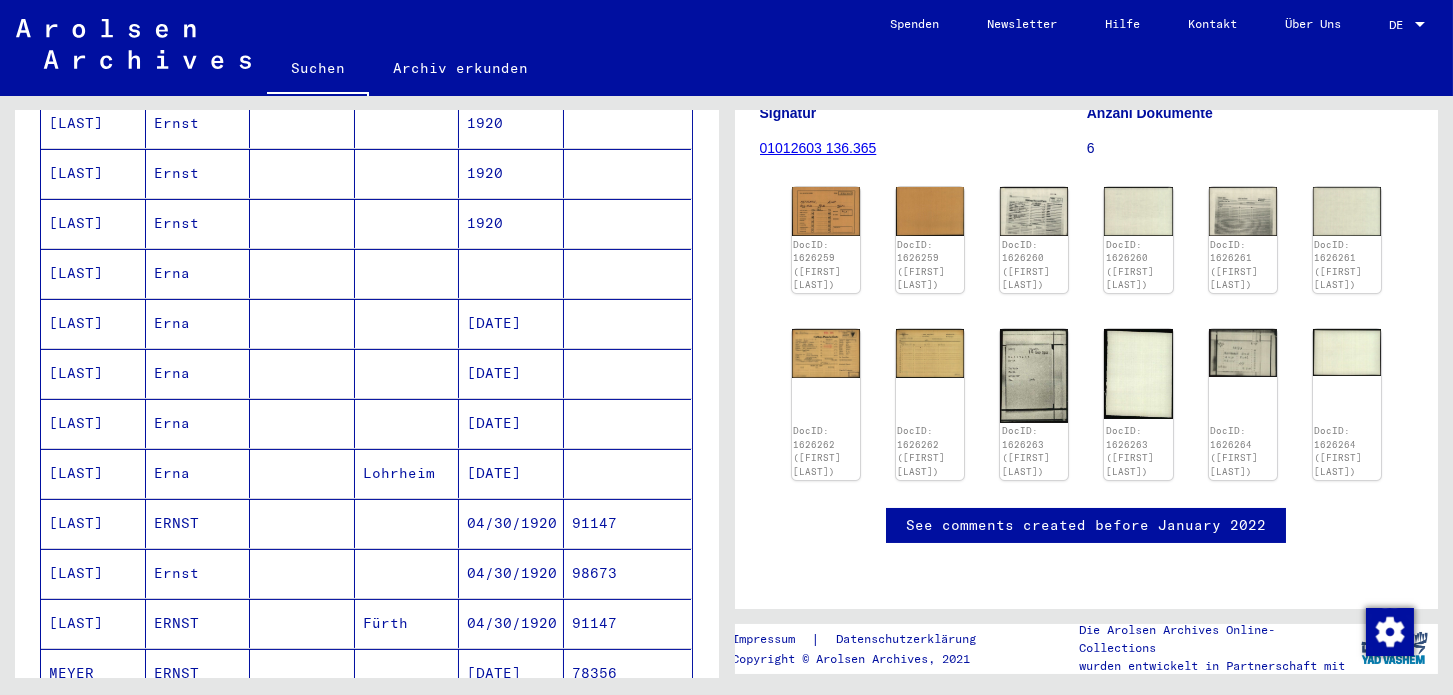 click on "04/30/1920" at bounding box center [511, 573] 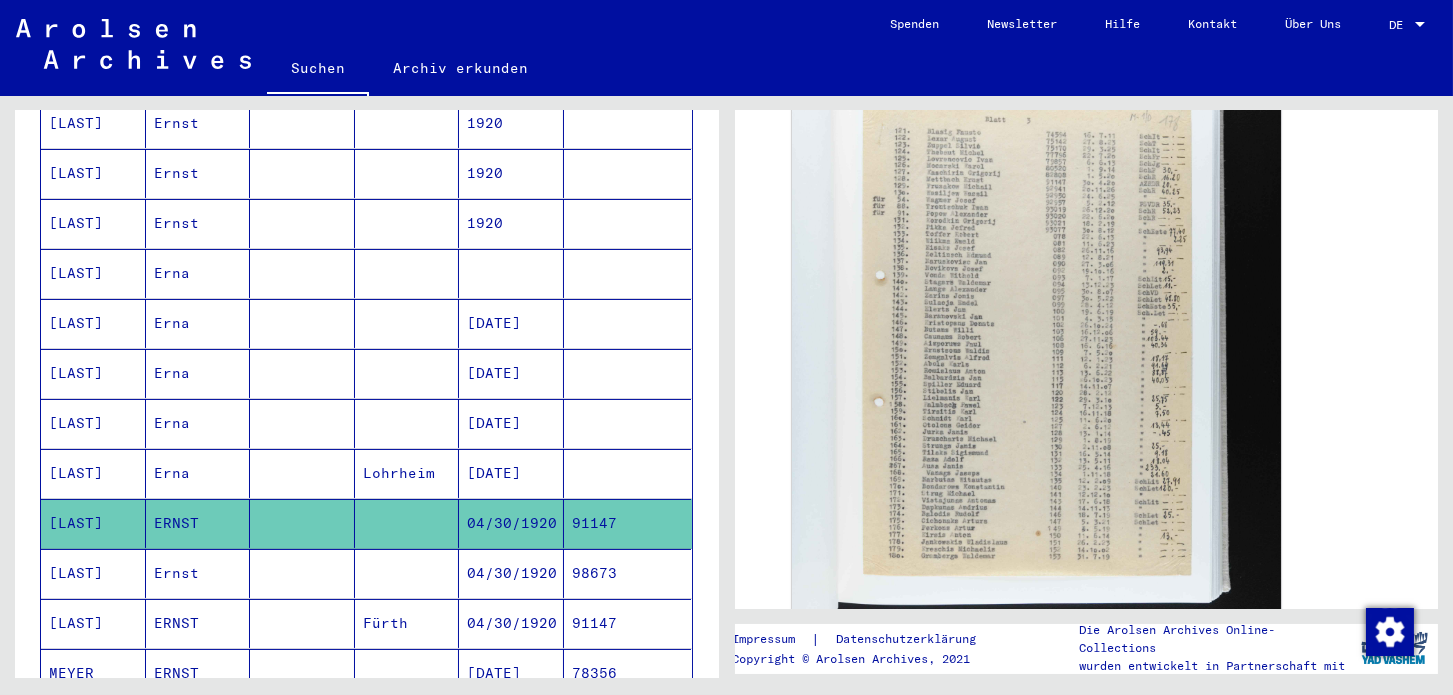 scroll, scrollTop: 577, scrollLeft: 0, axis: vertical 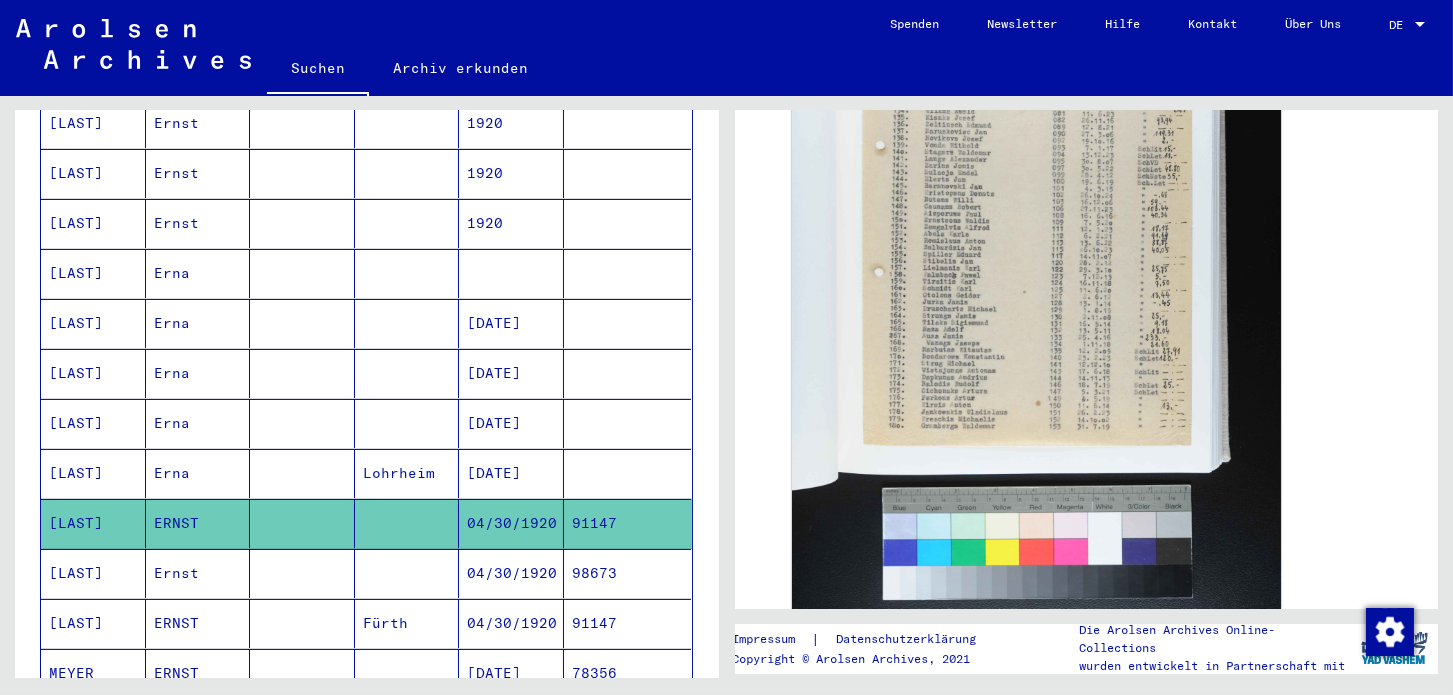 click on "04/30/1920" at bounding box center (511, 623) 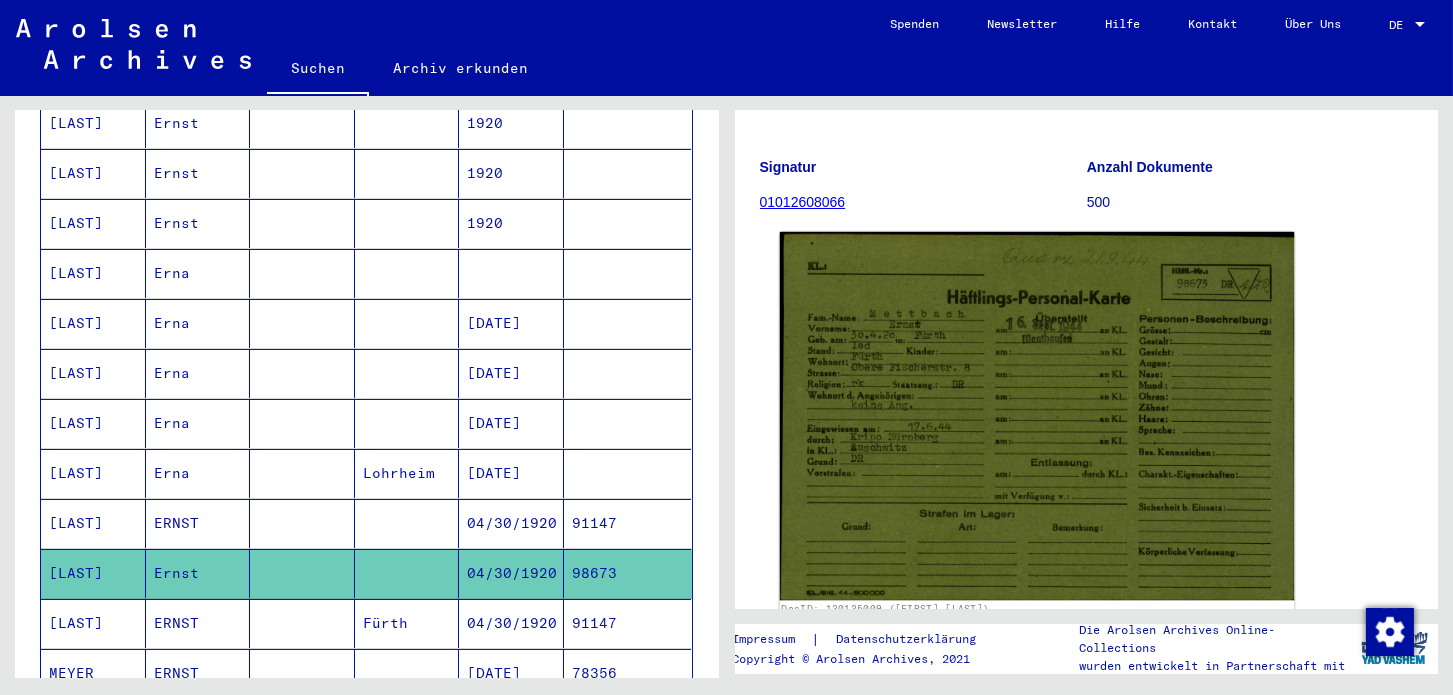 scroll, scrollTop: 288, scrollLeft: 0, axis: vertical 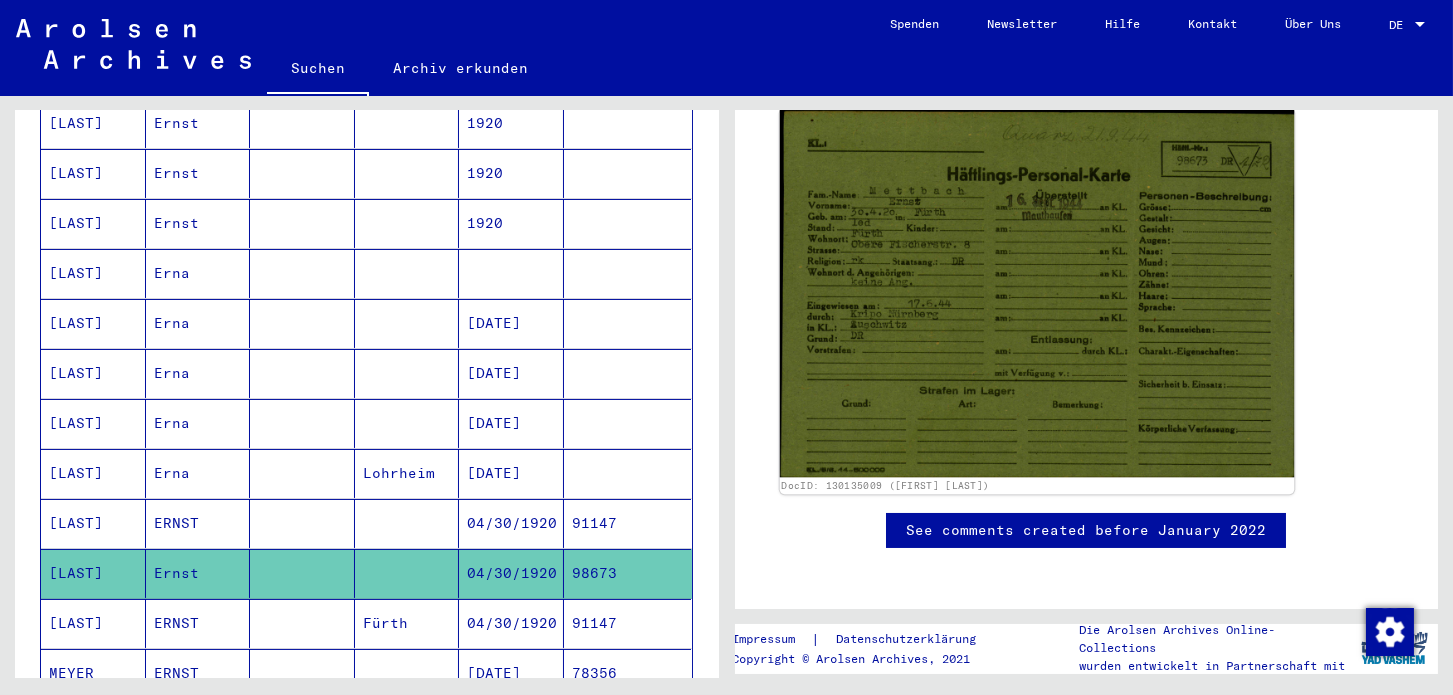click 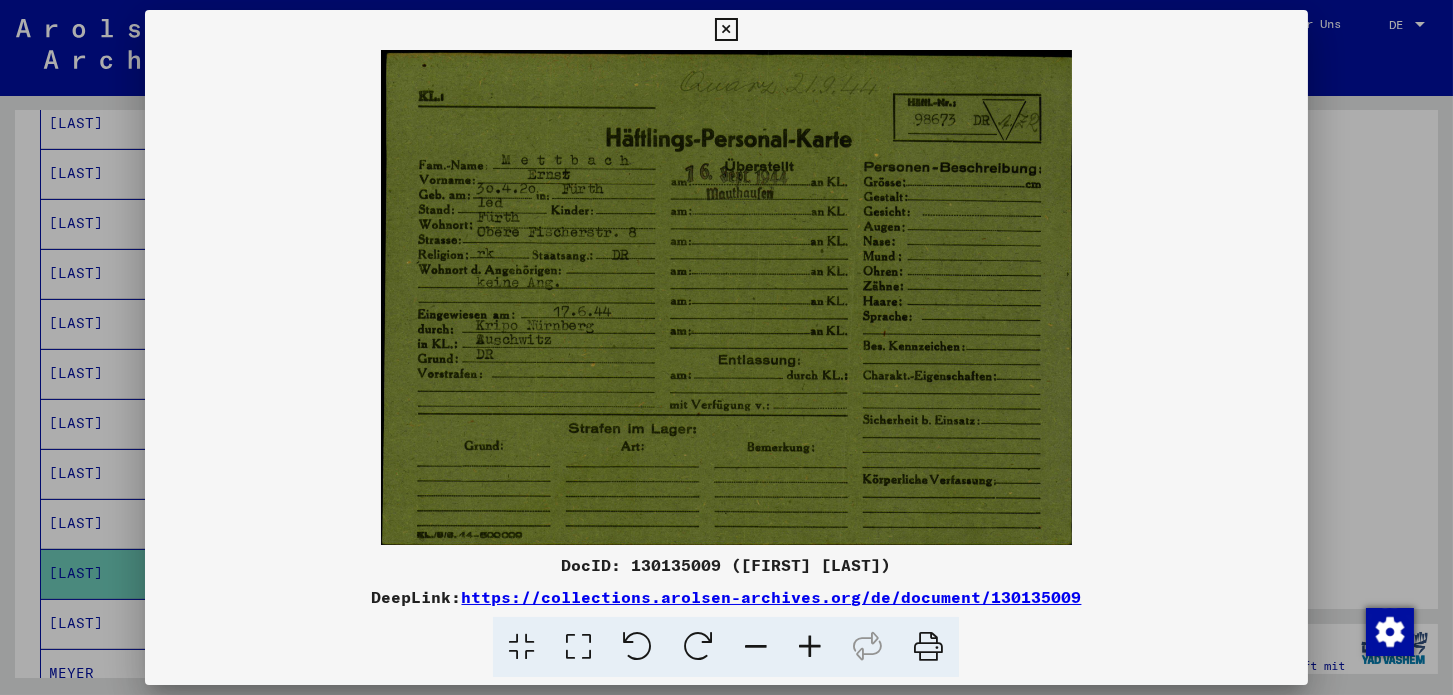 click at bounding box center [810, 647] 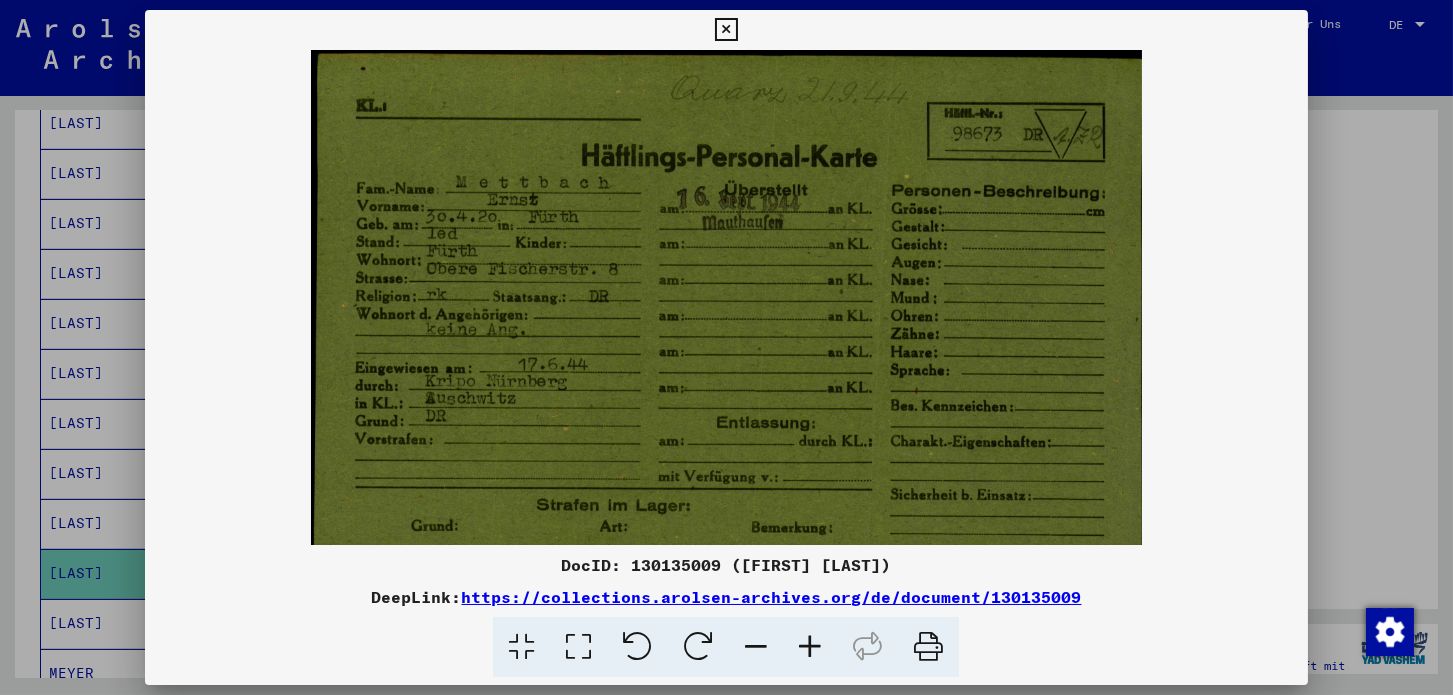 click at bounding box center (810, 647) 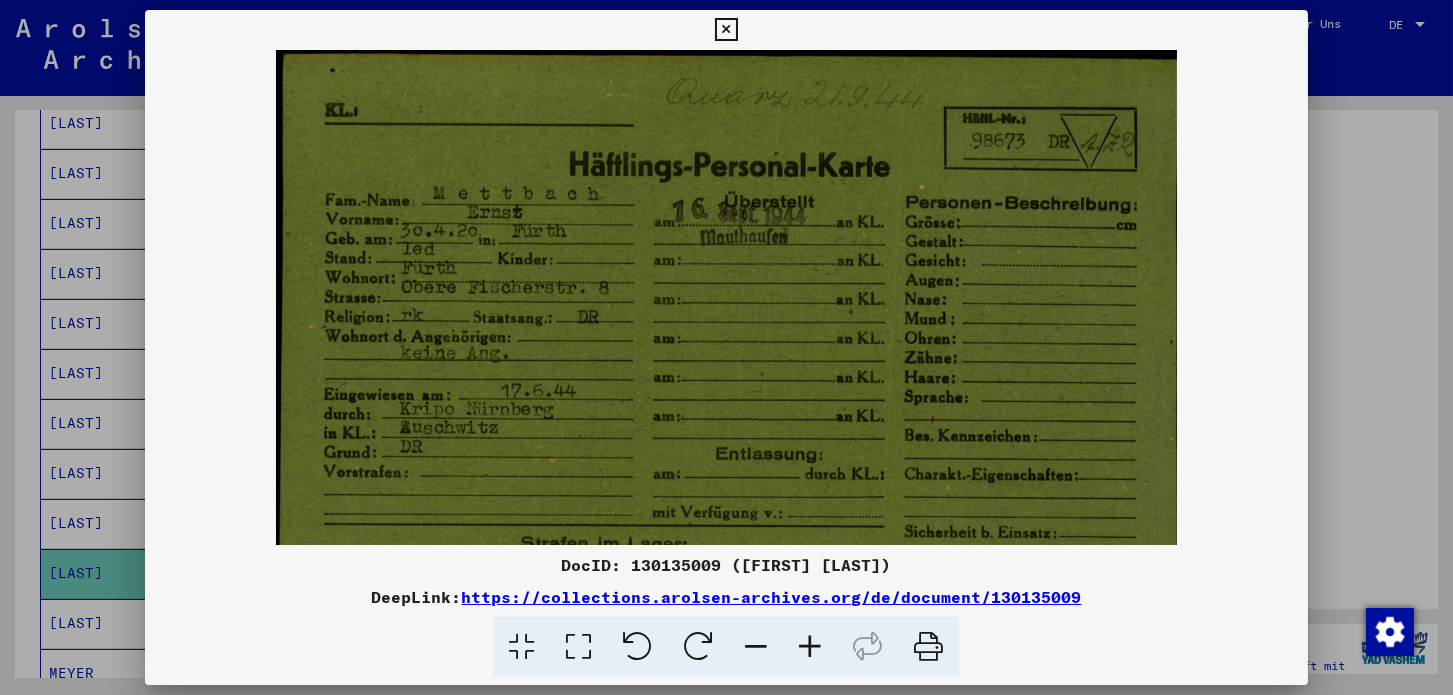click at bounding box center [810, 647] 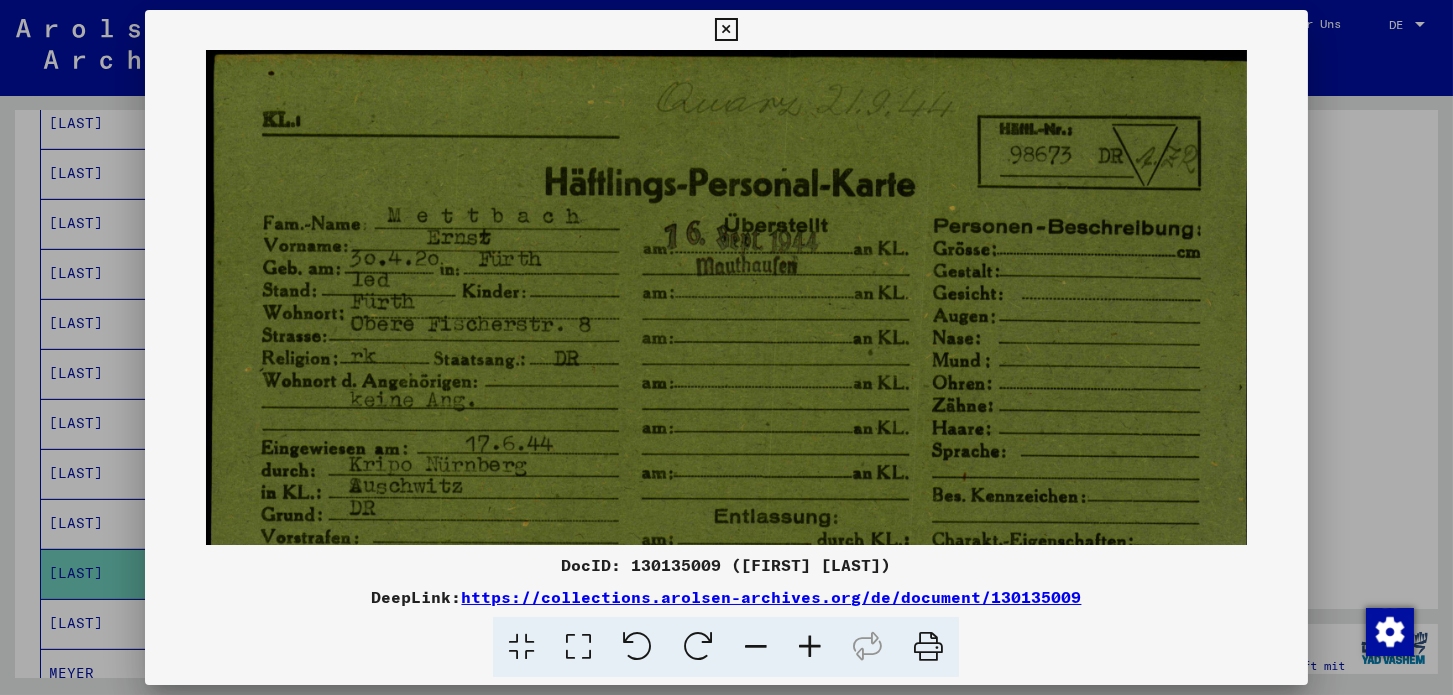 click at bounding box center [810, 647] 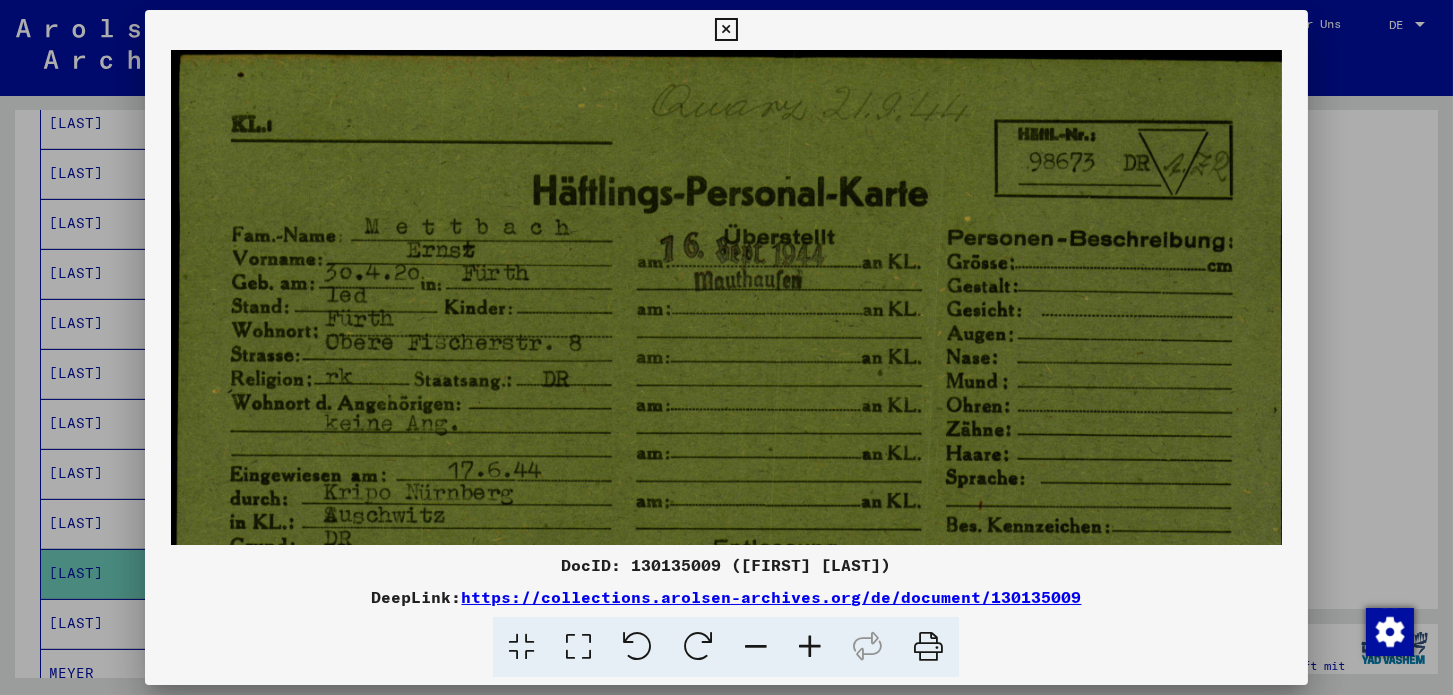 click at bounding box center [810, 647] 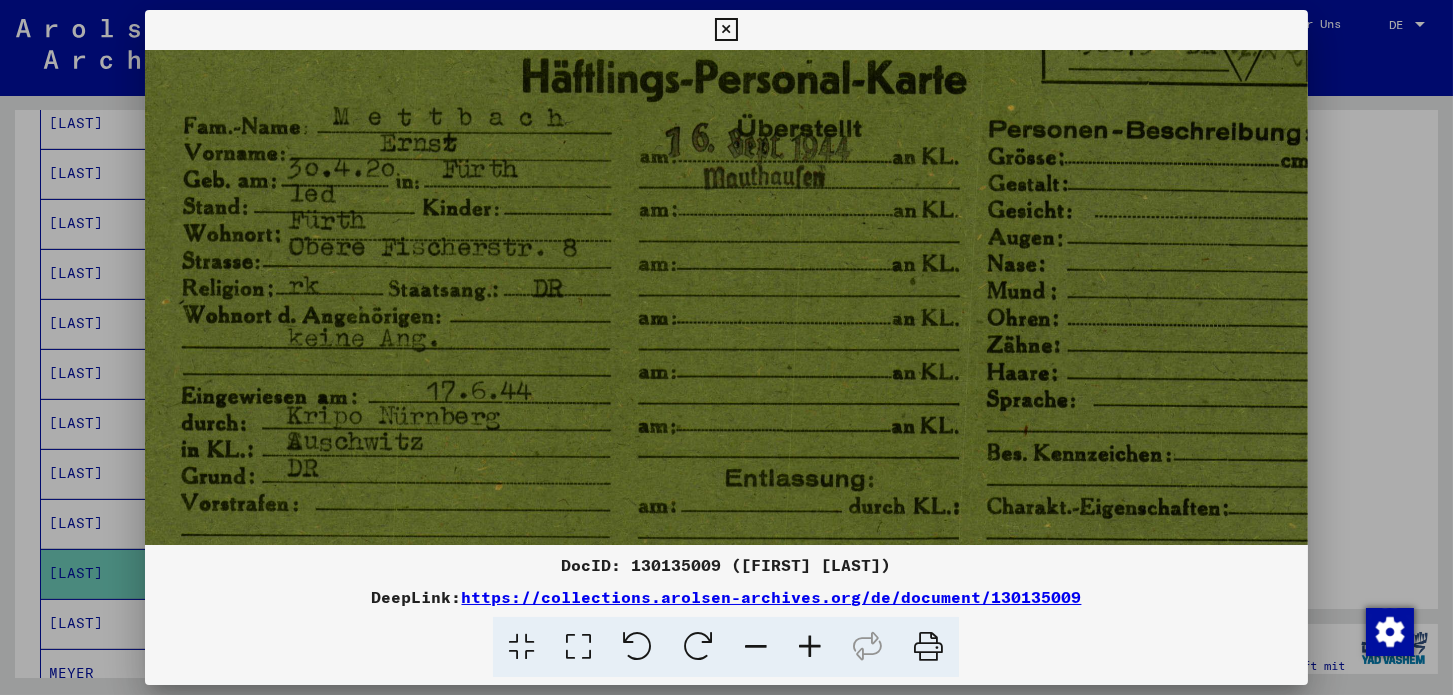 scroll, scrollTop: 133, scrollLeft: 31, axis: both 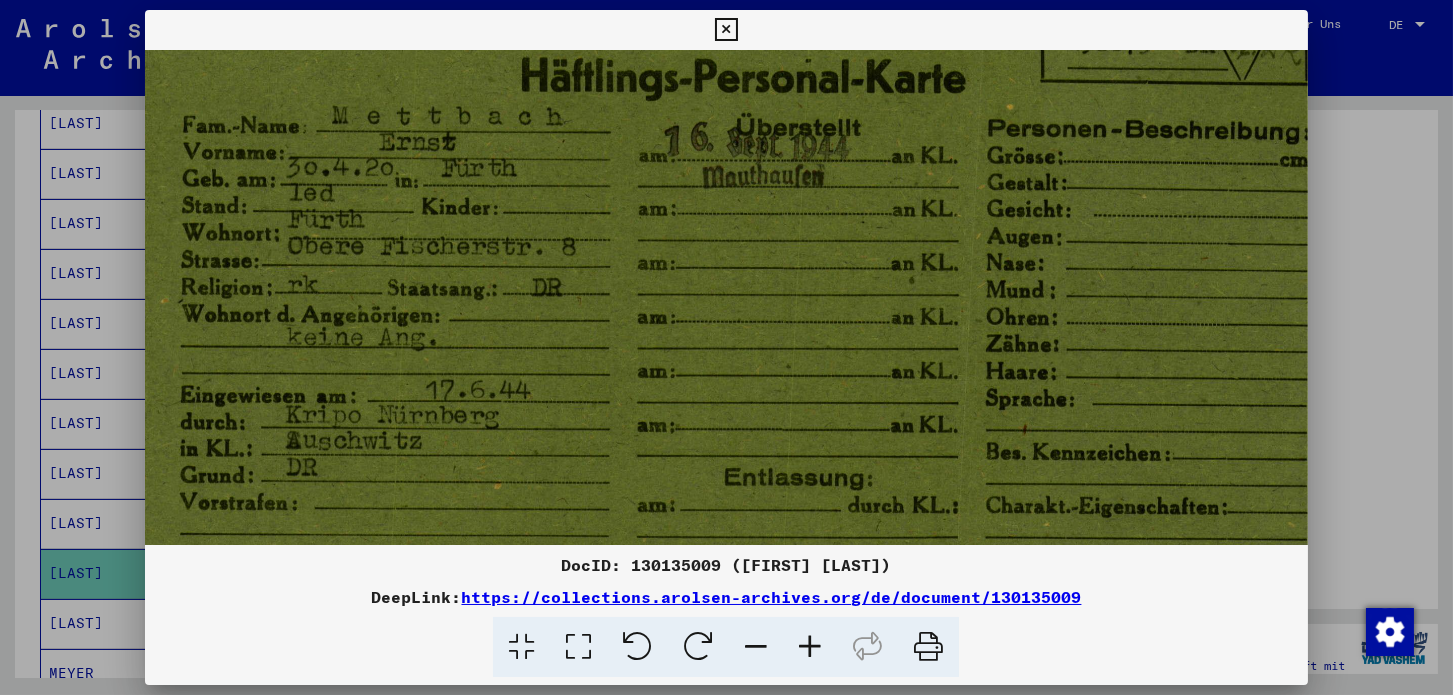 drag, startPoint x: 729, startPoint y: 418, endPoint x: 698, endPoint y: 285, distance: 136.565 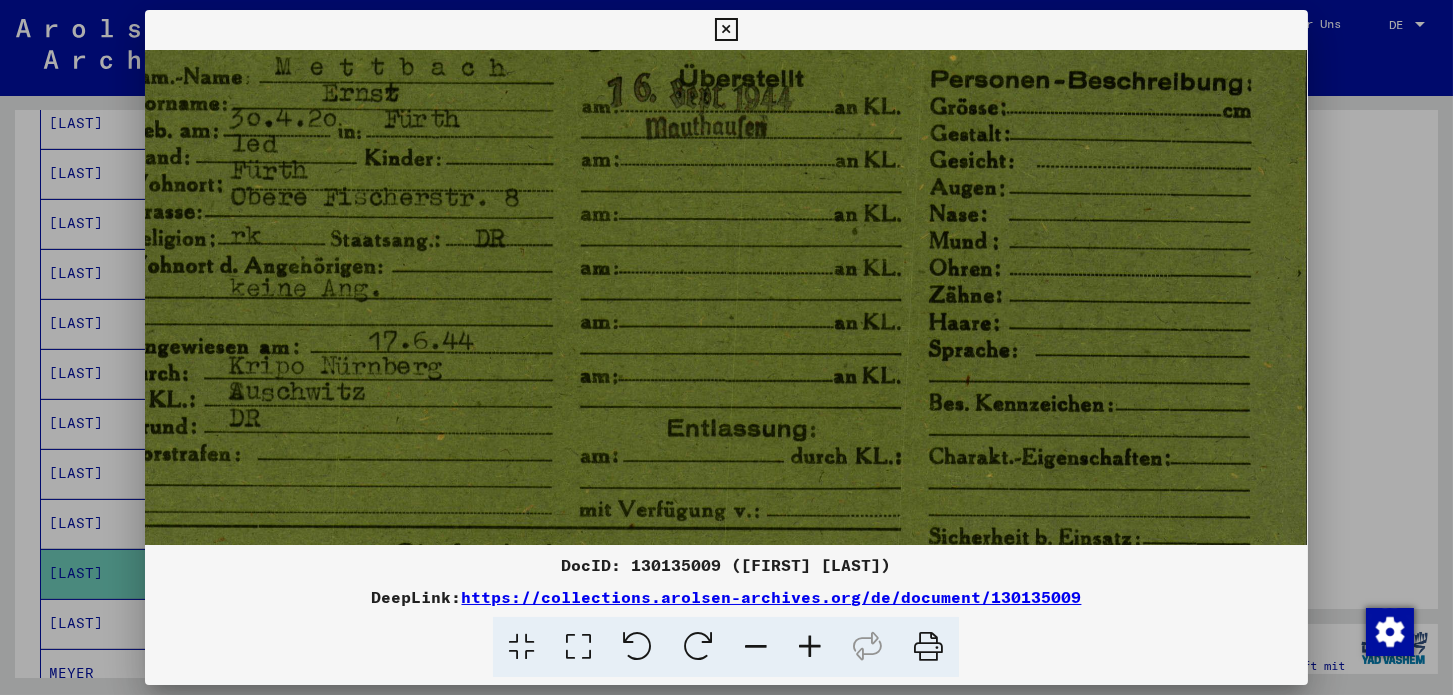 drag, startPoint x: 619, startPoint y: 322, endPoint x: 518, endPoint y: 280, distance: 109.38464 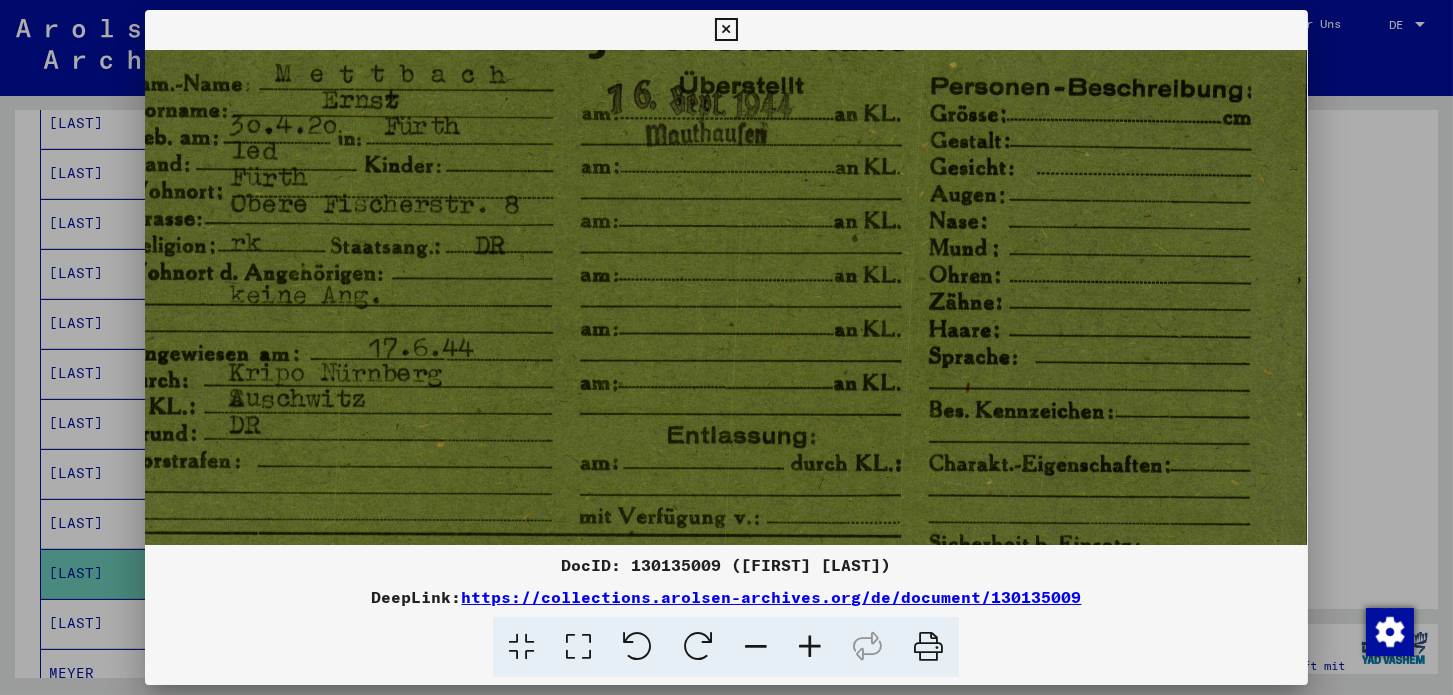 click at bounding box center [726, 30] 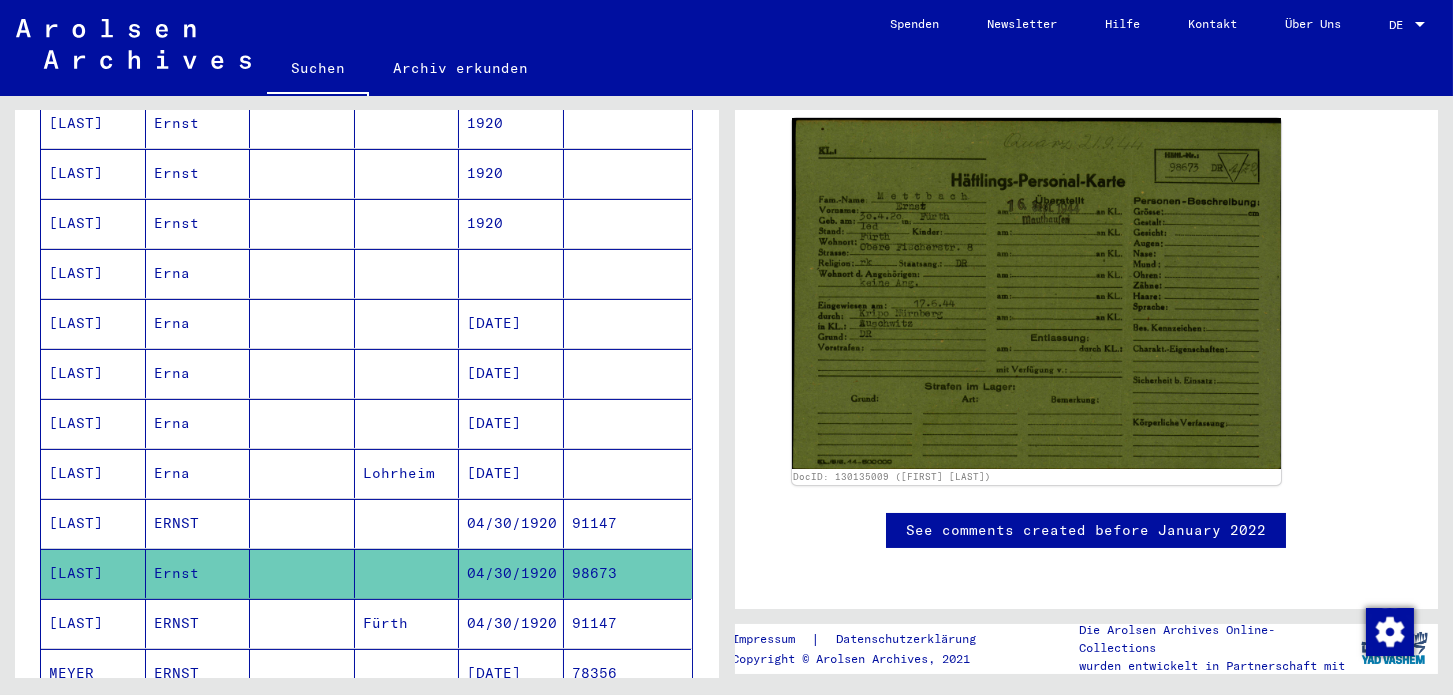 click on "91147" at bounding box center (628, 673) 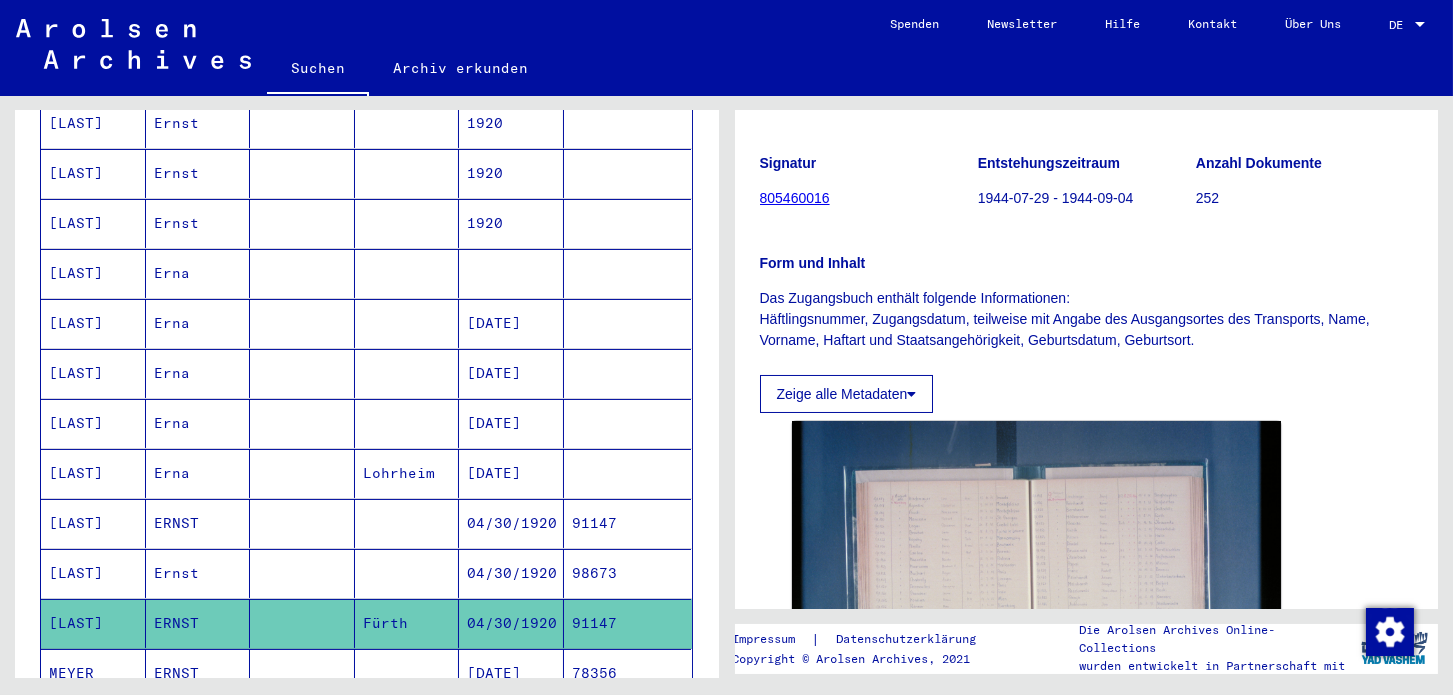 scroll, scrollTop: 288, scrollLeft: 0, axis: vertical 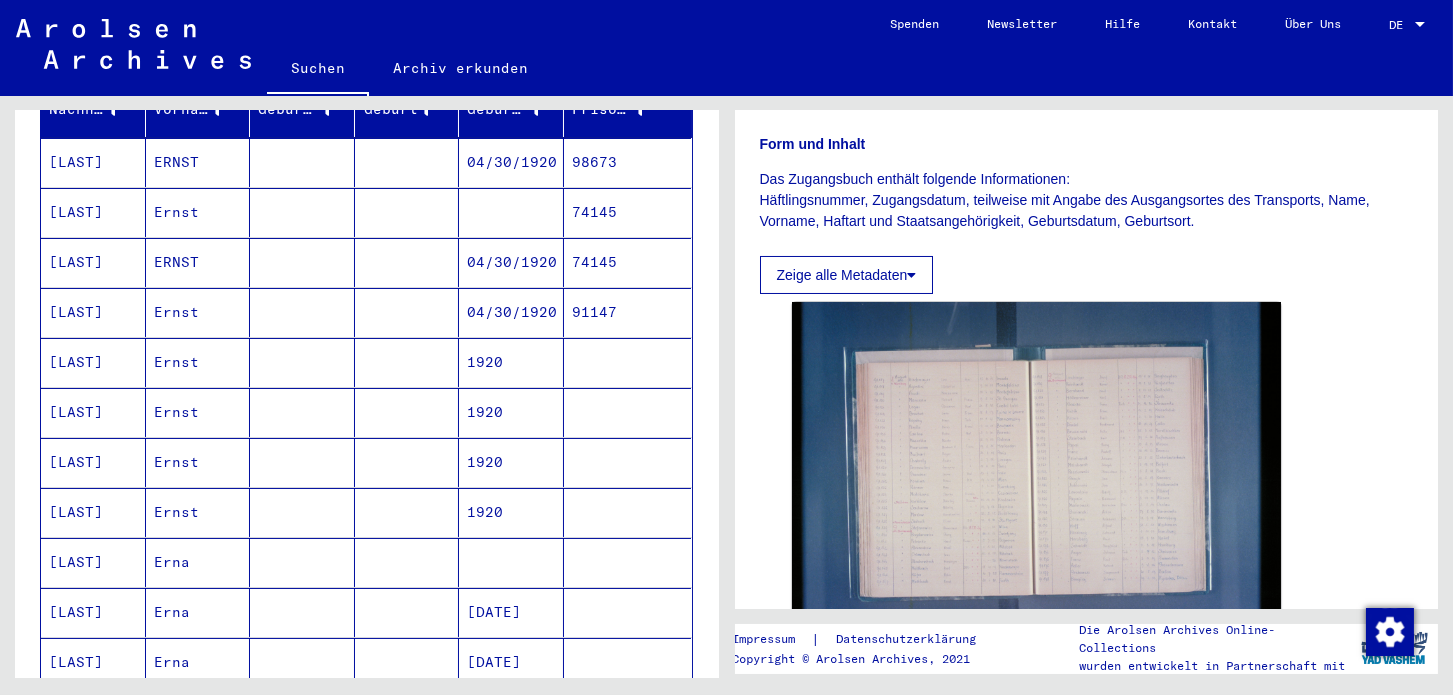 click on "91147" at bounding box center [628, 362] 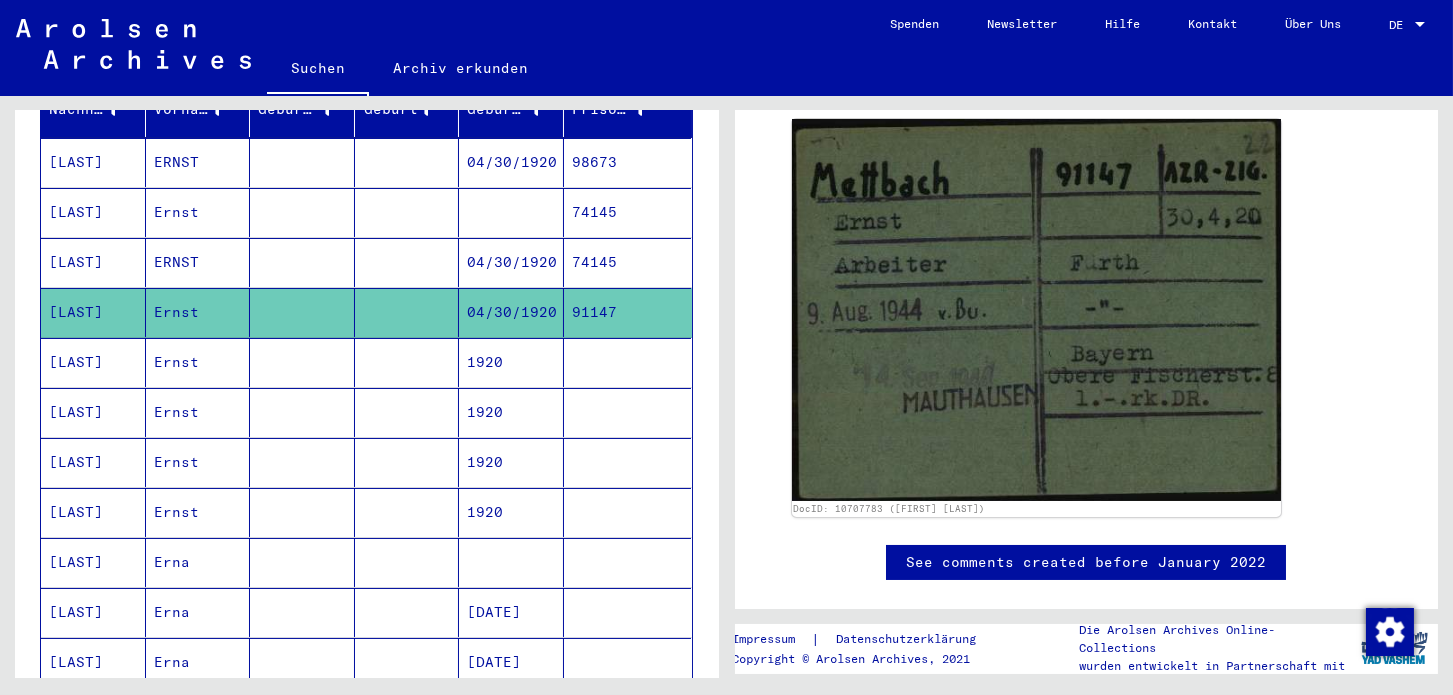 scroll, scrollTop: 288, scrollLeft: 0, axis: vertical 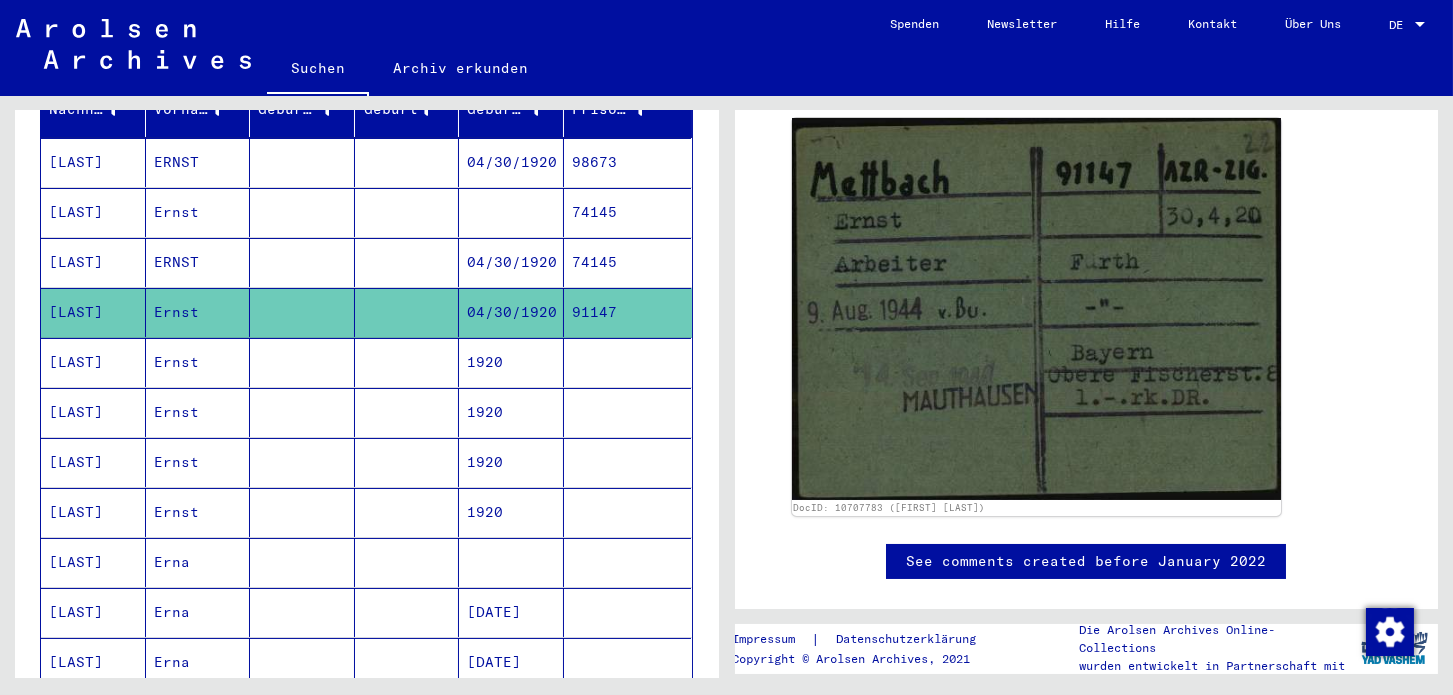 click on "04/30/1920" at bounding box center [511, 312] 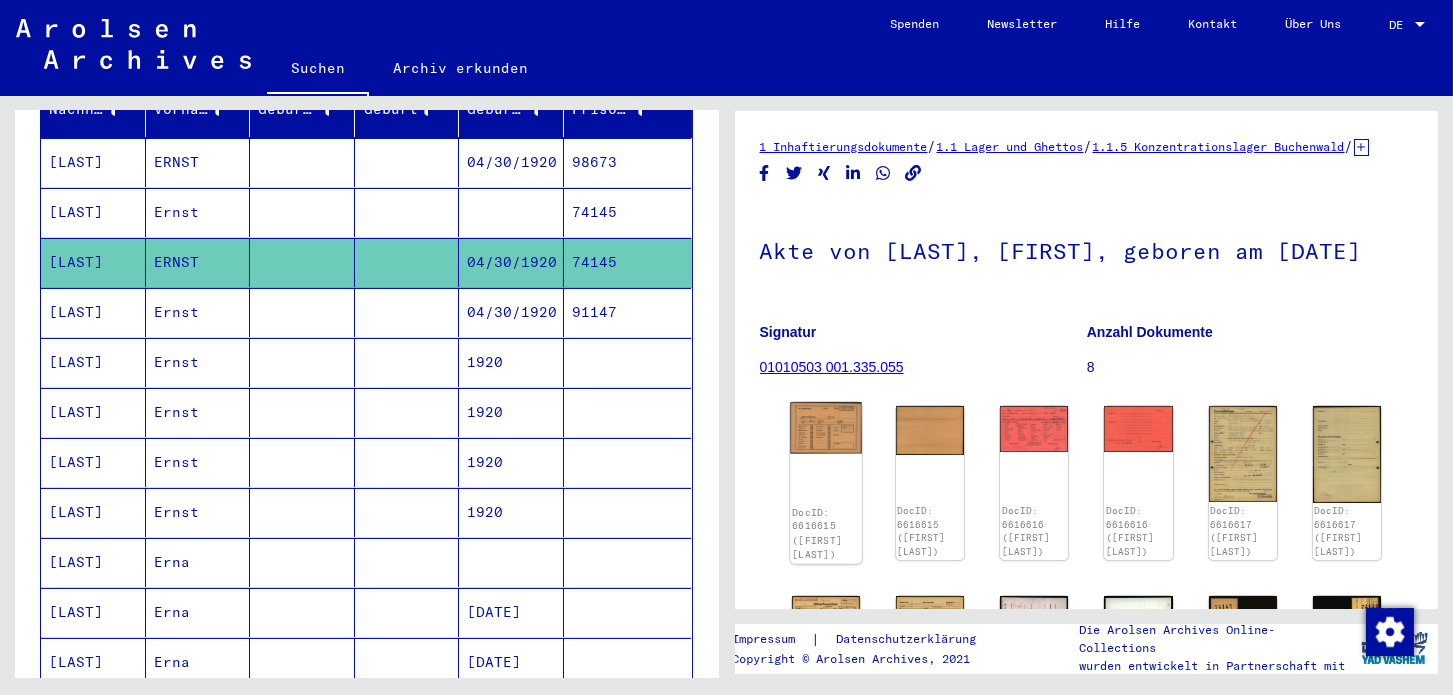 click 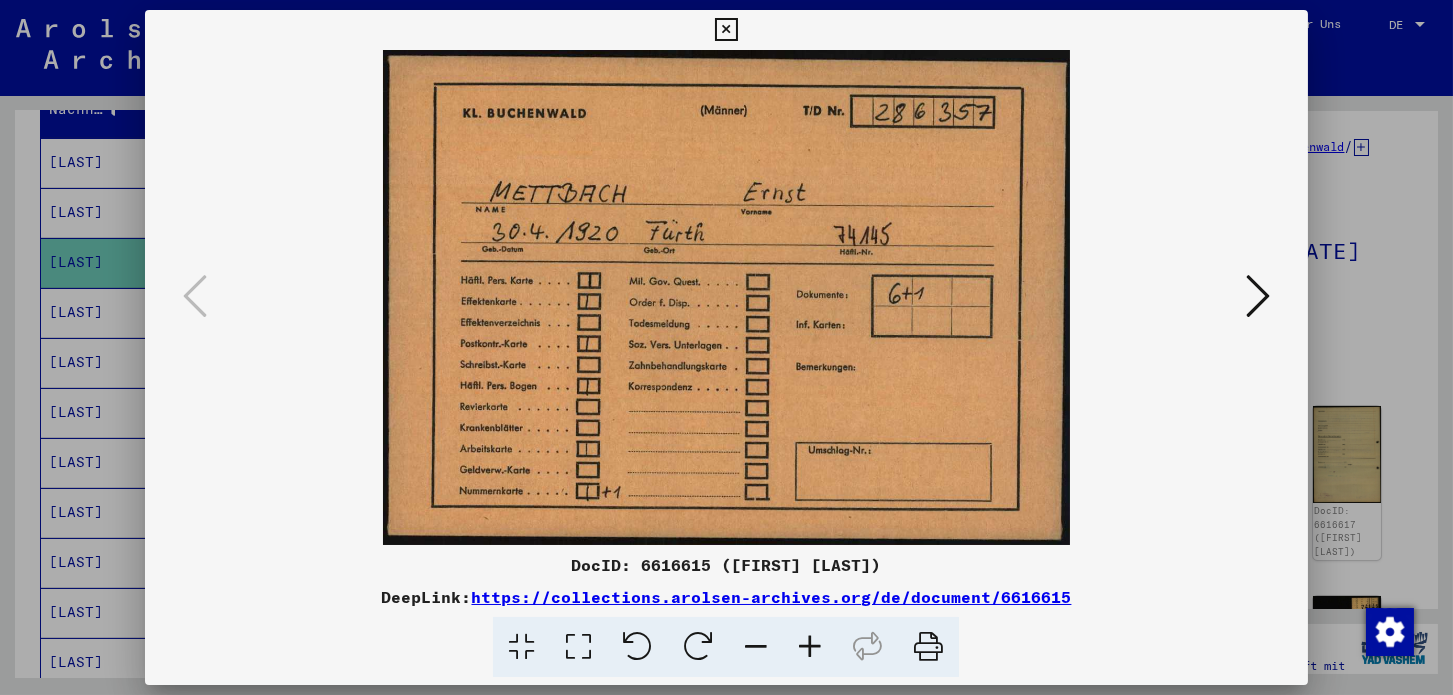 click at bounding box center (1258, 296) 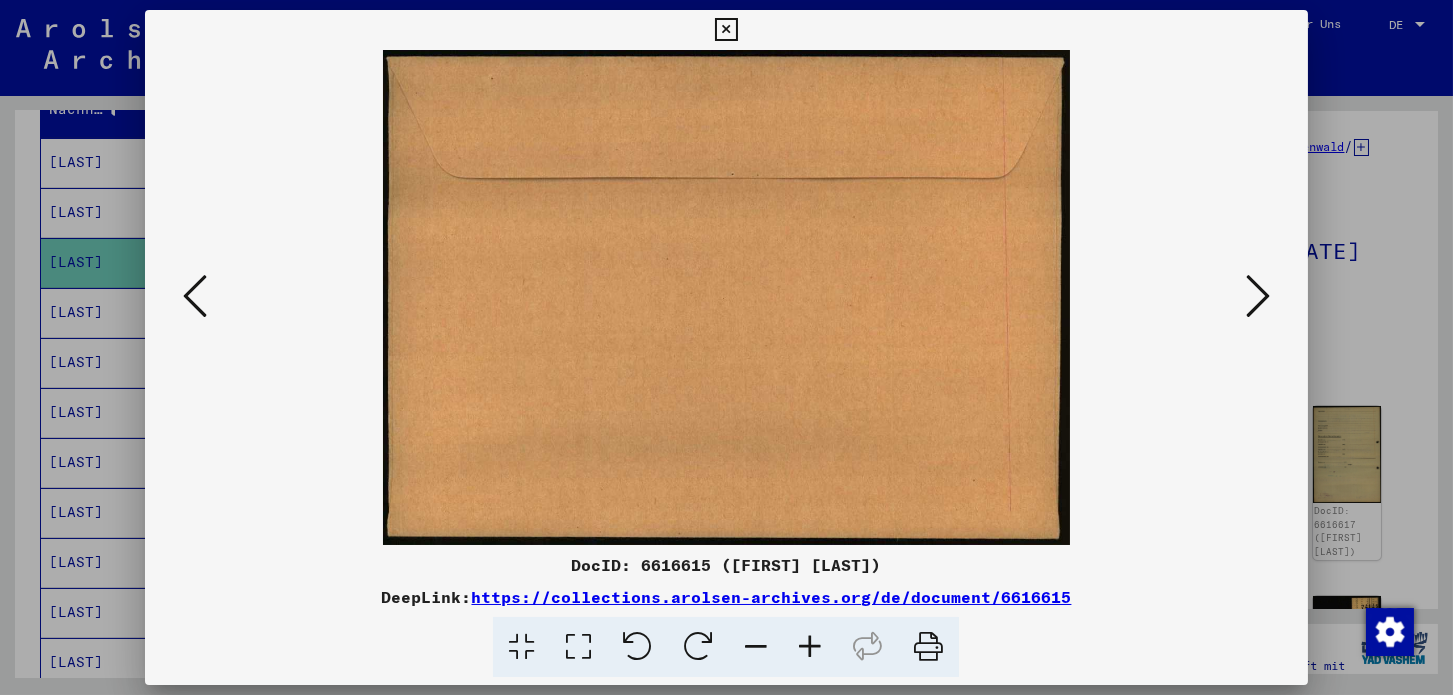click at bounding box center (1258, 296) 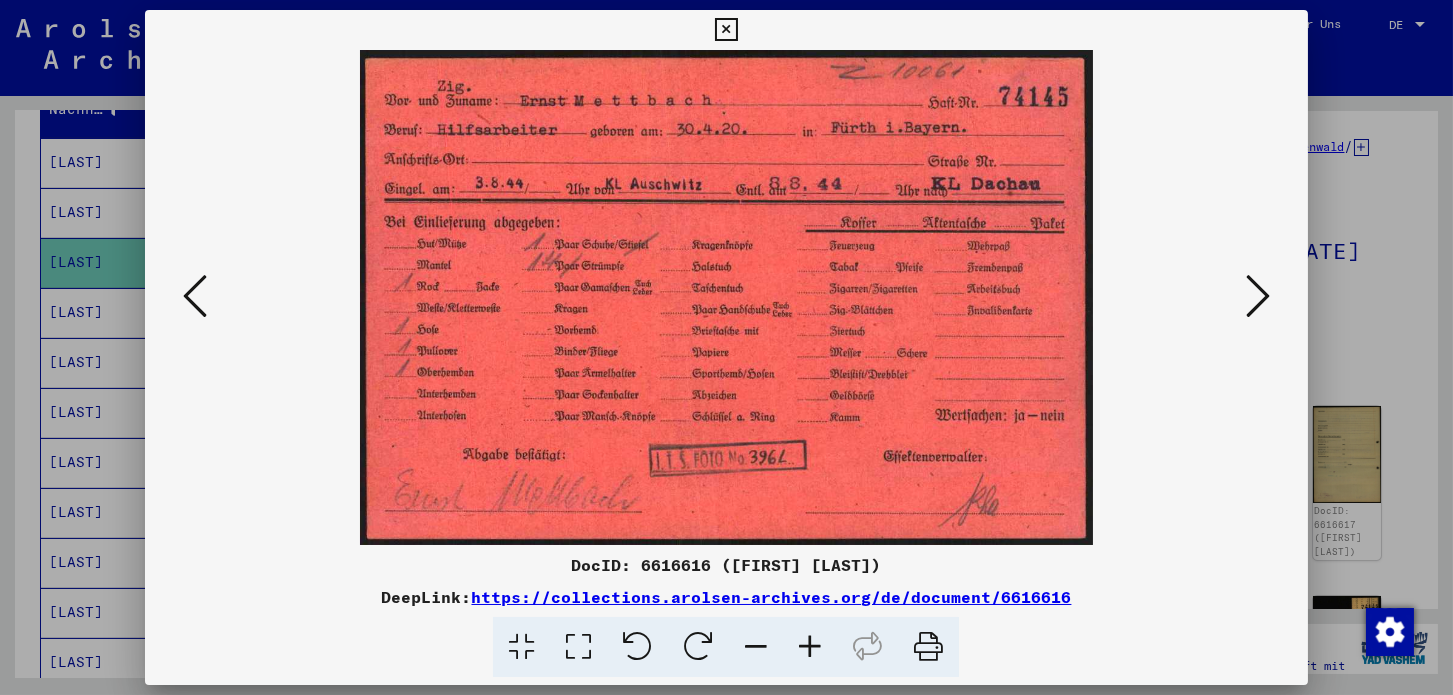 click at bounding box center (810, 647) 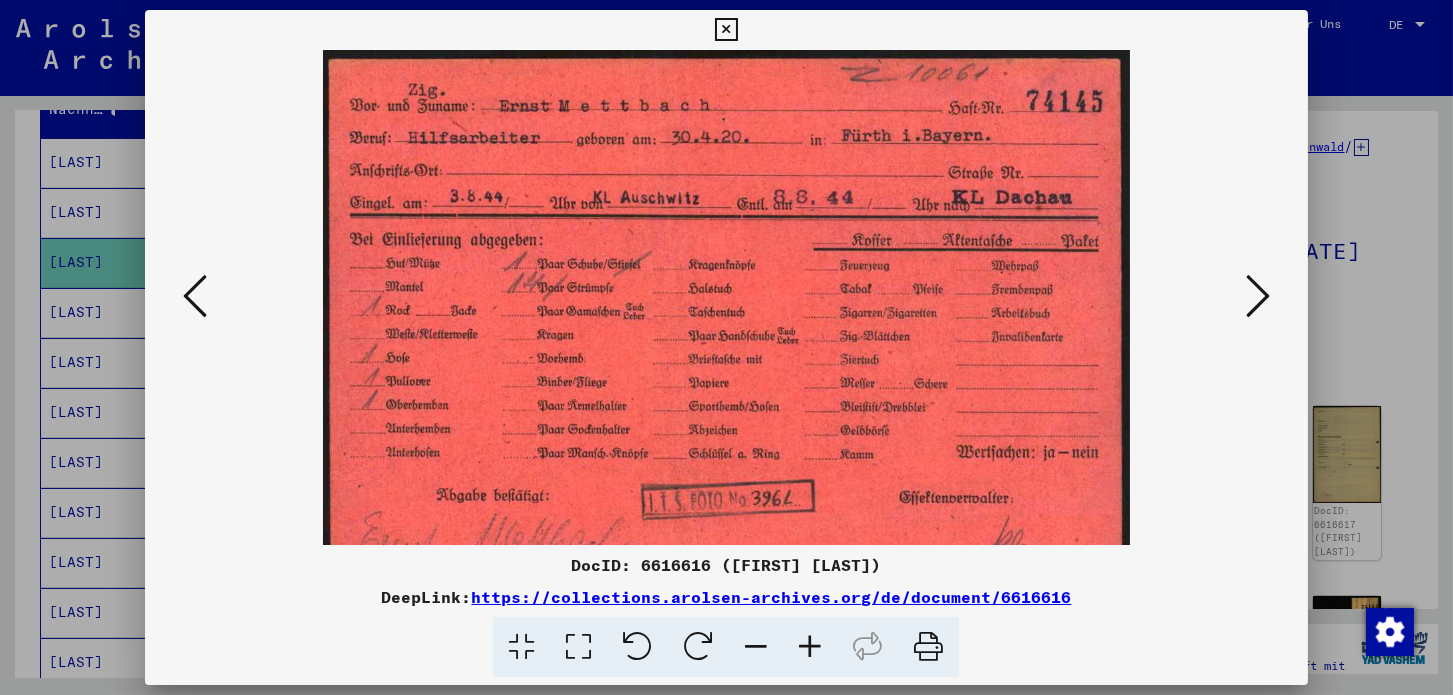 click at bounding box center [810, 647] 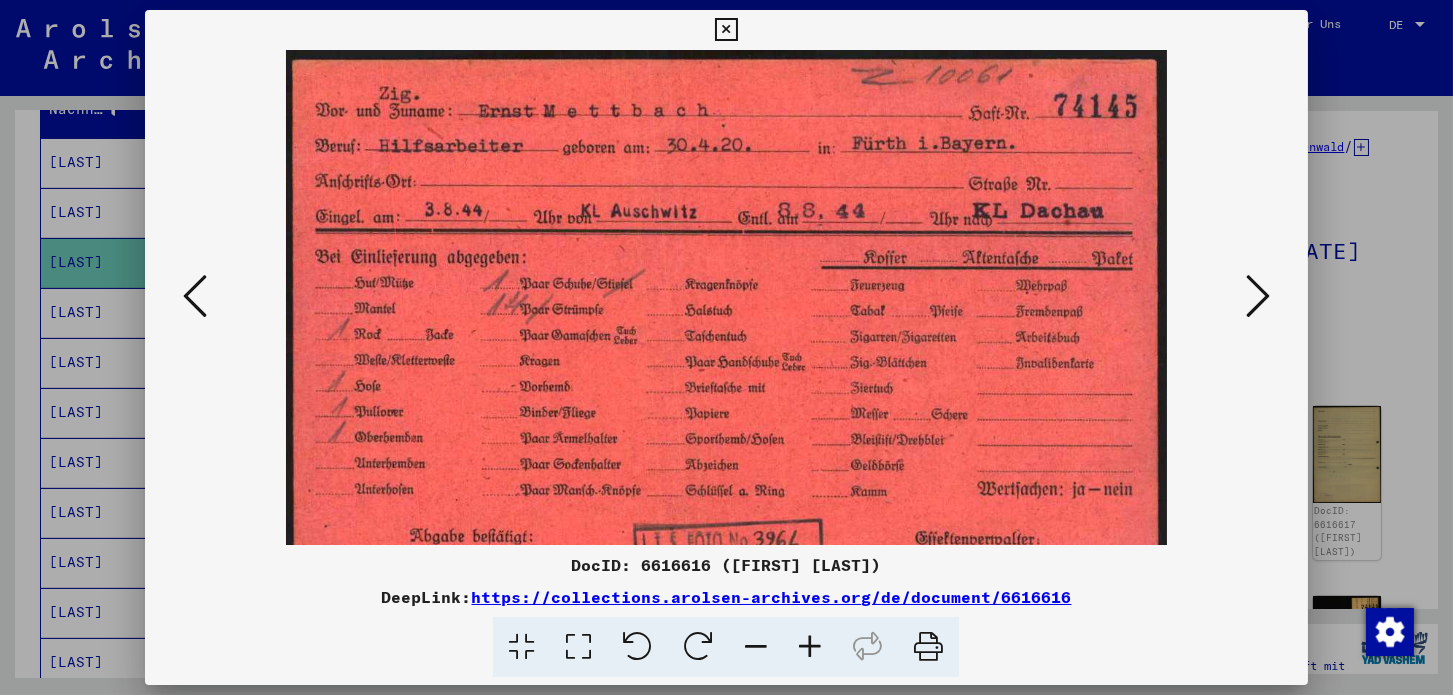 click at bounding box center (810, 647) 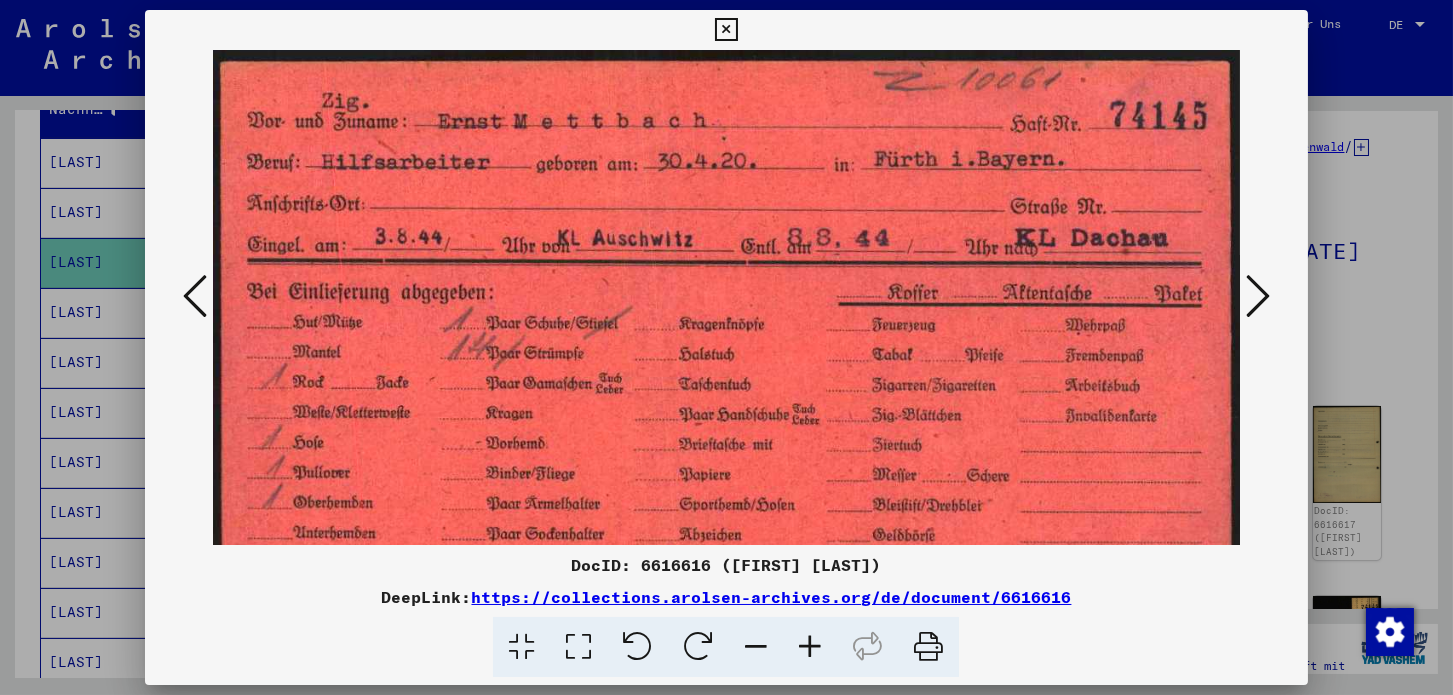 click at bounding box center [810, 647] 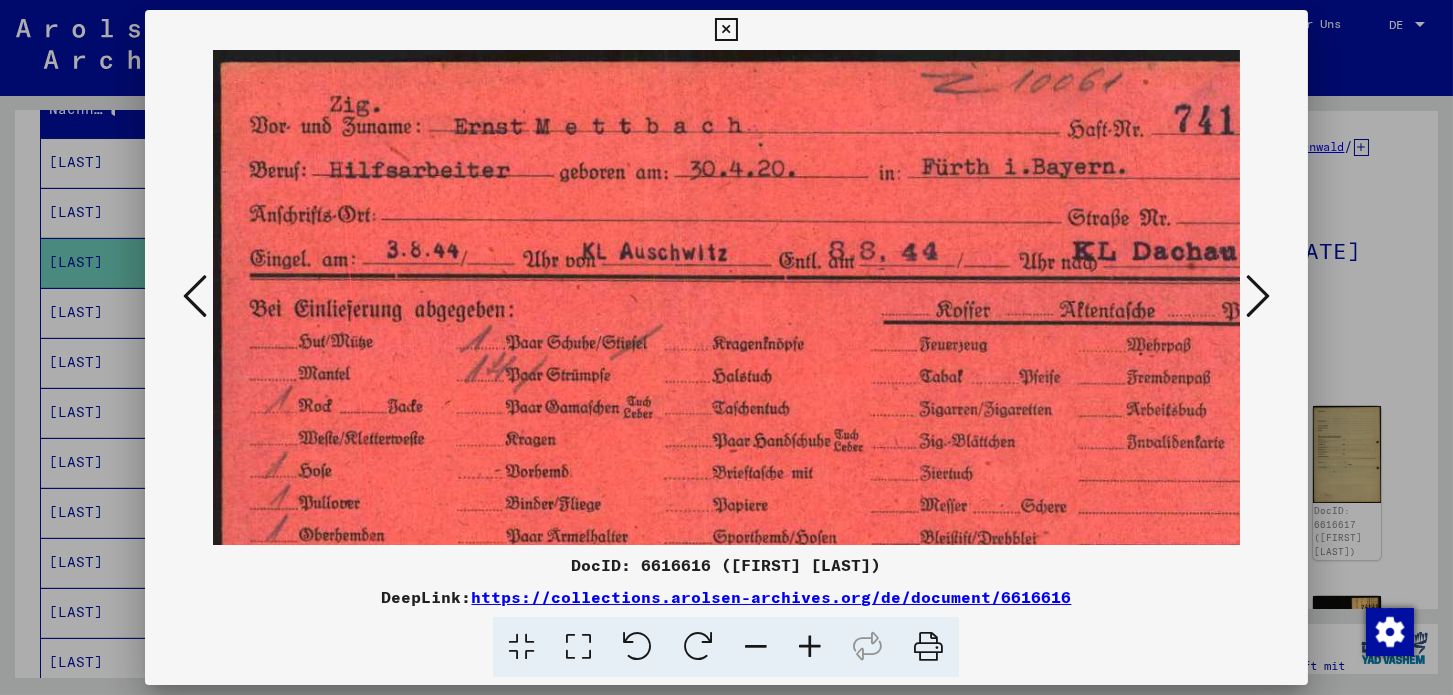 click at bounding box center [810, 647] 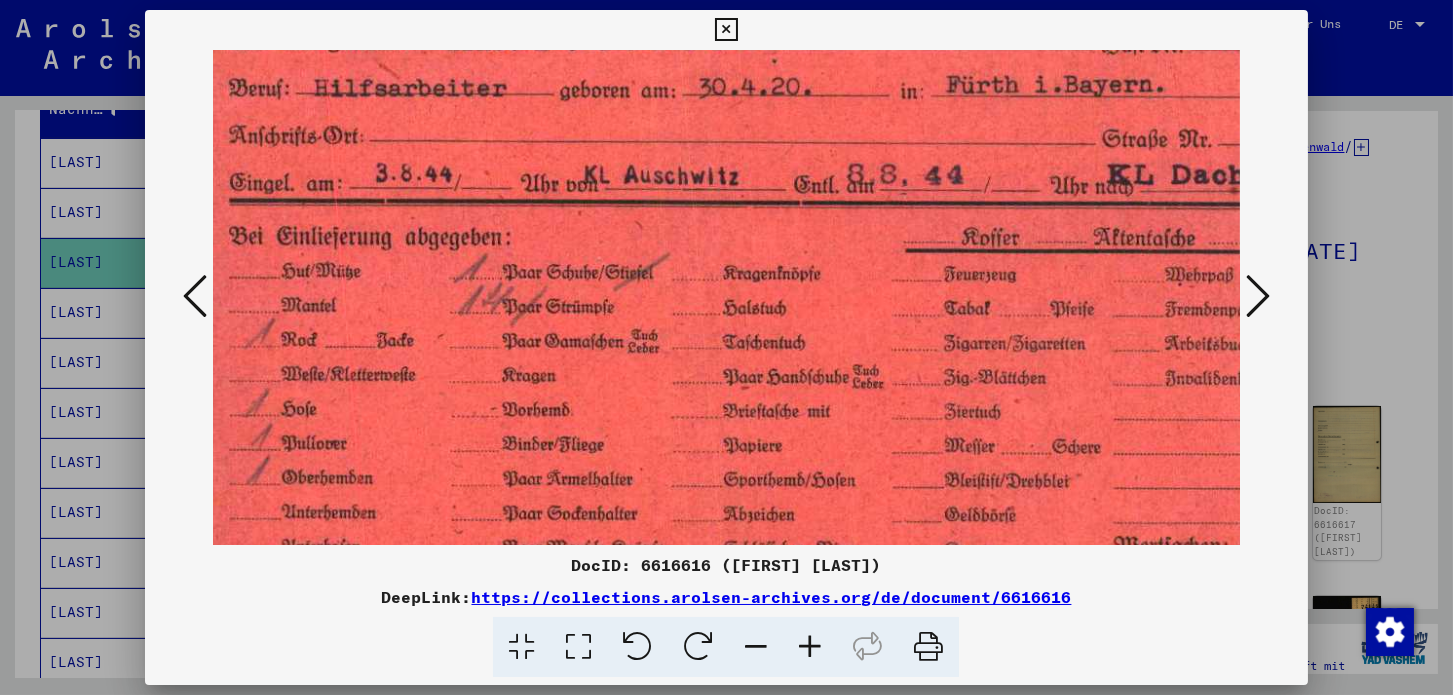 scroll, scrollTop: 90, scrollLeft: 20, axis: both 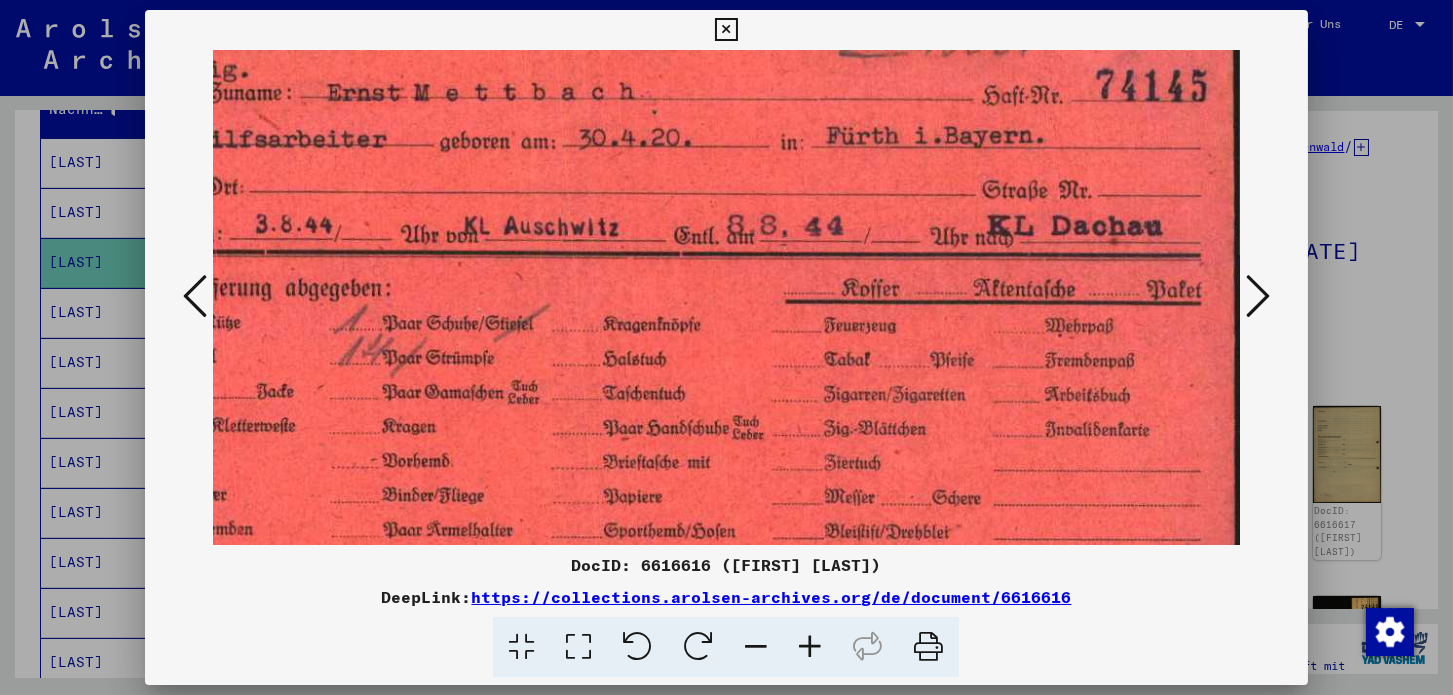 drag, startPoint x: 748, startPoint y: 425, endPoint x: 580, endPoint y: 386, distance: 172.46739 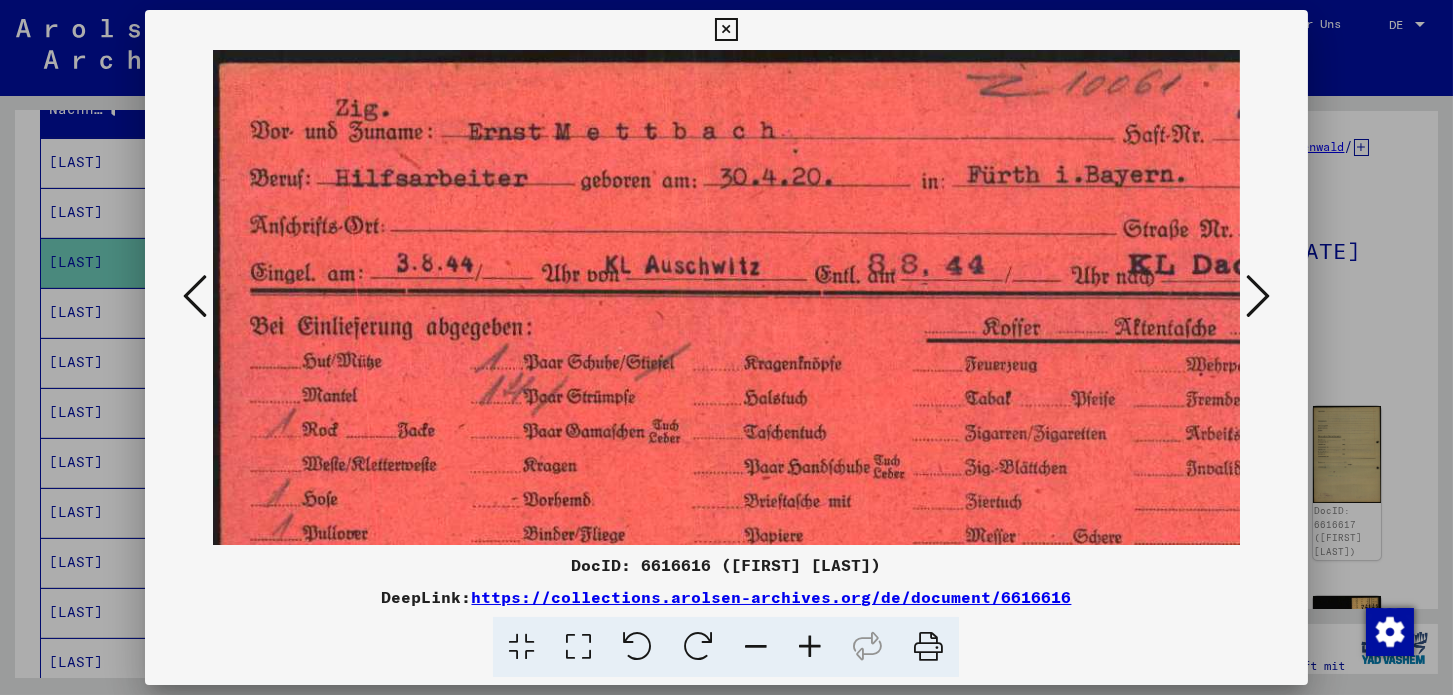 scroll, scrollTop: 0, scrollLeft: 0, axis: both 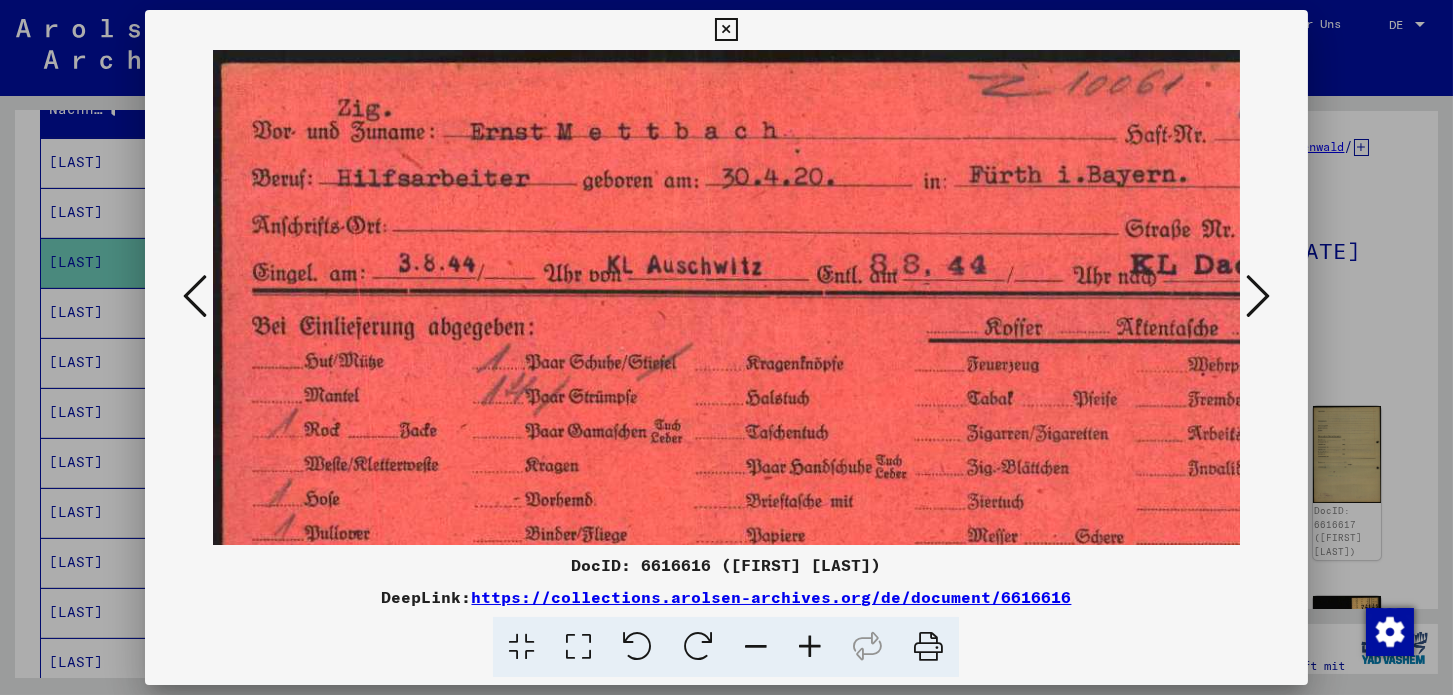 drag, startPoint x: 594, startPoint y: 295, endPoint x: 745, endPoint y: 370, distance: 168.60011 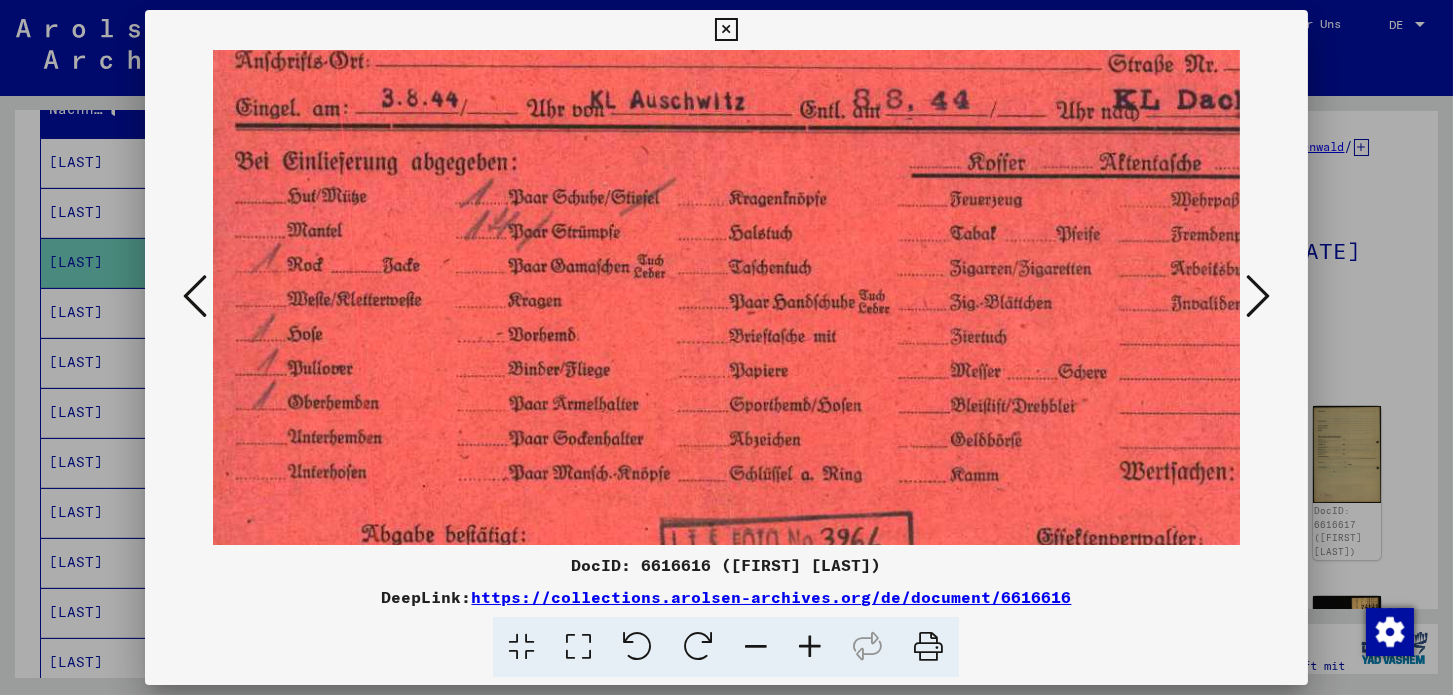 scroll, scrollTop: 180, scrollLeft: 17, axis: both 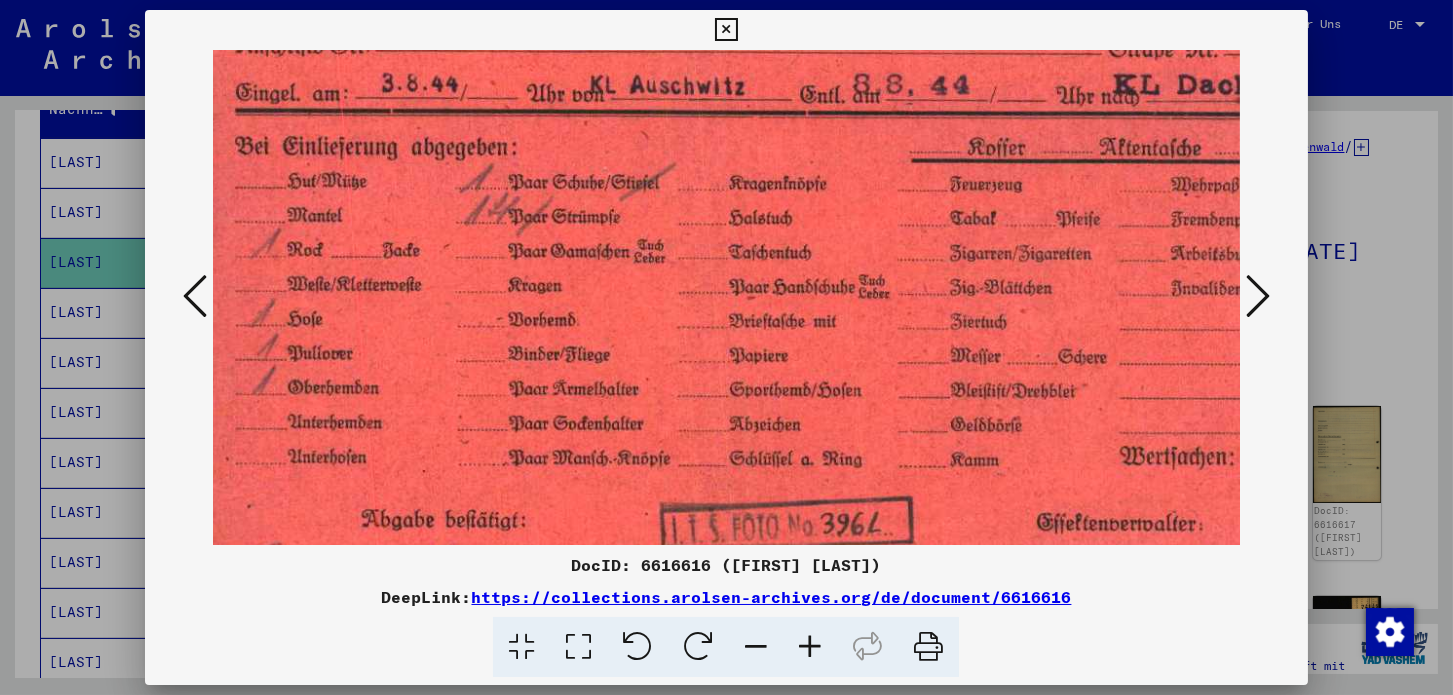 drag, startPoint x: 754, startPoint y: 389, endPoint x: 739, endPoint y: 209, distance: 180.62392 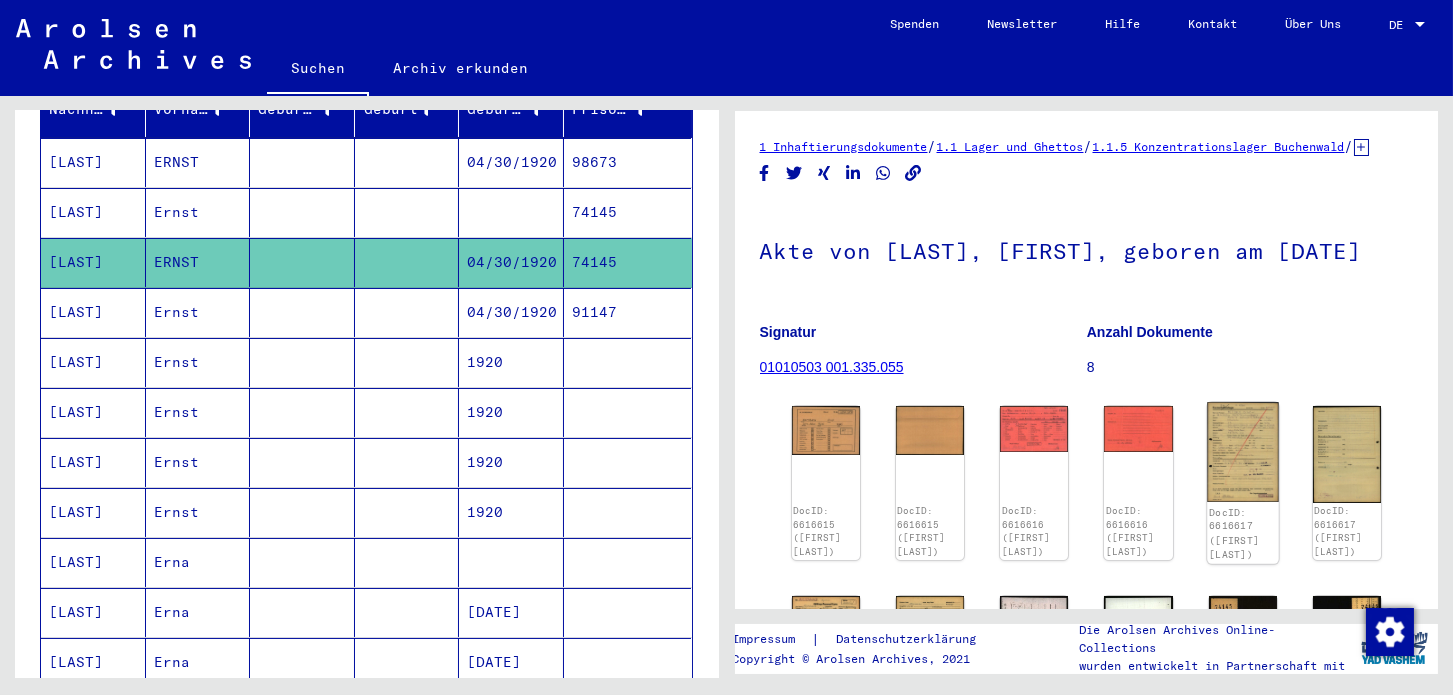 click 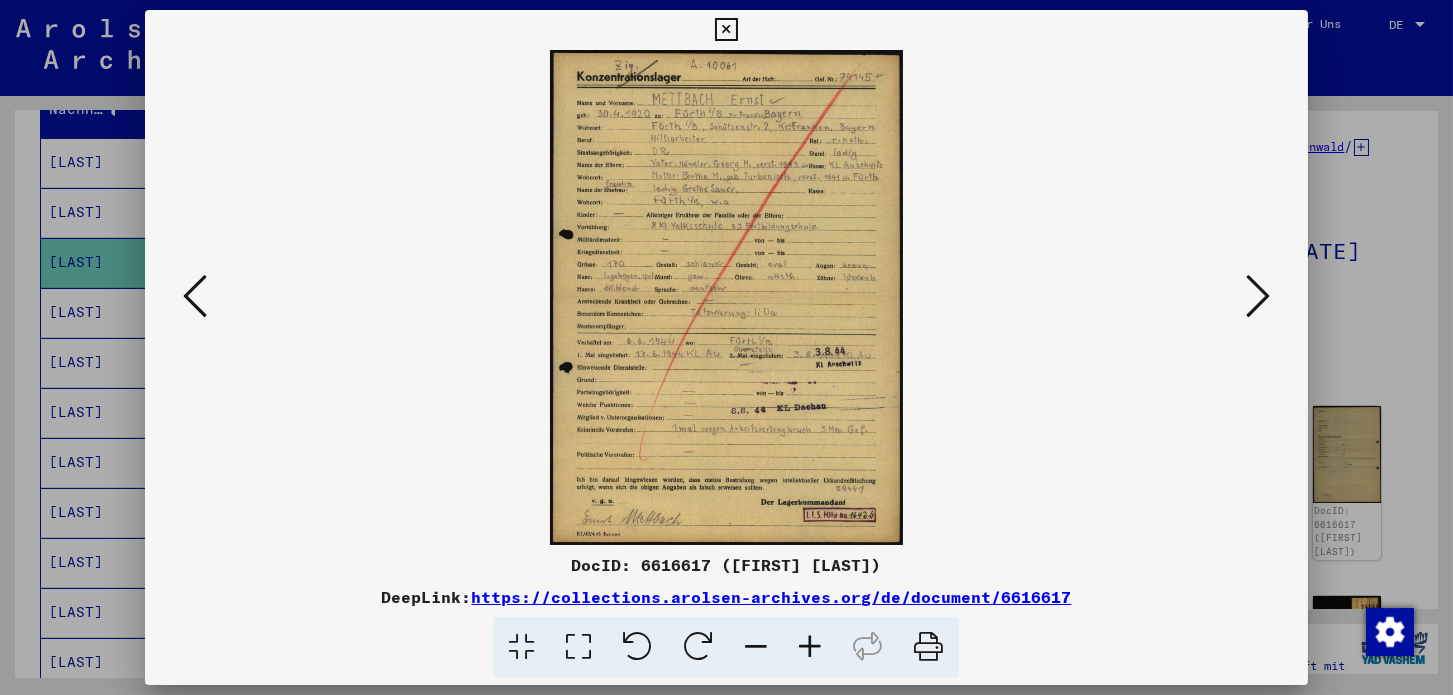 click at bounding box center (810, 647) 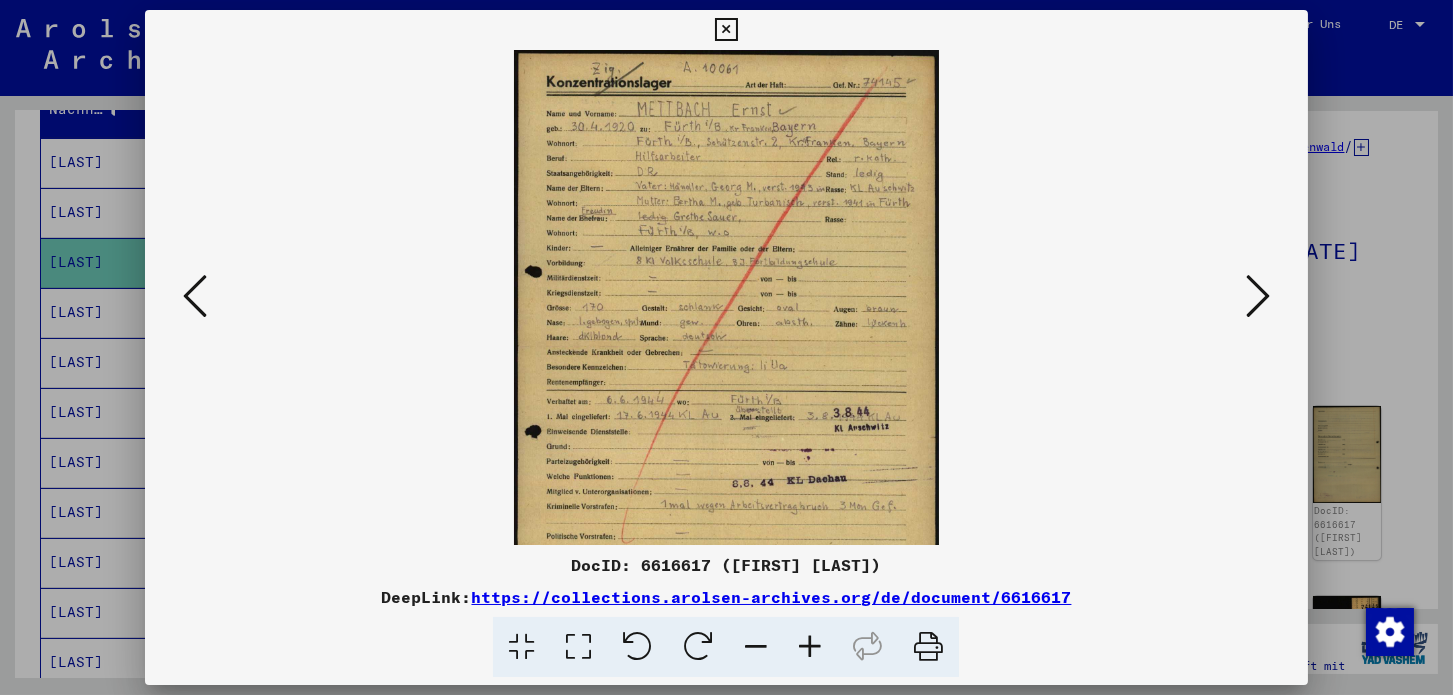 click at bounding box center (810, 647) 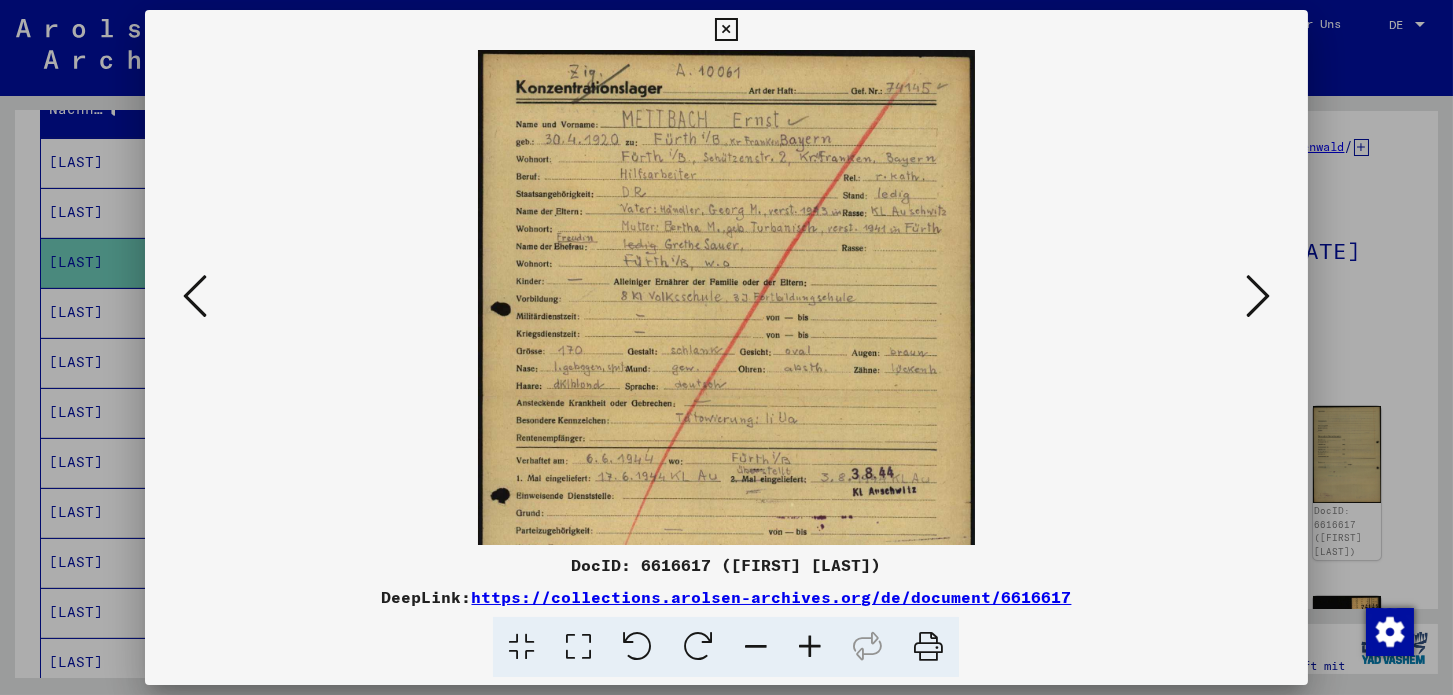click at bounding box center (810, 647) 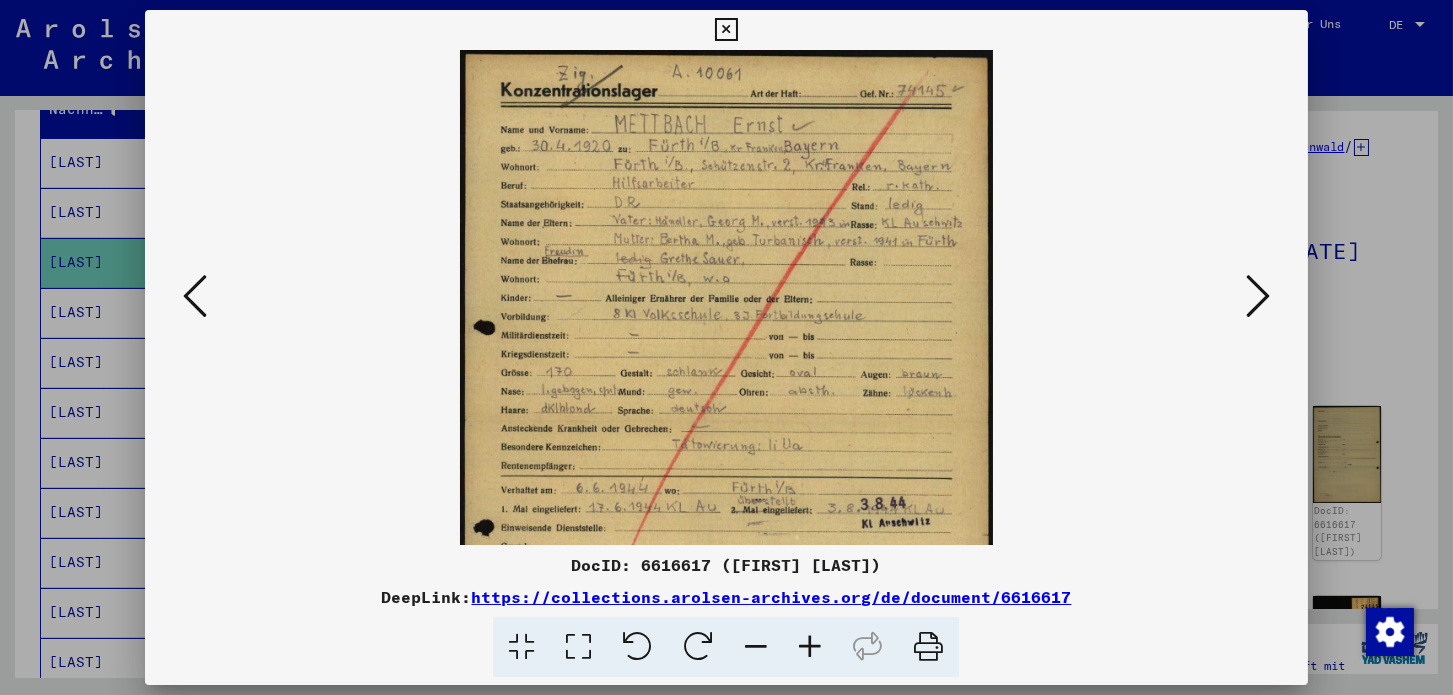 click at bounding box center (810, 647) 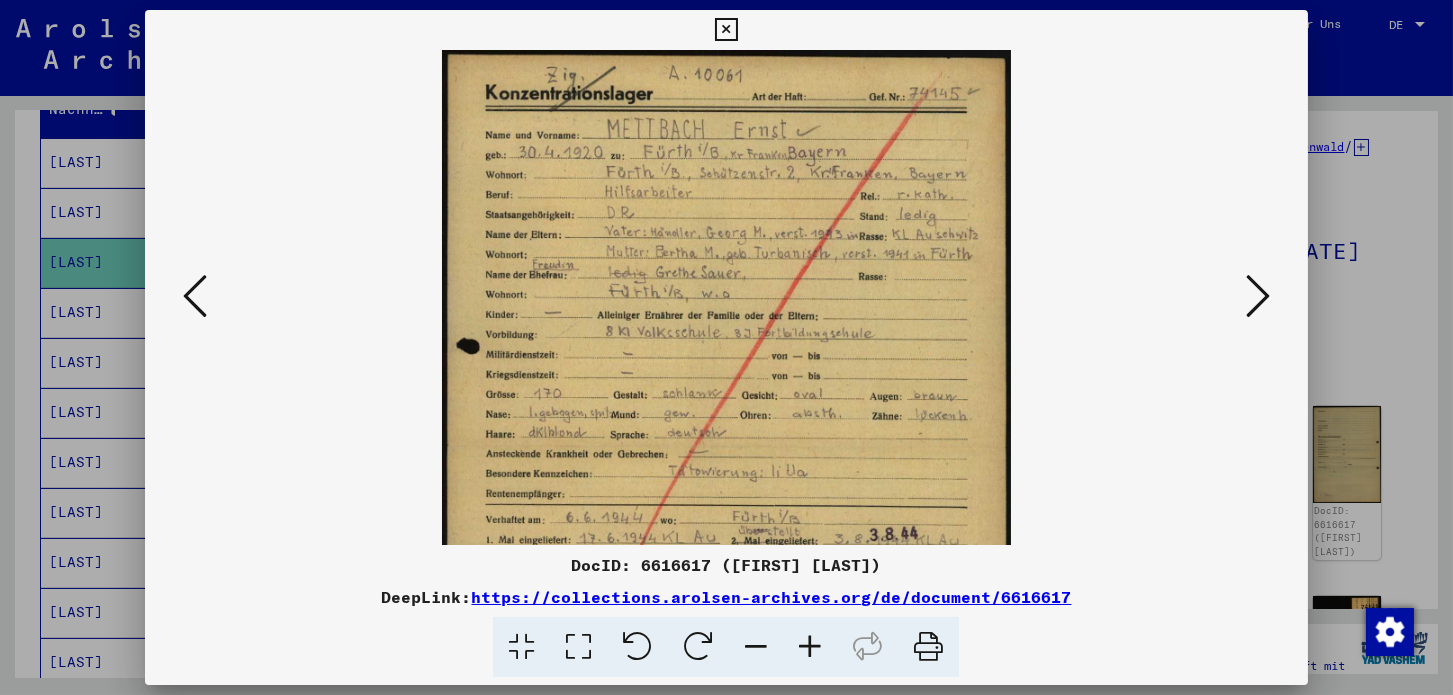 click at bounding box center (810, 647) 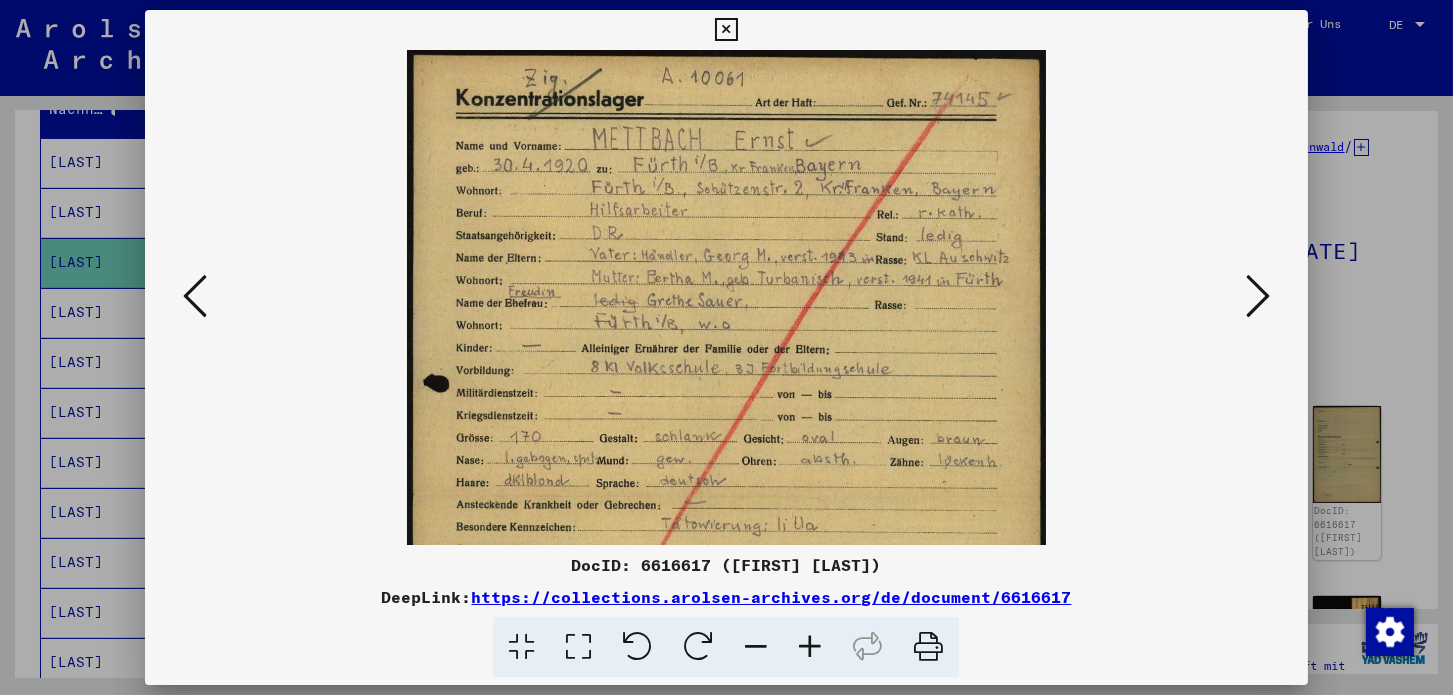 click at bounding box center [810, 647] 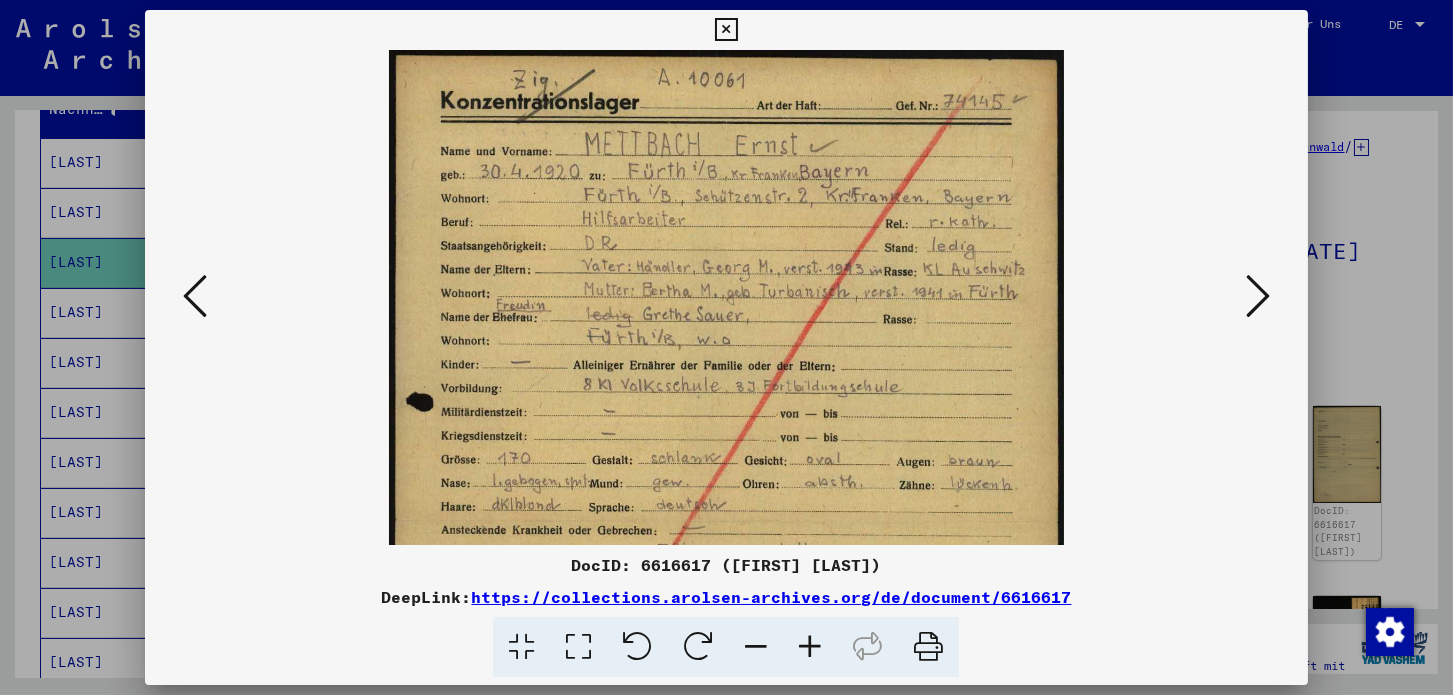 click at bounding box center (810, 647) 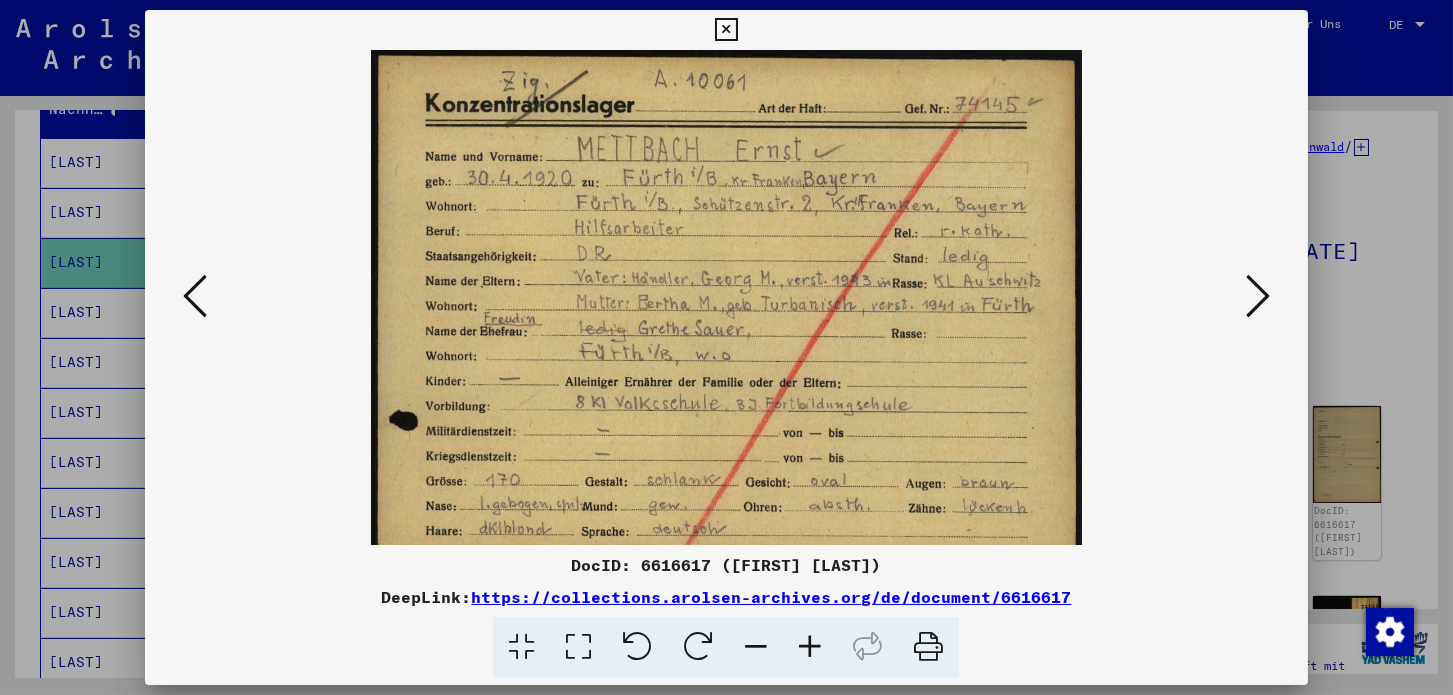 click at bounding box center (810, 647) 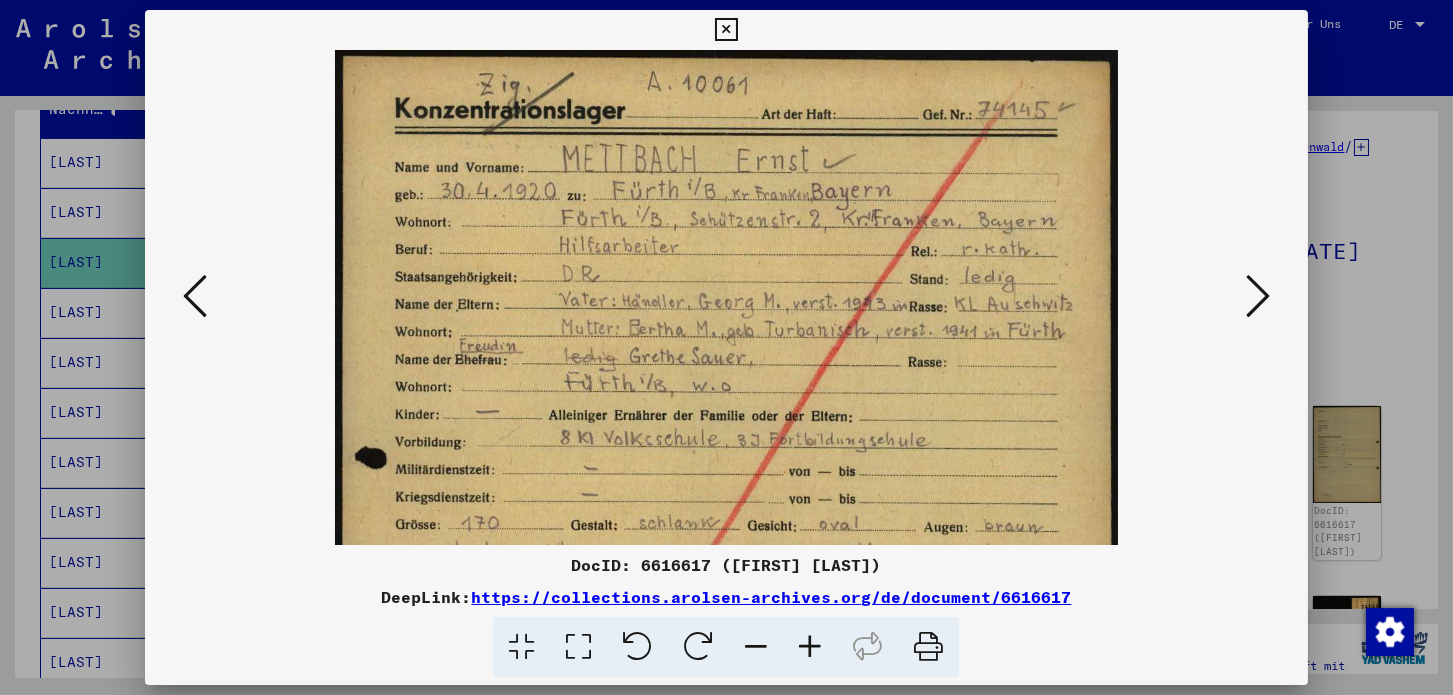 click at bounding box center (810, 647) 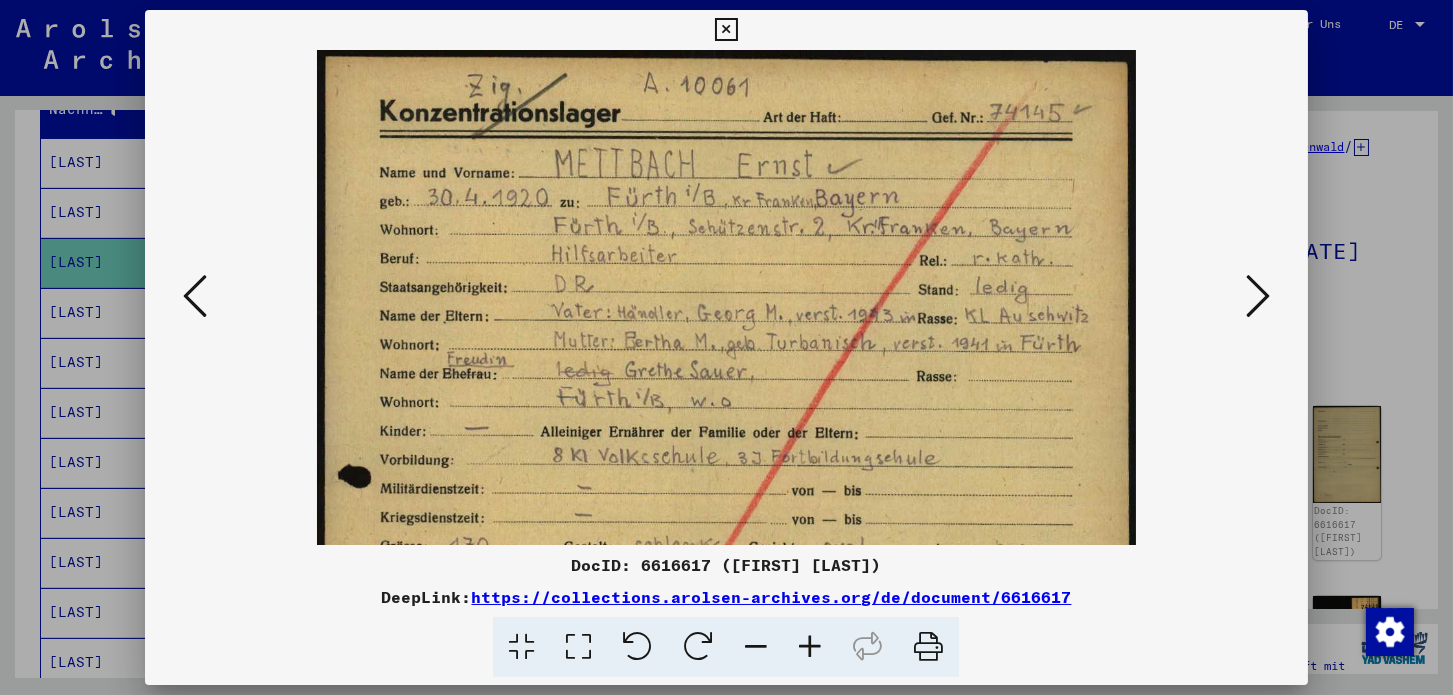 click at bounding box center [810, 647] 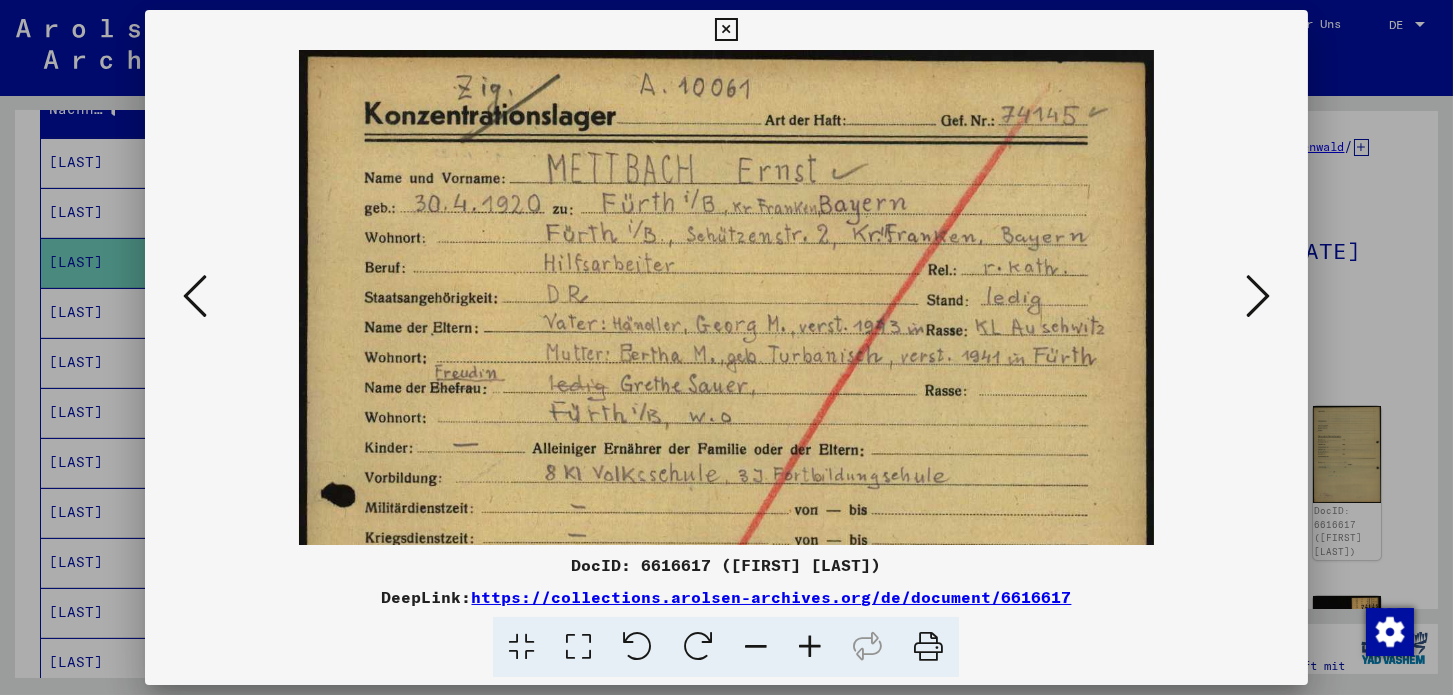 click at bounding box center [810, 647] 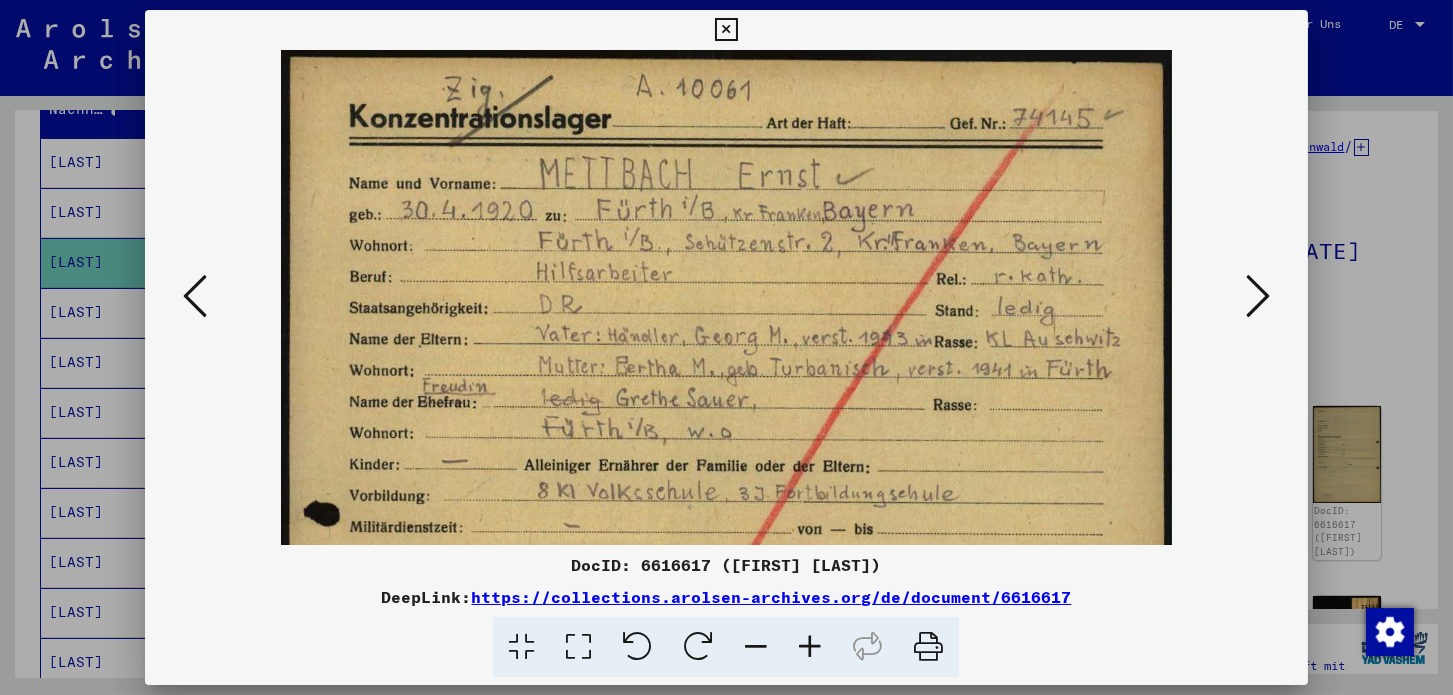 click at bounding box center (810, 647) 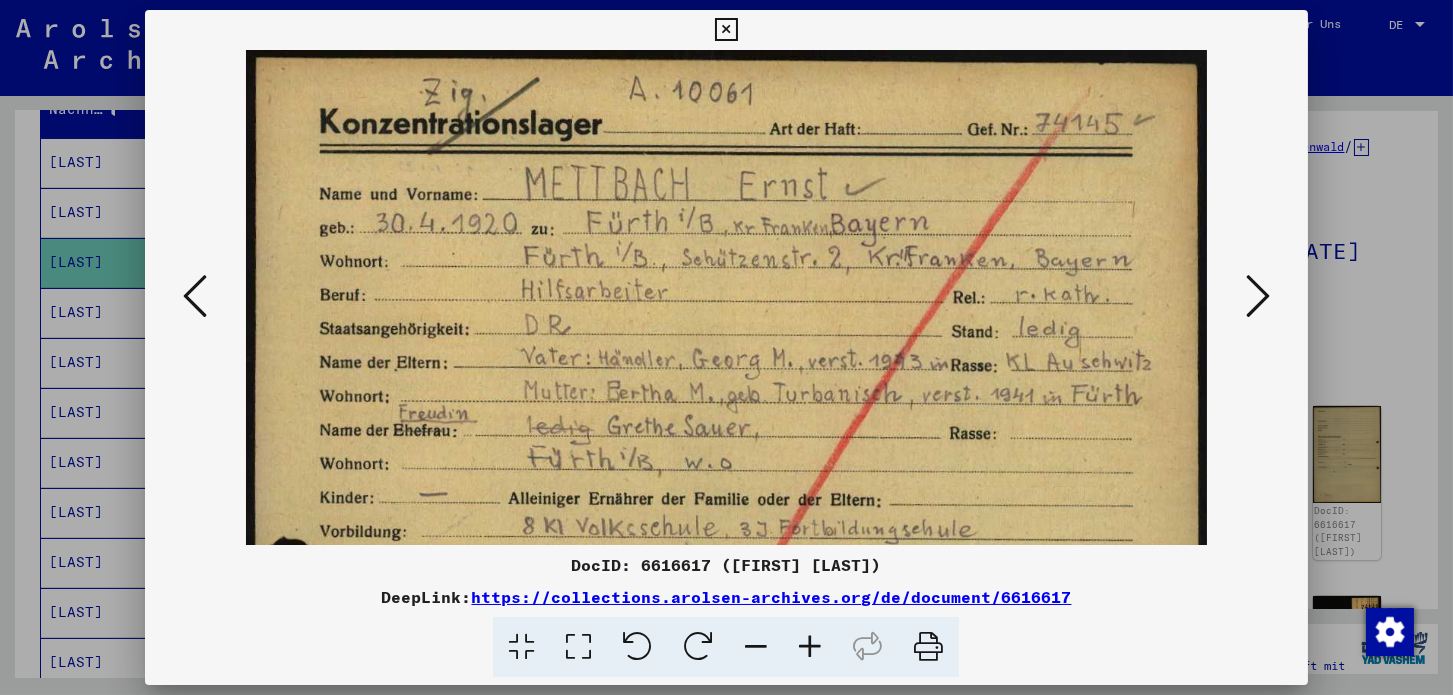 click at bounding box center [810, 647] 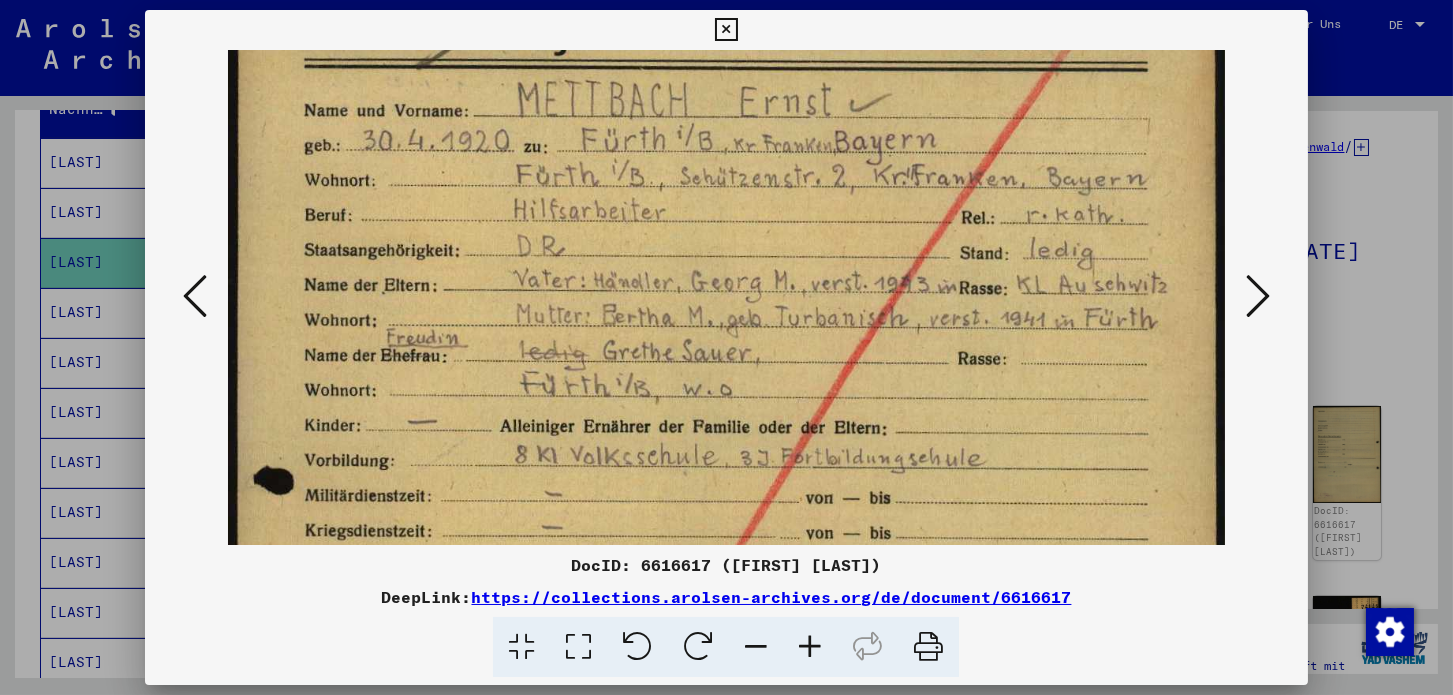 scroll, scrollTop: 98, scrollLeft: 0, axis: vertical 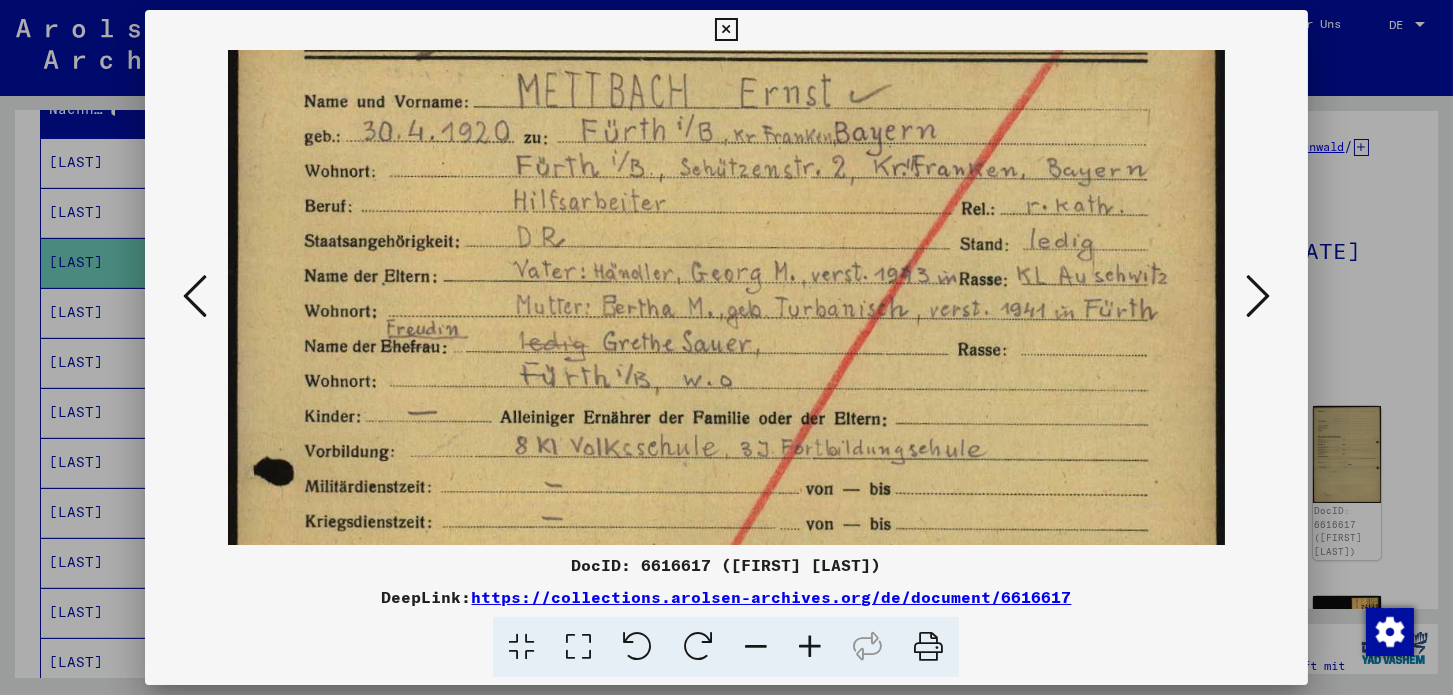 drag, startPoint x: 615, startPoint y: 382, endPoint x: 605, endPoint y: 284, distance: 98.50888 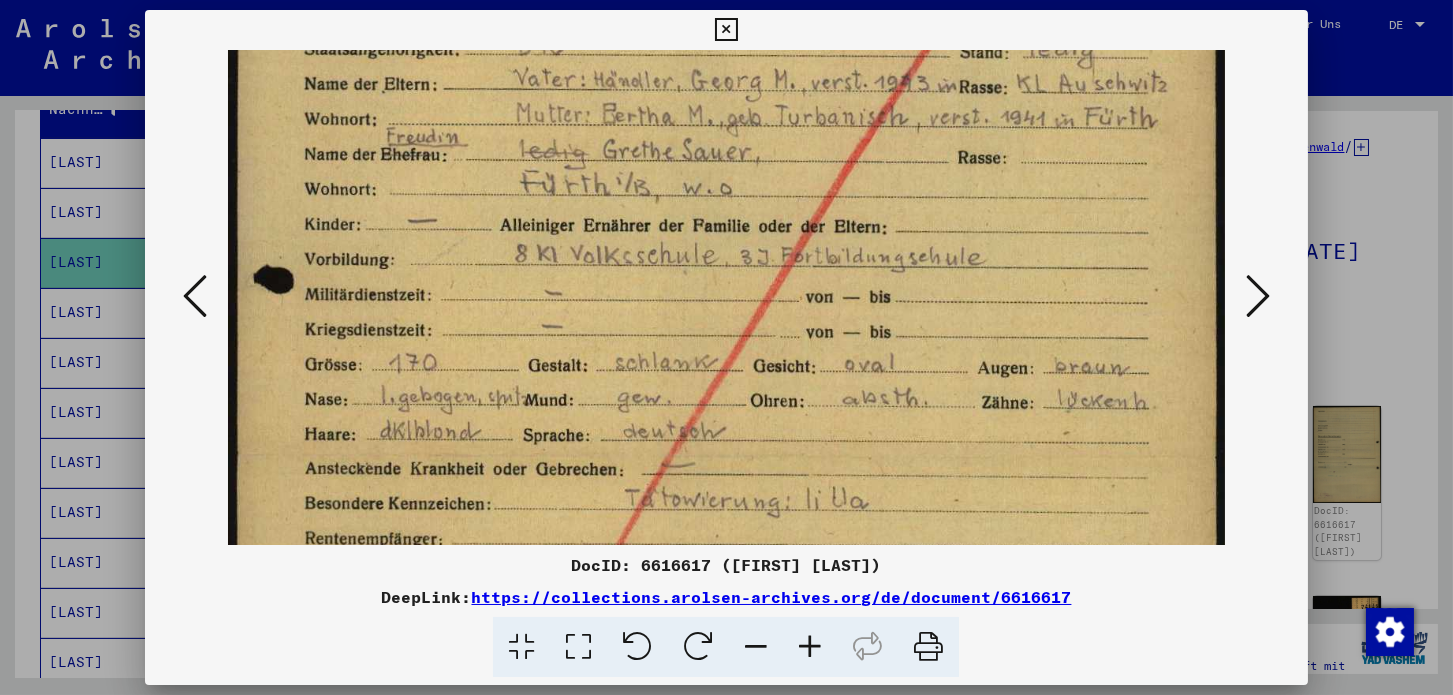 scroll, scrollTop: 292, scrollLeft: 0, axis: vertical 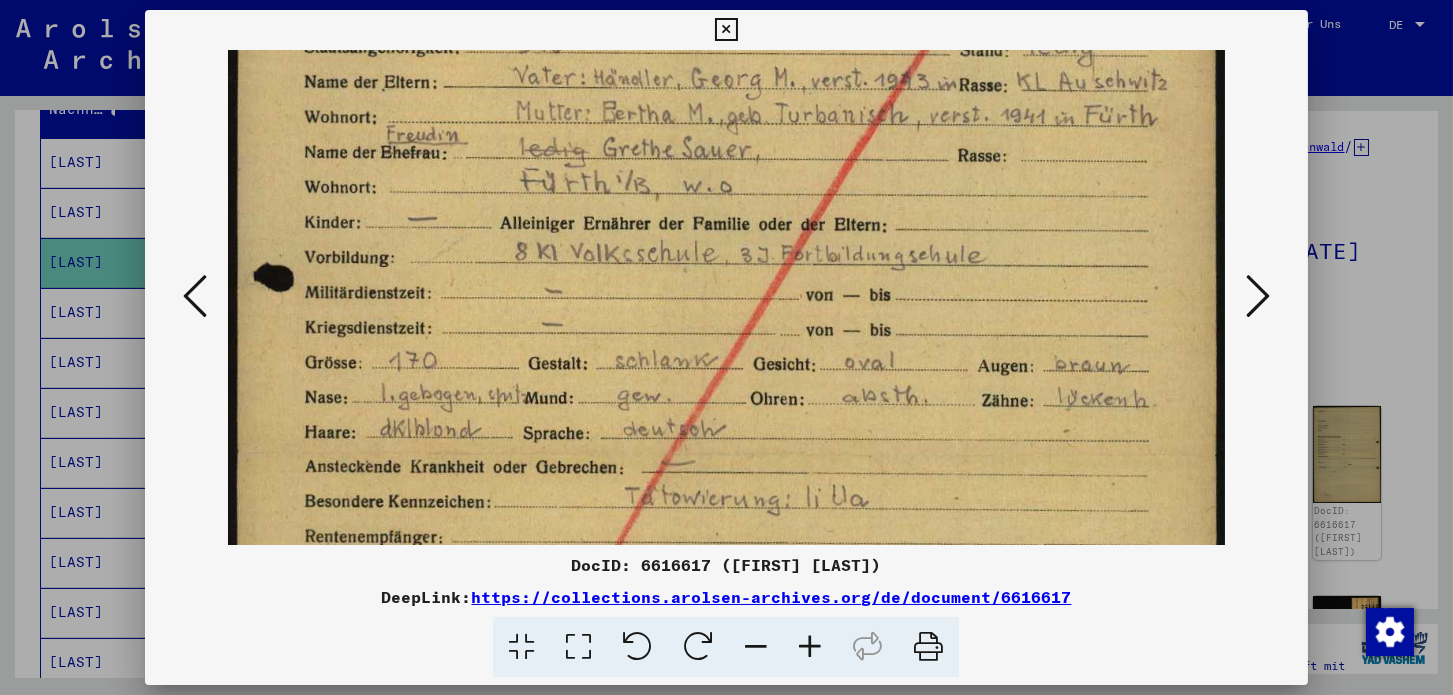 drag, startPoint x: 703, startPoint y: 378, endPoint x: 660, endPoint y: 184, distance: 198.70833 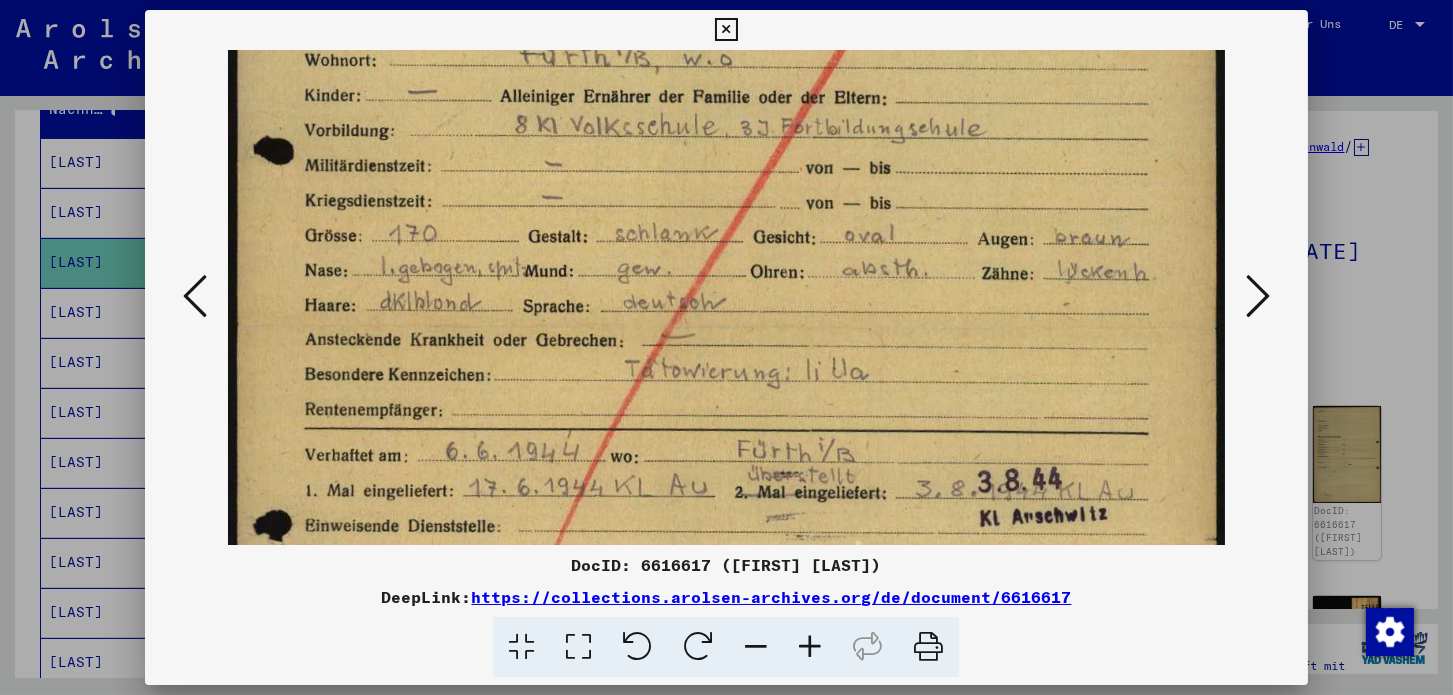 drag, startPoint x: 645, startPoint y: 329, endPoint x: 643, endPoint y: 200, distance: 129.0155 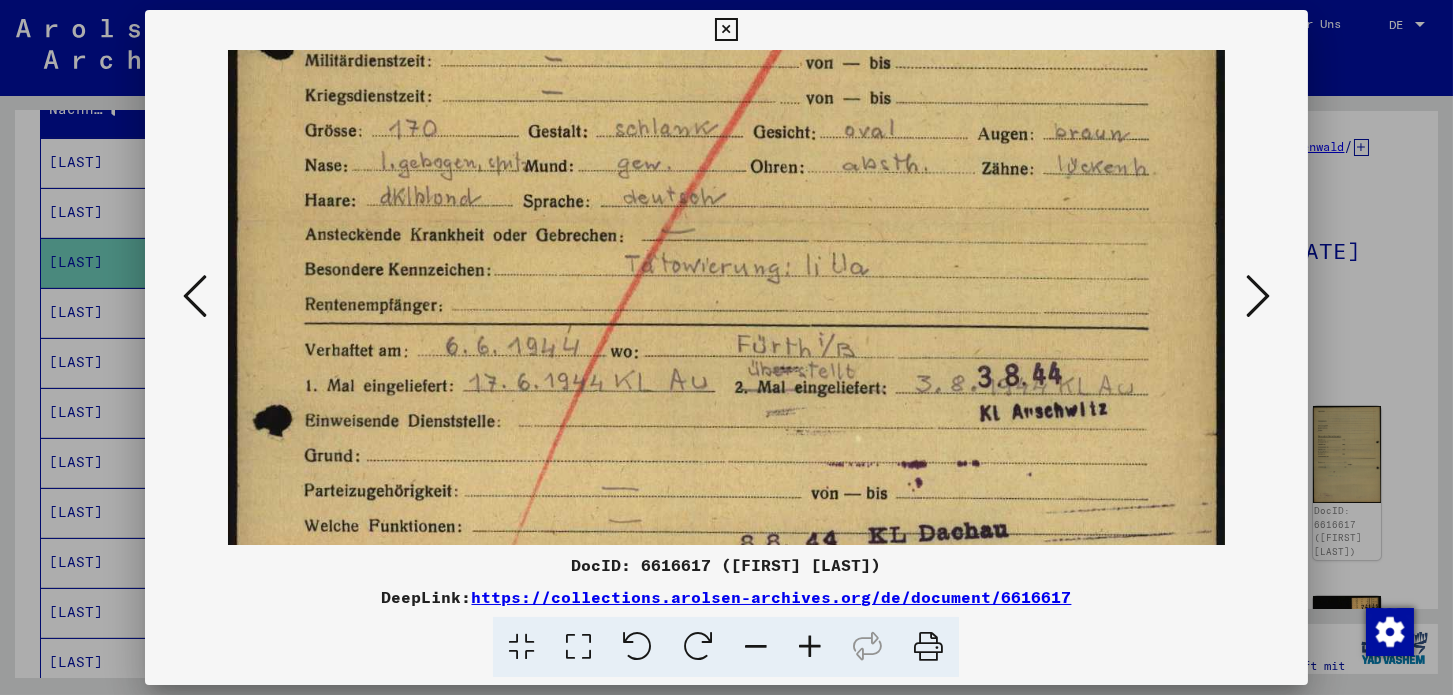scroll, scrollTop: 525, scrollLeft: 0, axis: vertical 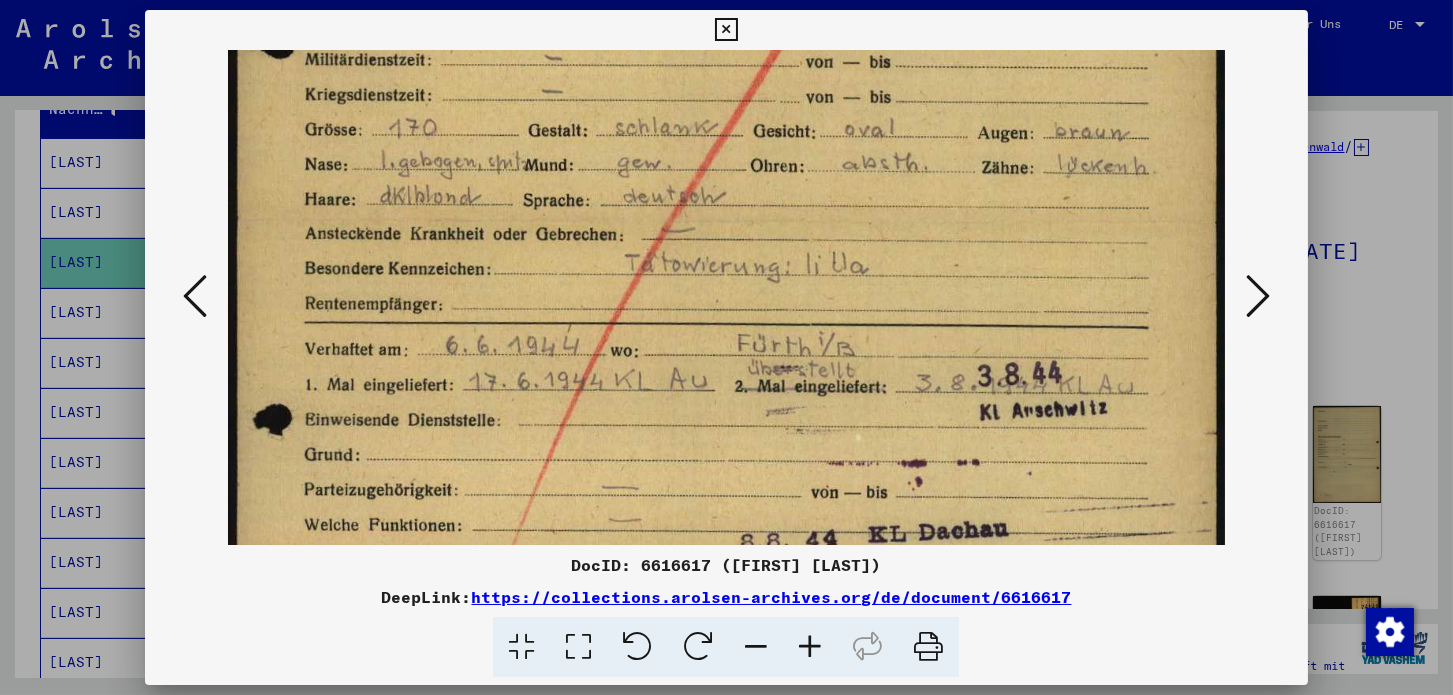 drag, startPoint x: 667, startPoint y: 398, endPoint x: 651, endPoint y: 294, distance: 105.22357 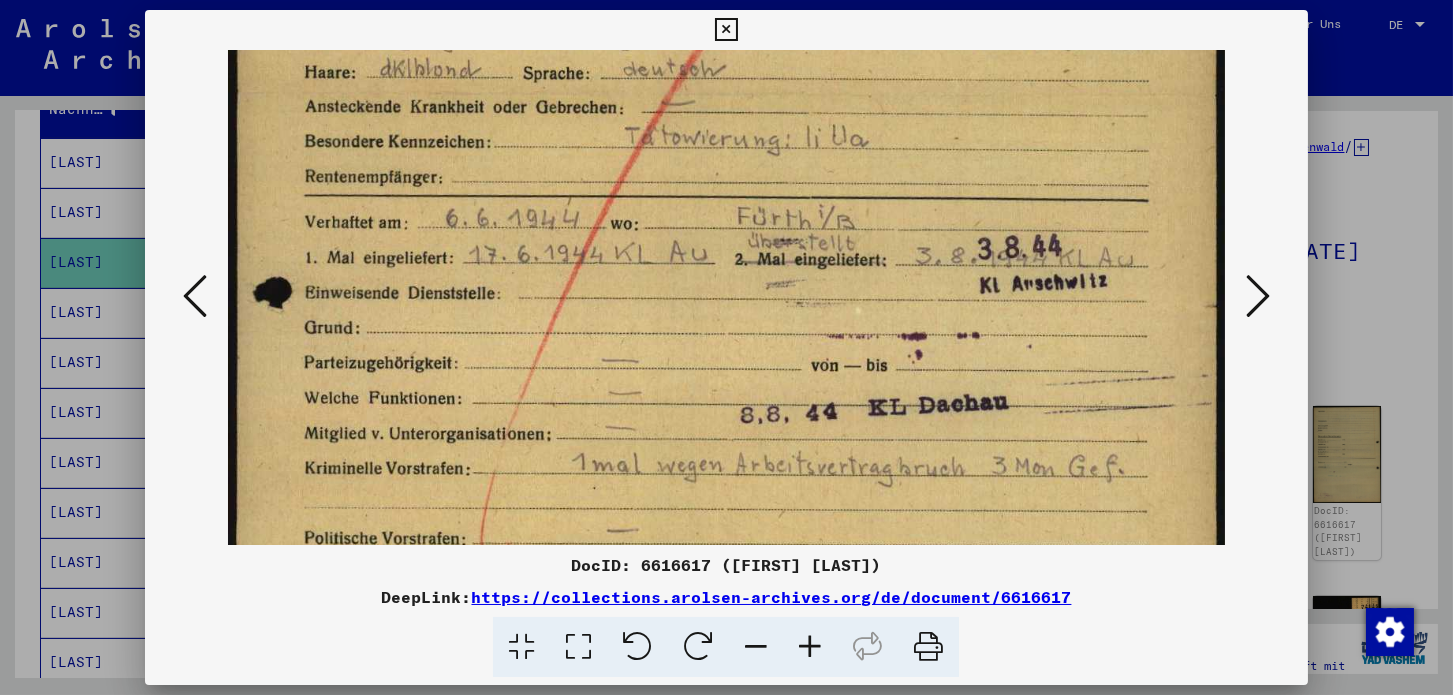 scroll, scrollTop: 653, scrollLeft: 0, axis: vertical 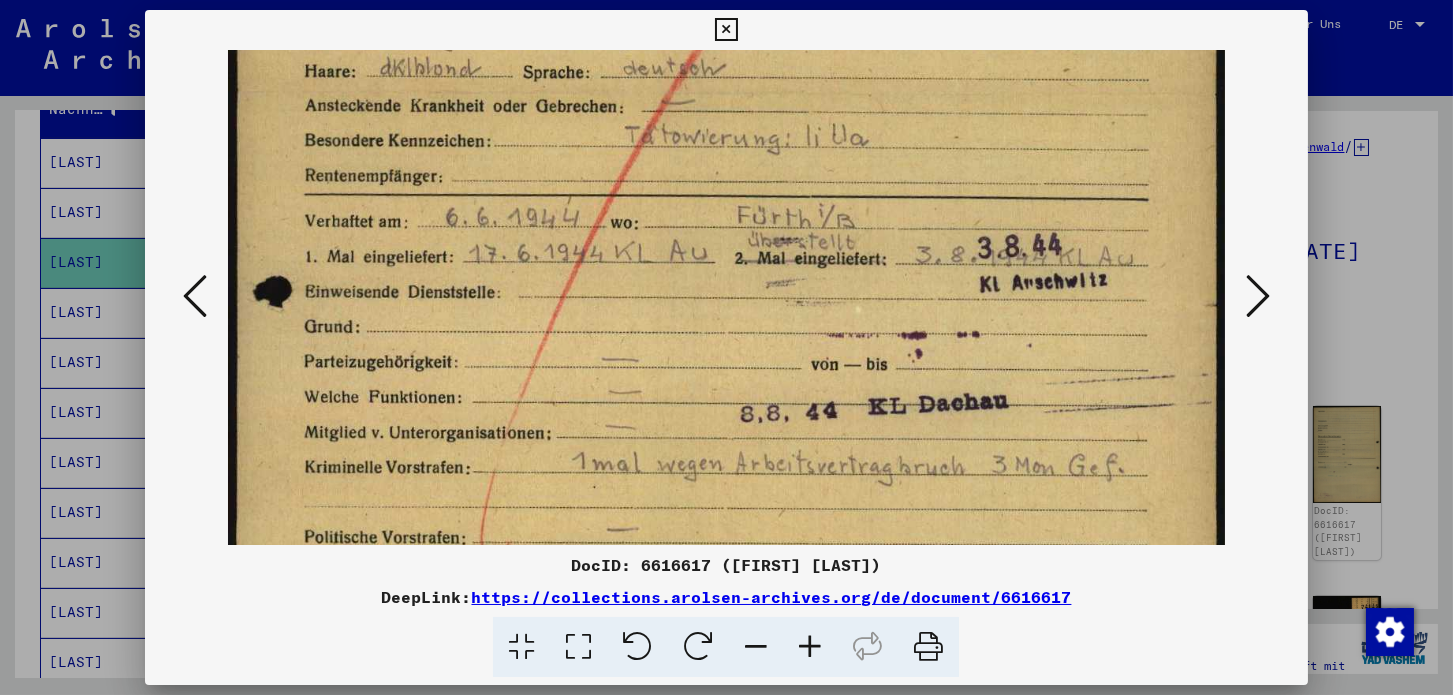 drag, startPoint x: 671, startPoint y: 422, endPoint x: 645, endPoint y: 294, distance: 130.61394 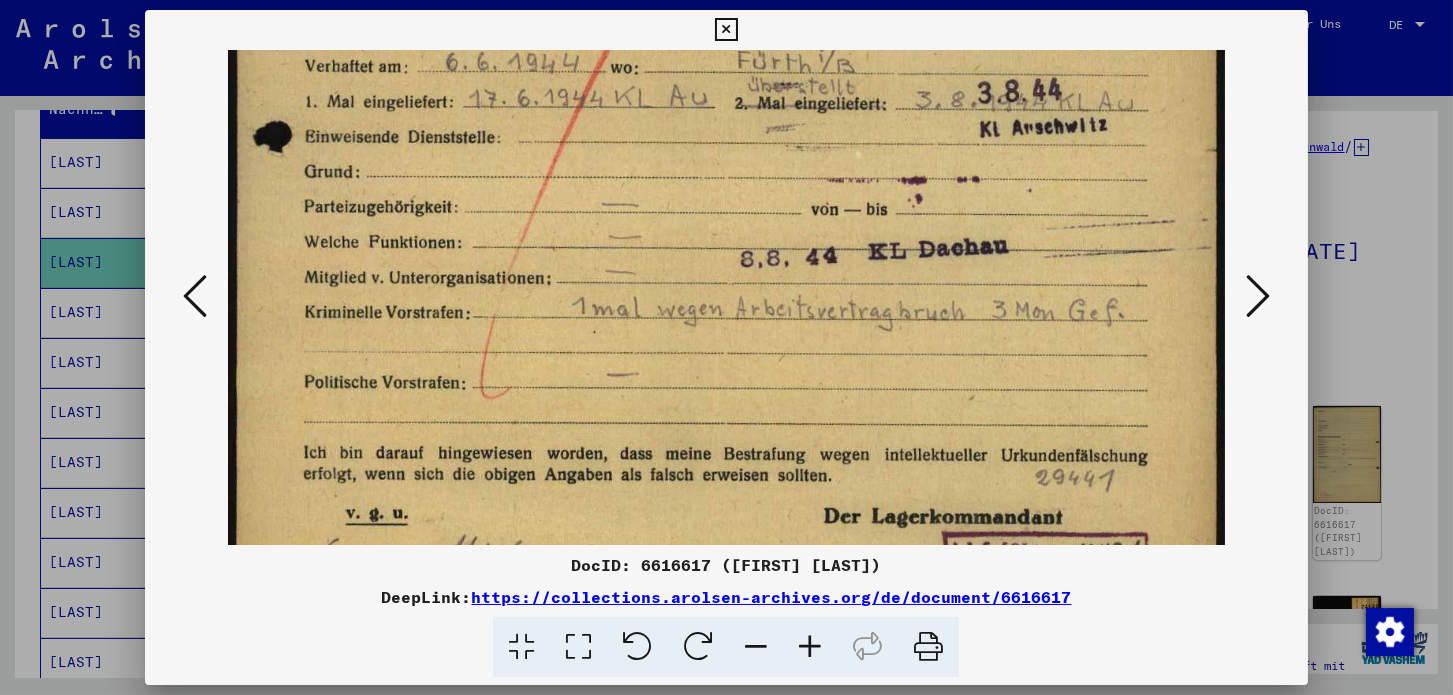 drag, startPoint x: 656, startPoint y: 414, endPoint x: 634, endPoint y: 257, distance: 158.5339 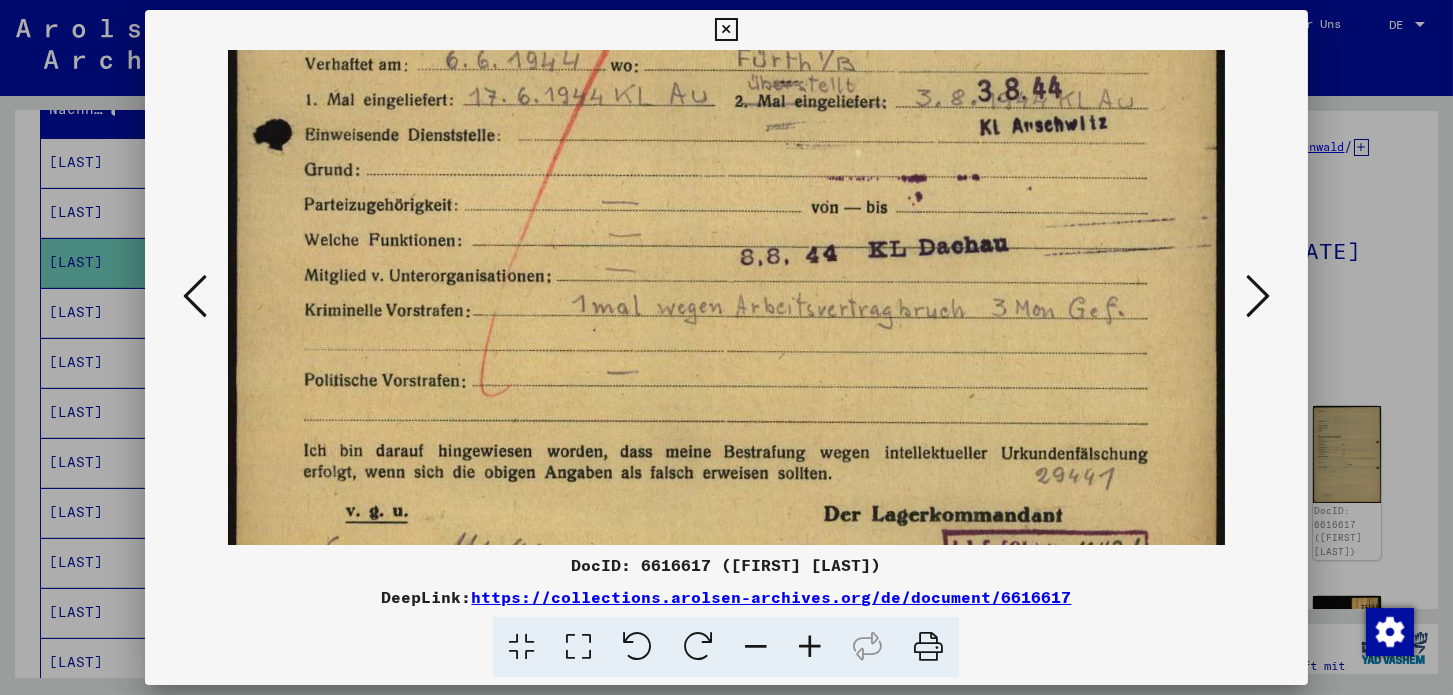 scroll, scrollTop: 900, scrollLeft: 0, axis: vertical 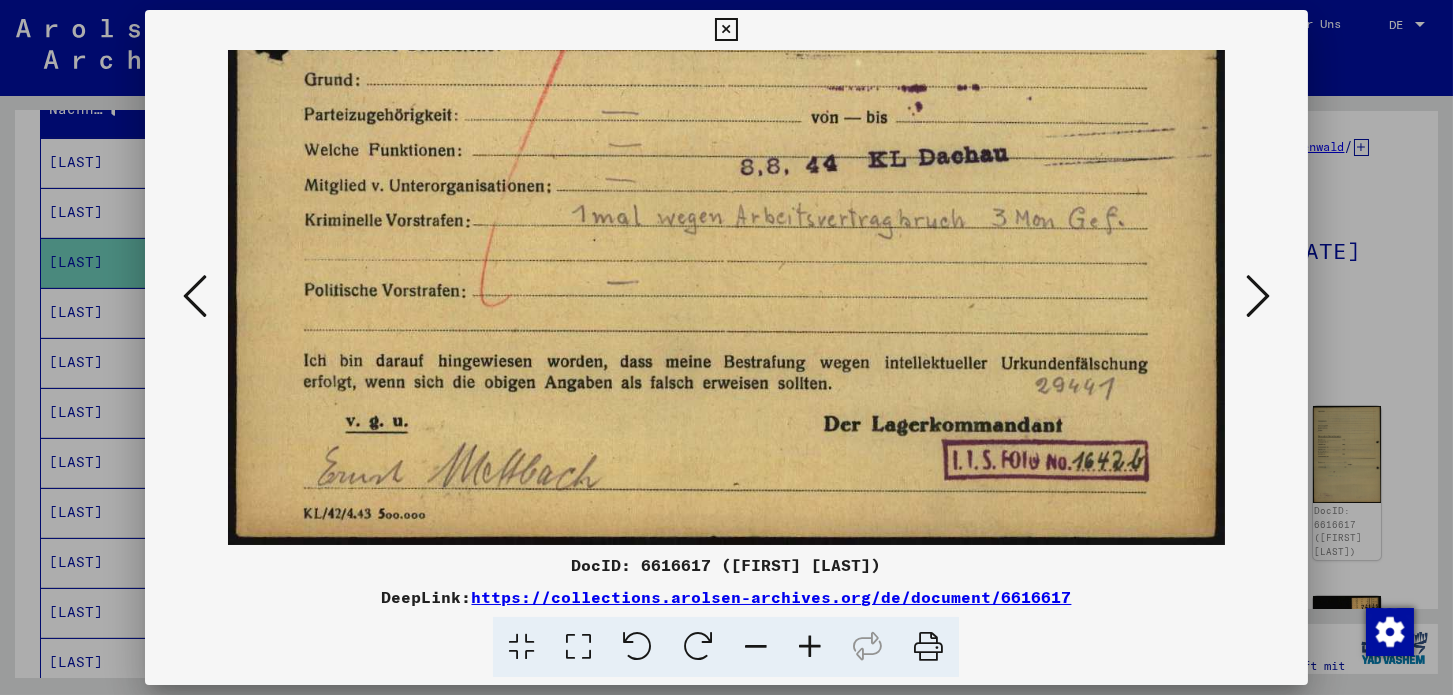 drag, startPoint x: 642, startPoint y: 381, endPoint x: 699, endPoint y: 136, distance: 251.54324 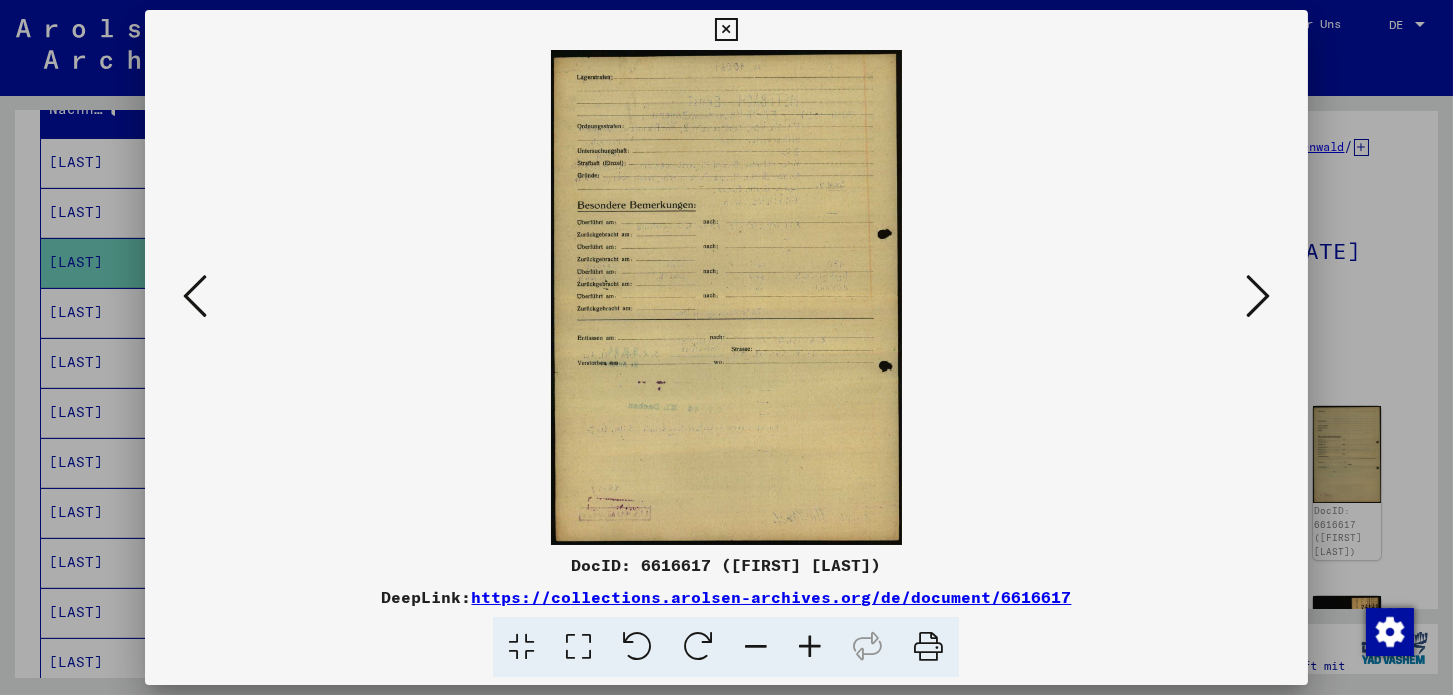scroll, scrollTop: 0, scrollLeft: 0, axis: both 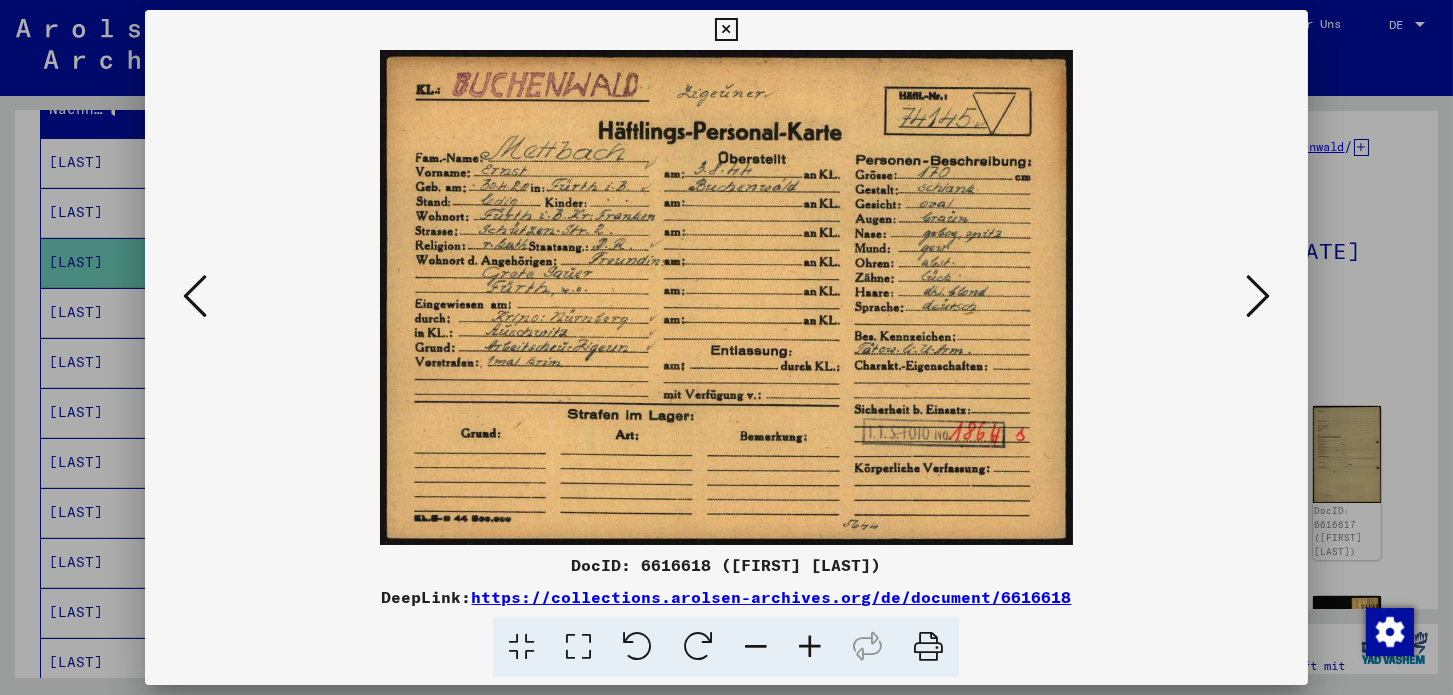 click at bounding box center [810, 647] 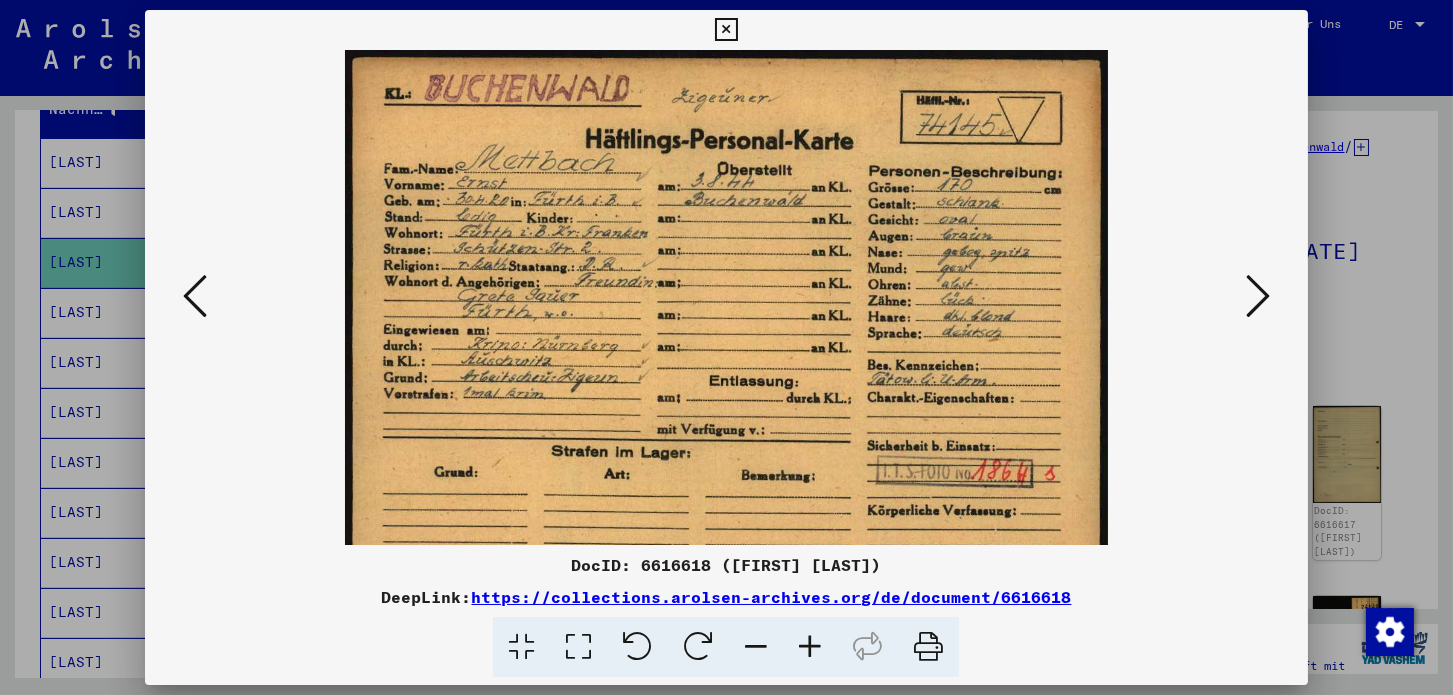 click at bounding box center [810, 647] 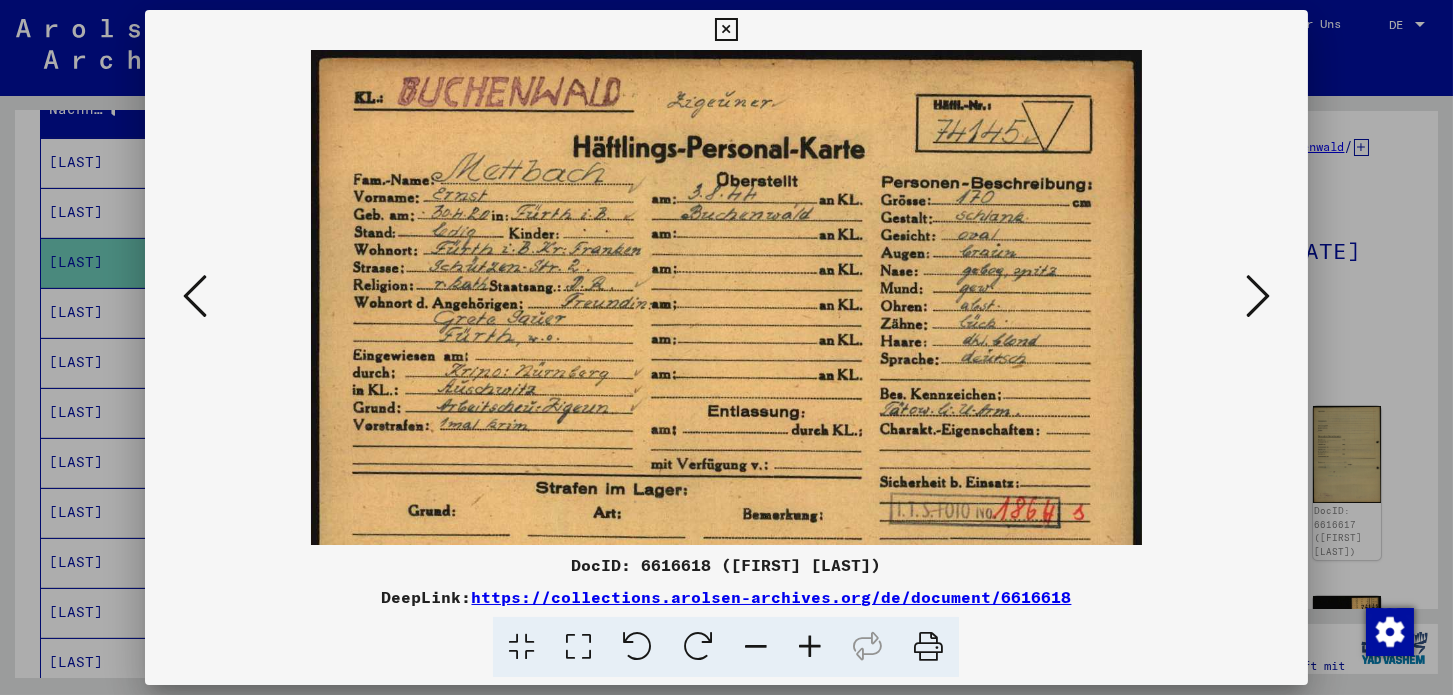 click at bounding box center (810, 647) 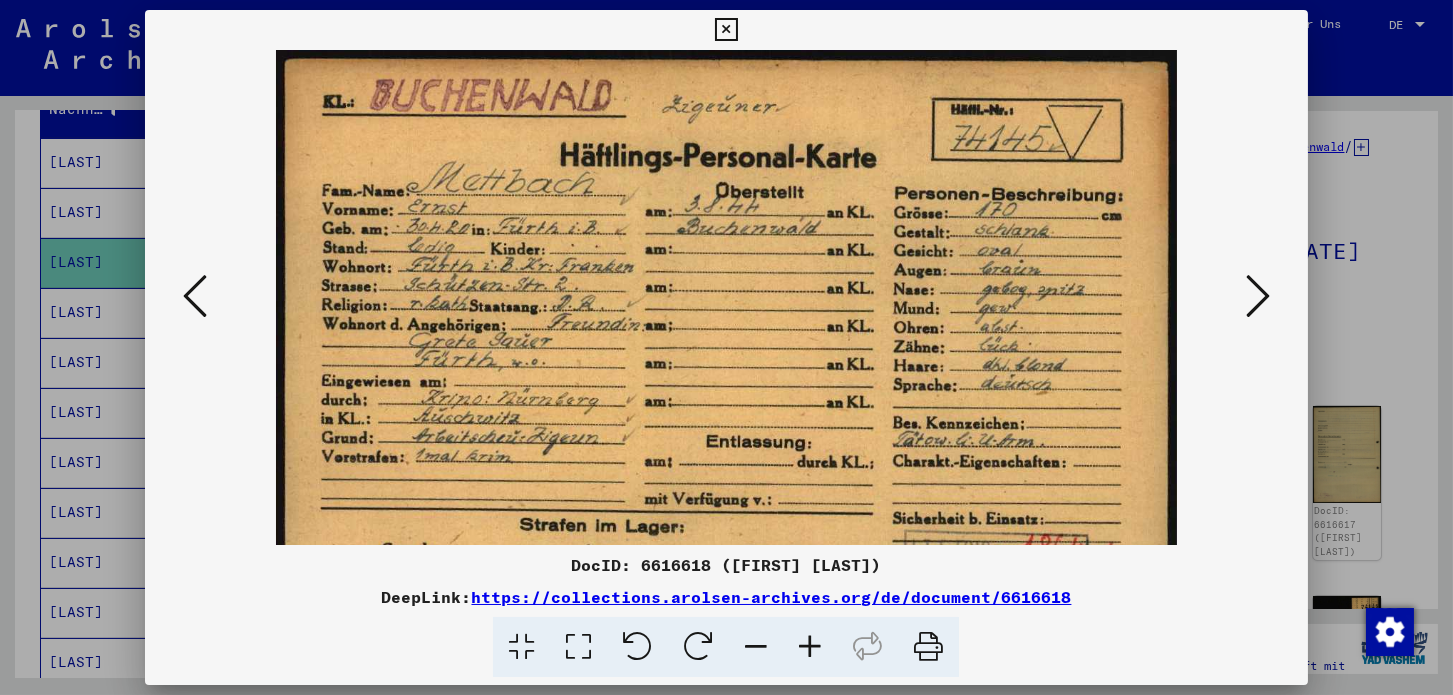 click at bounding box center [810, 647] 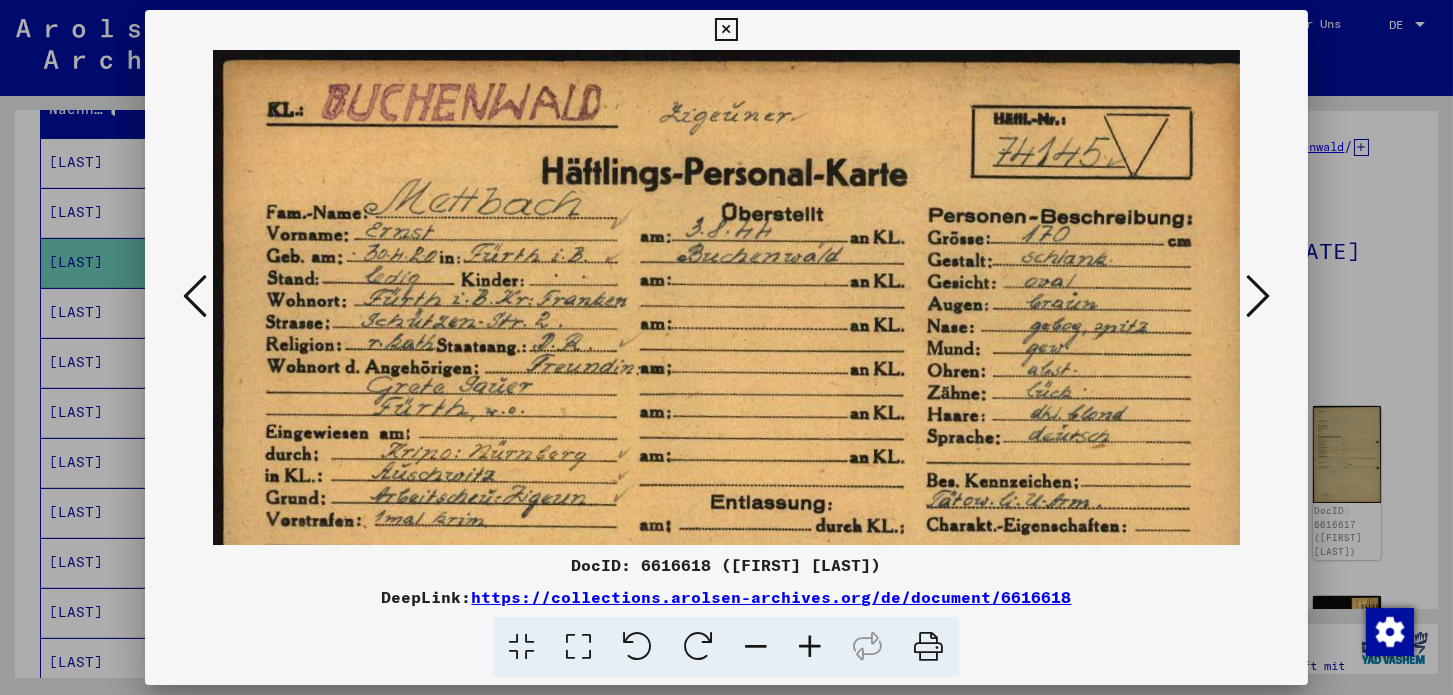 click at bounding box center (810, 647) 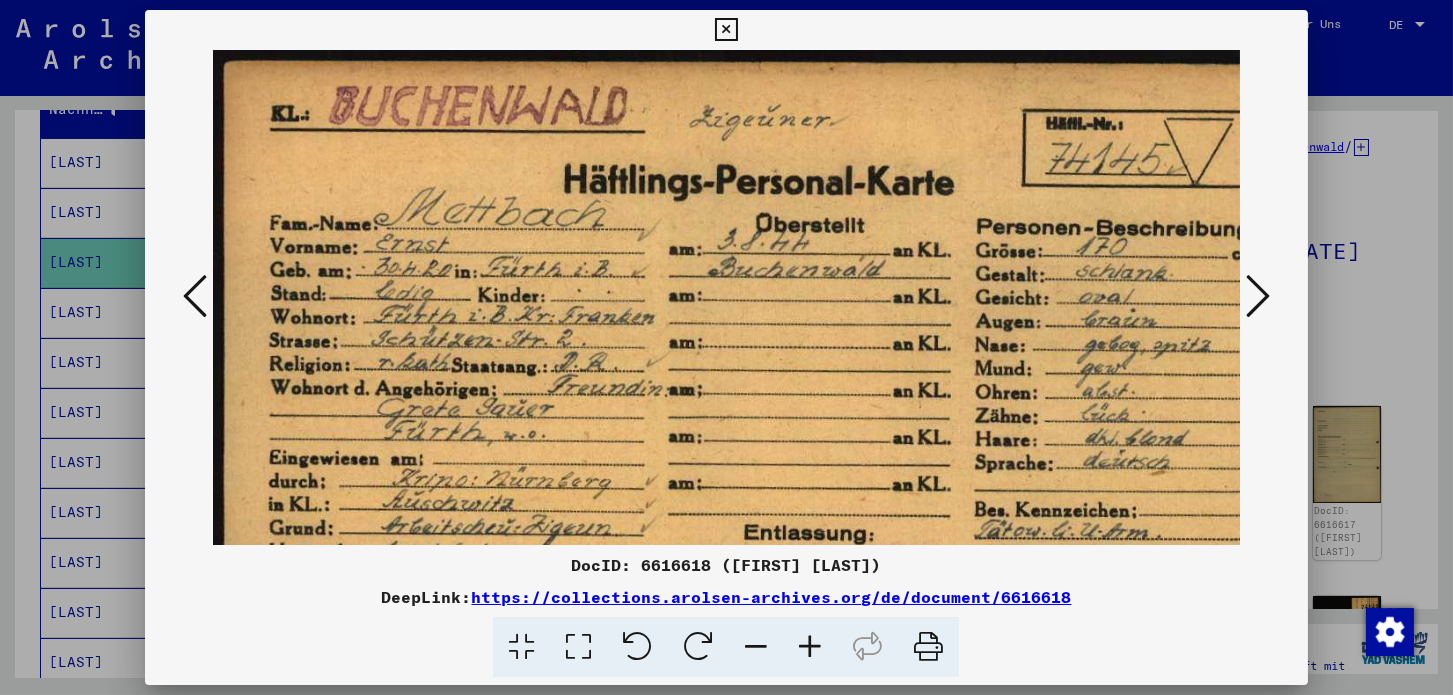 click at bounding box center (810, 647) 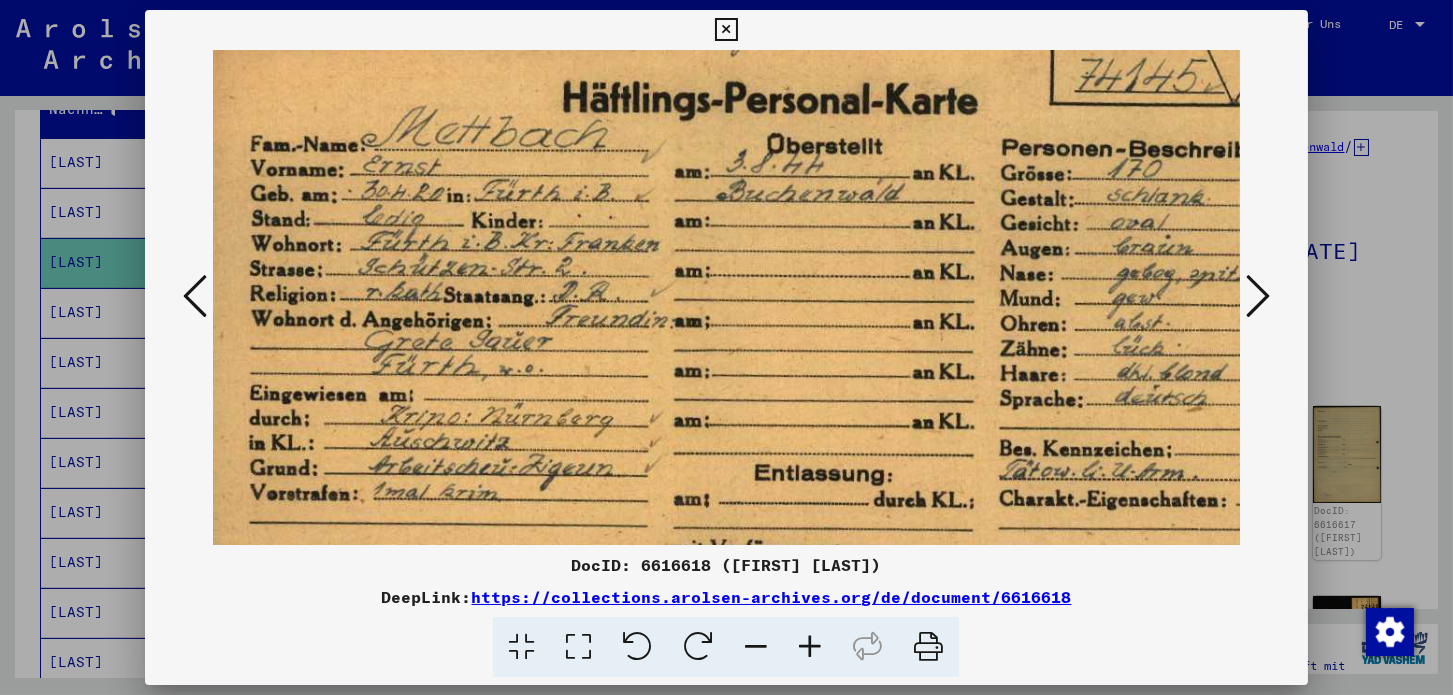 scroll, scrollTop: 90, scrollLeft: 25, axis: both 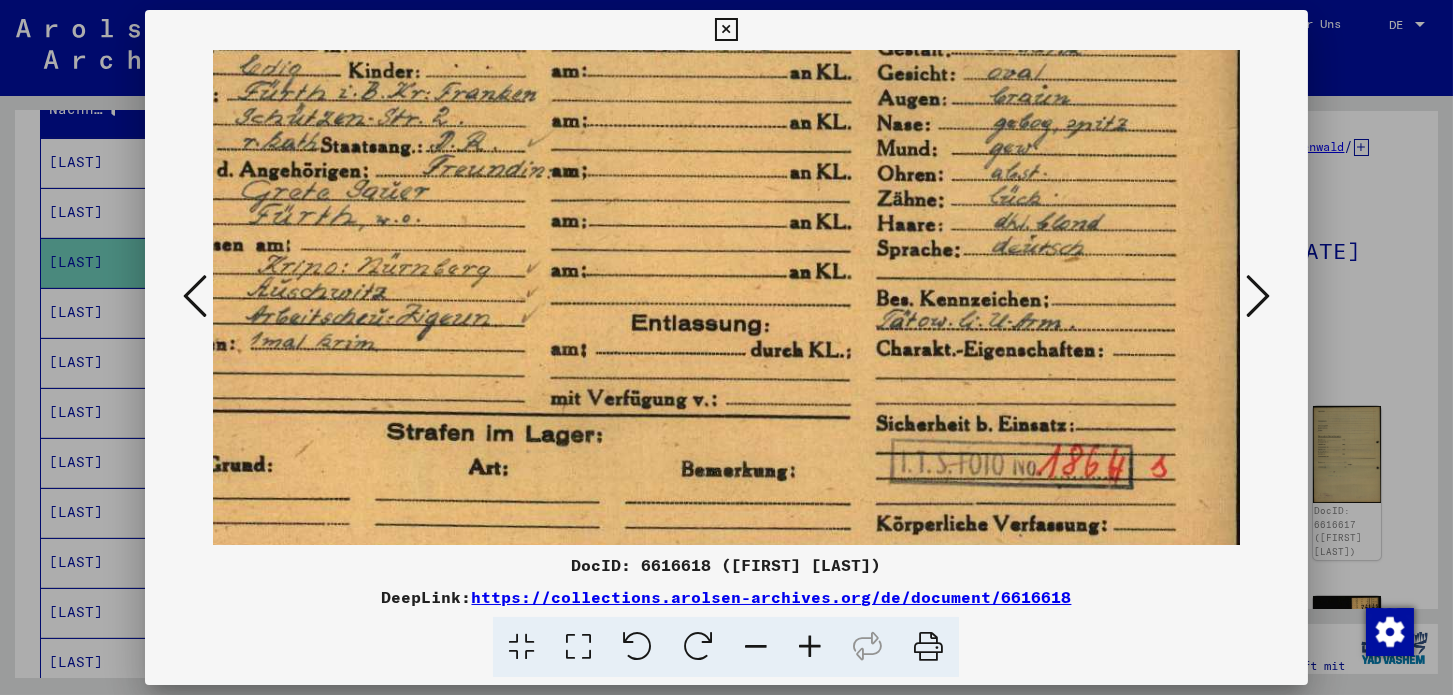 drag, startPoint x: 767, startPoint y: 471, endPoint x: 591, endPoint y: 231, distance: 297.61722 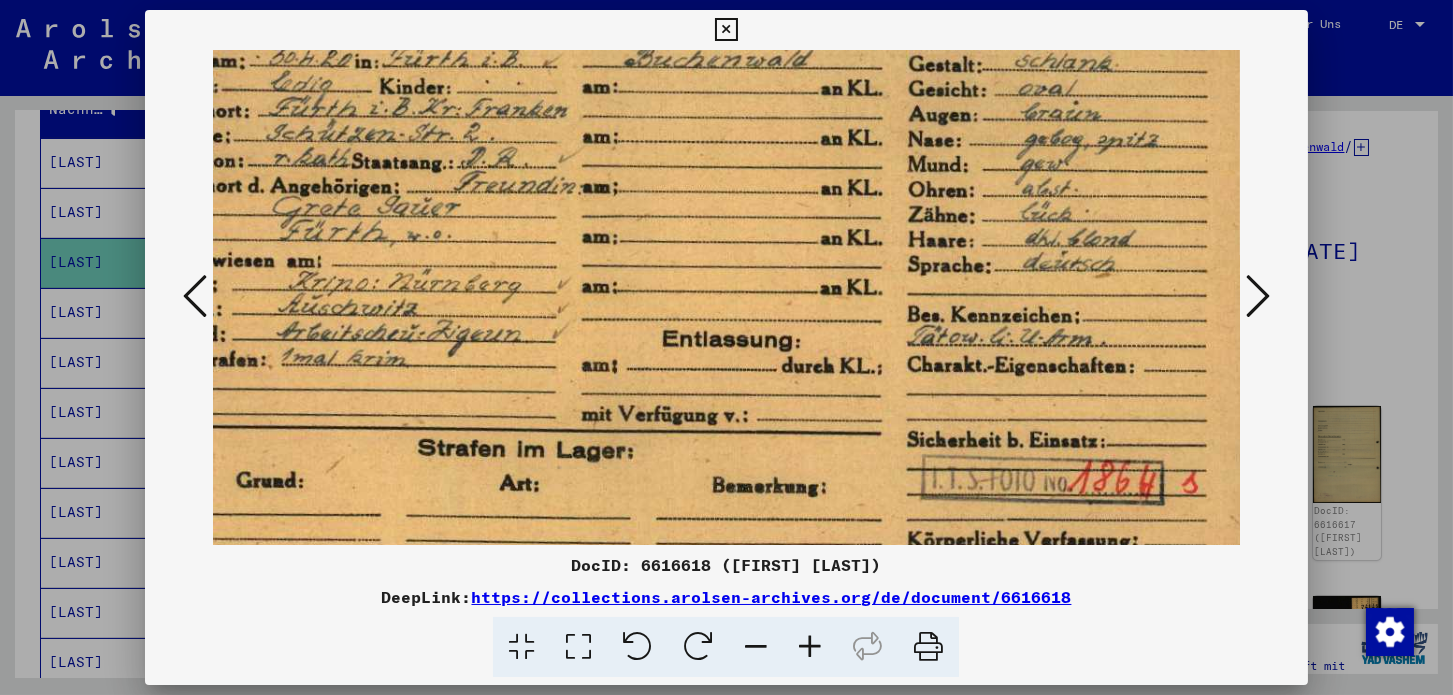 drag, startPoint x: 592, startPoint y: 371, endPoint x: 618, endPoint y: 391, distance: 32.80244 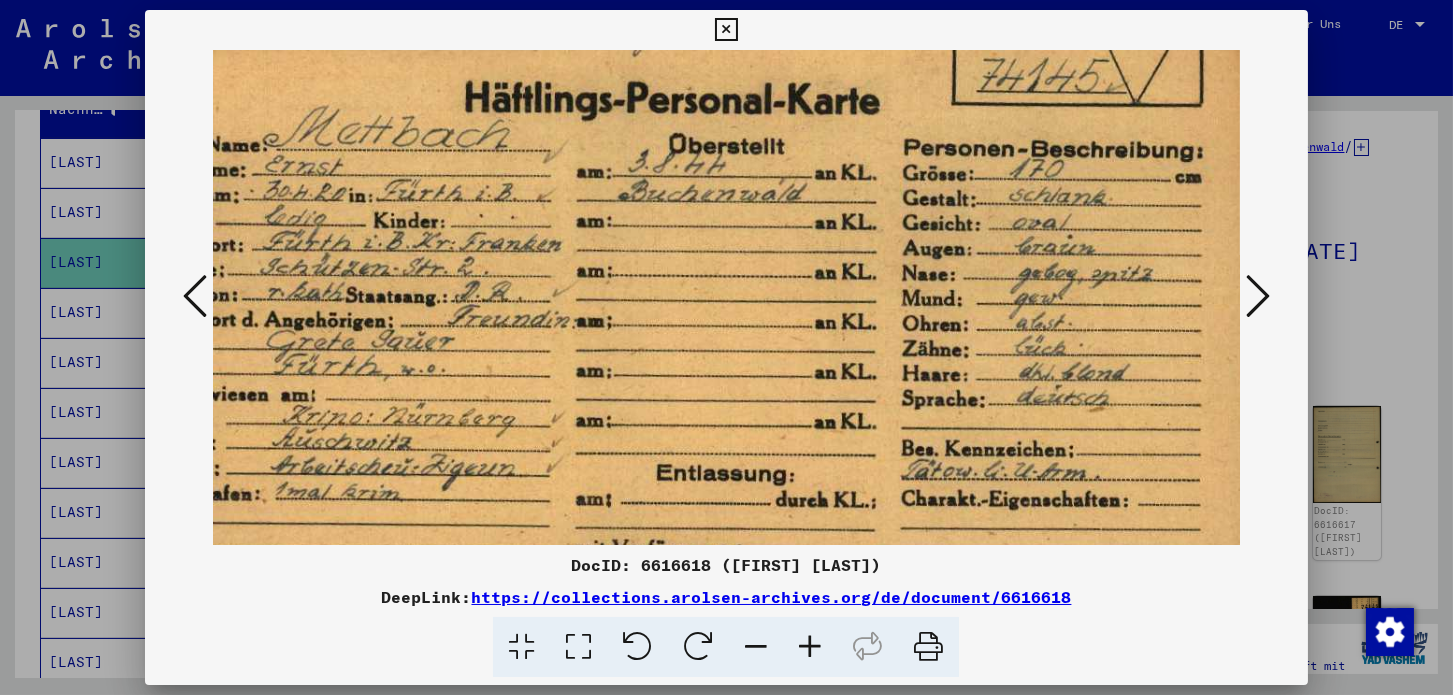 scroll, scrollTop: 85, scrollLeft: 121, axis: both 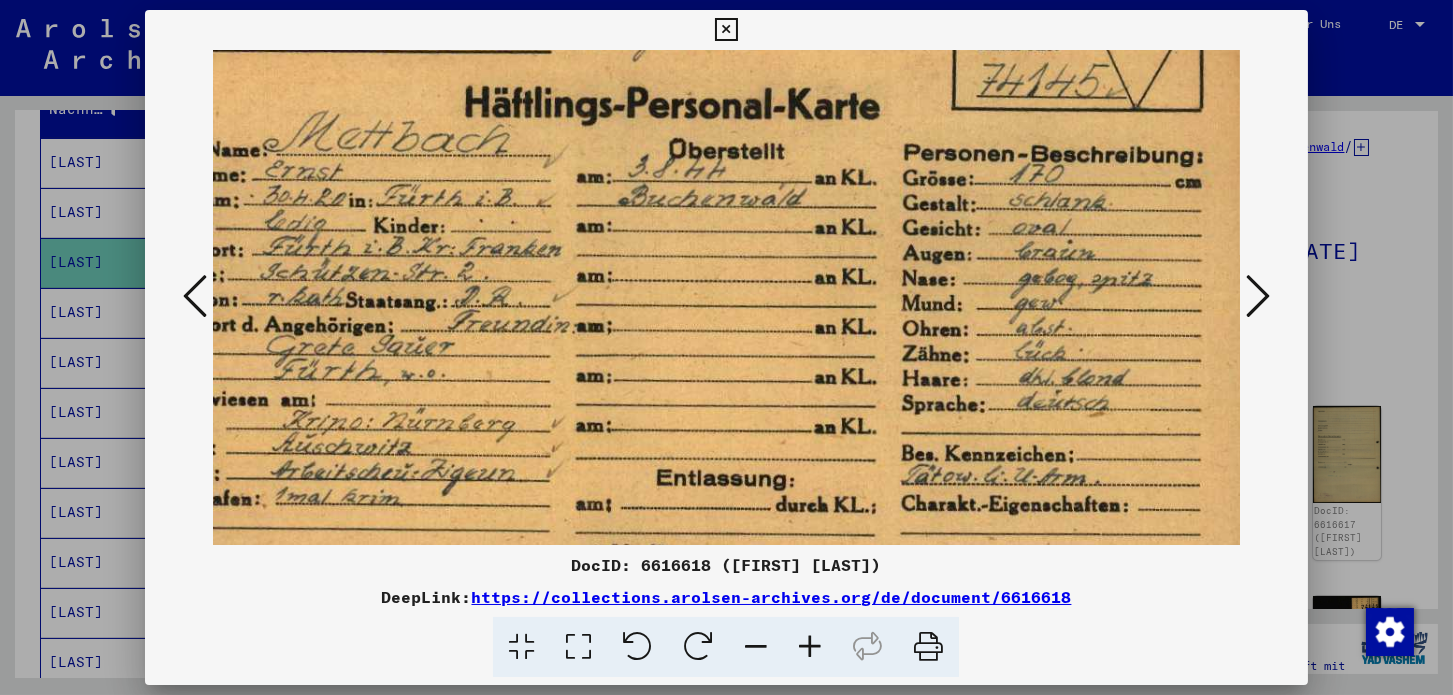 drag, startPoint x: 600, startPoint y: 255, endPoint x: 595, endPoint y: 391, distance: 136.09187 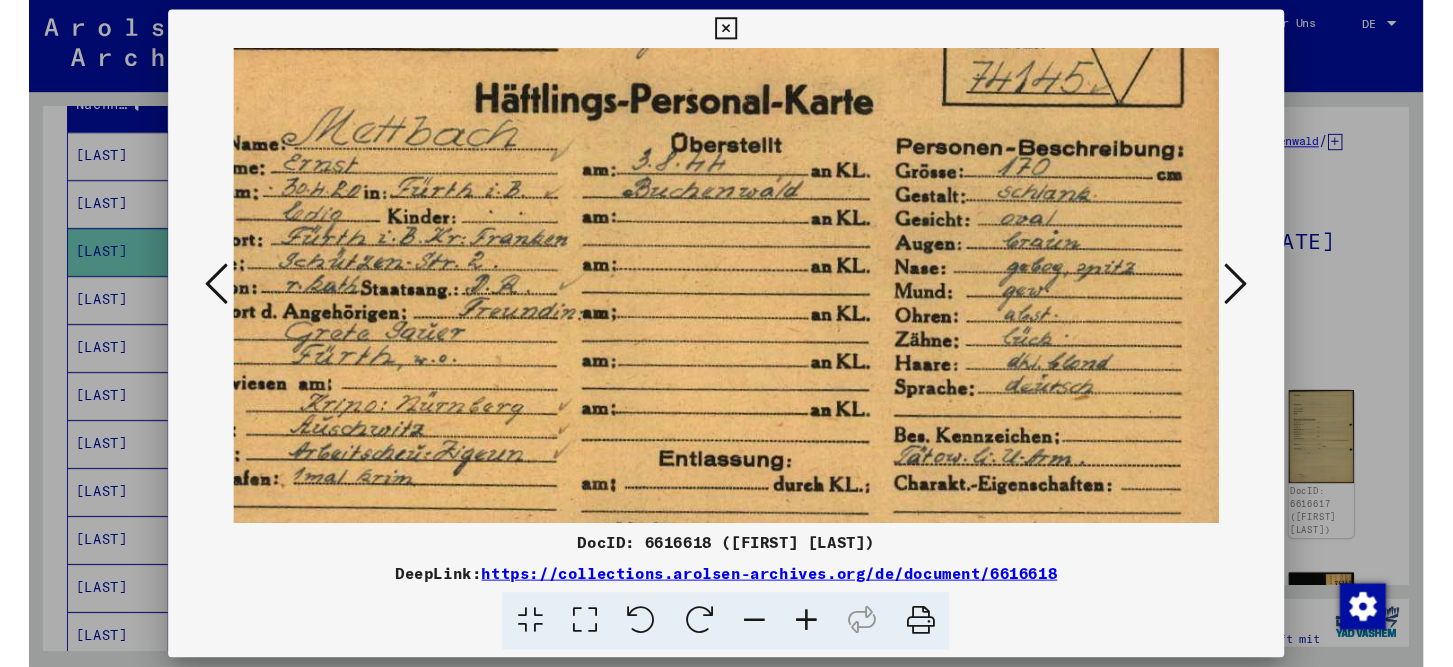 scroll, scrollTop: 0, scrollLeft: 0, axis: both 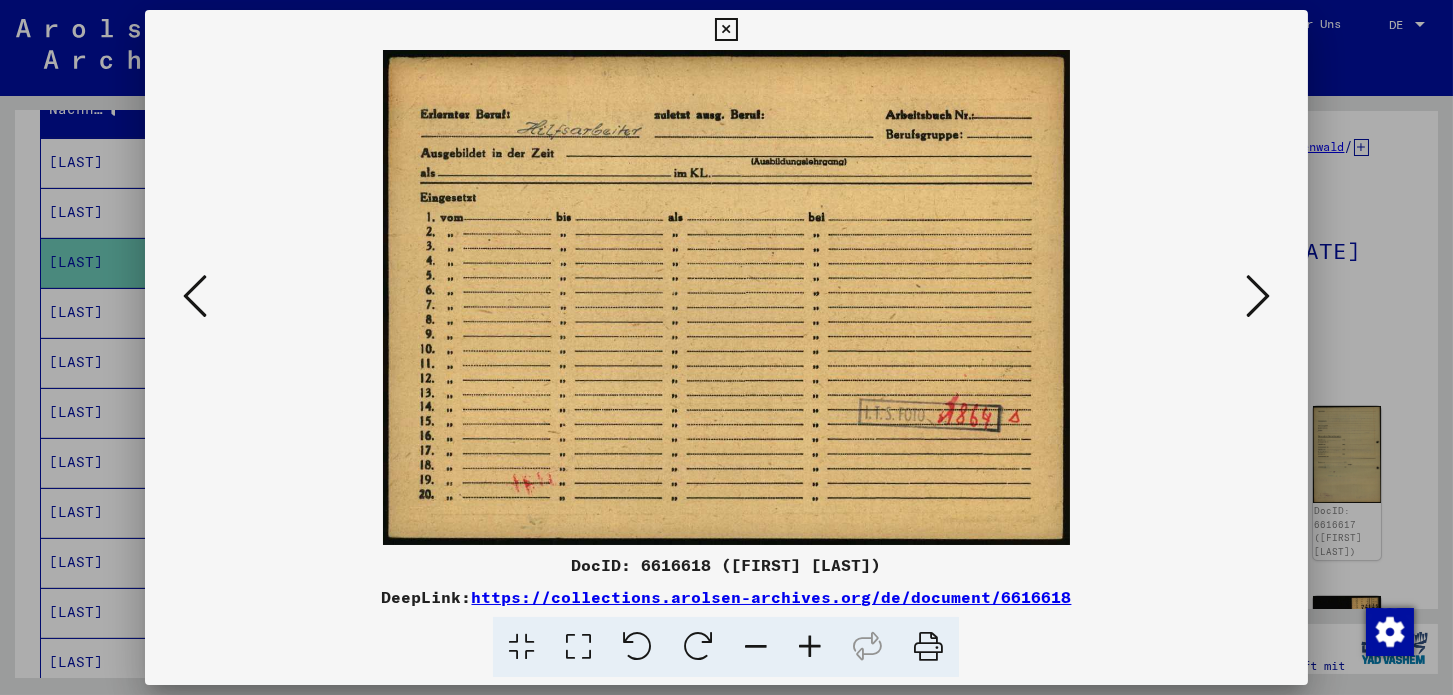 click at bounding box center [1258, 296] 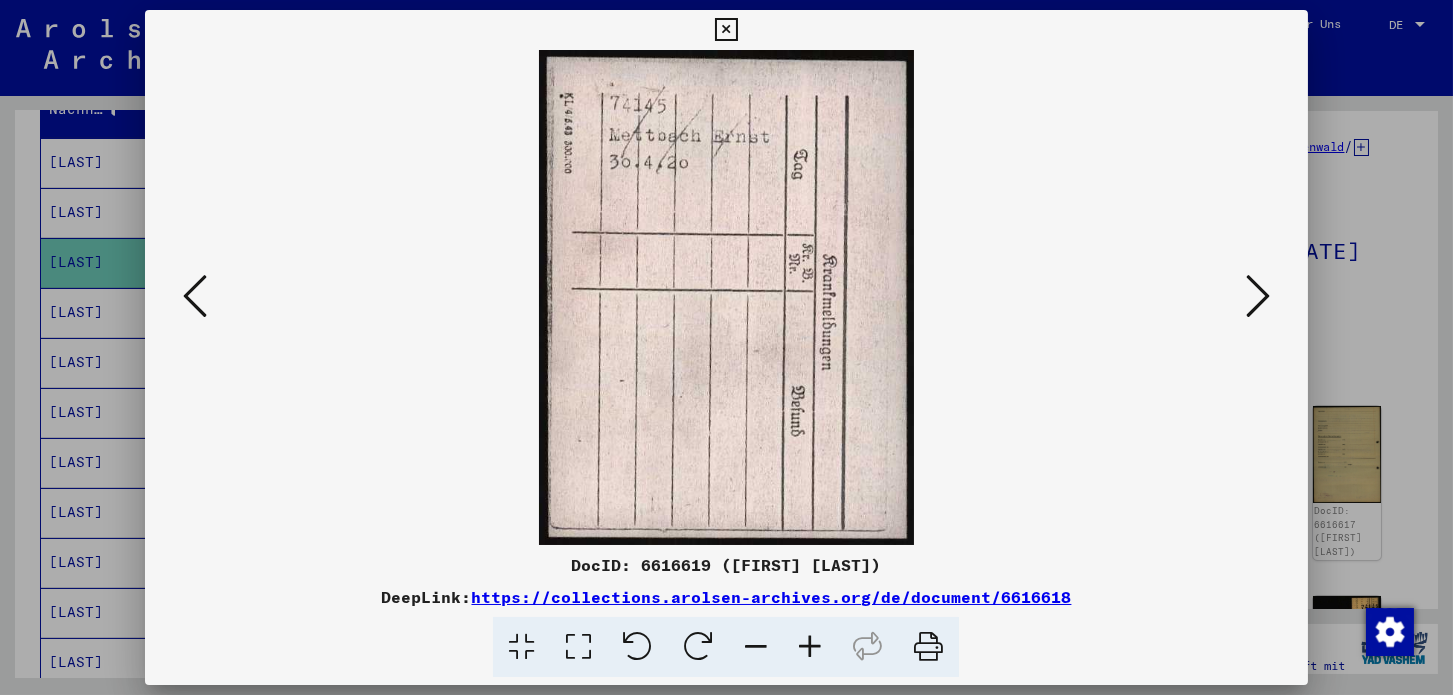 click at bounding box center (1258, 296) 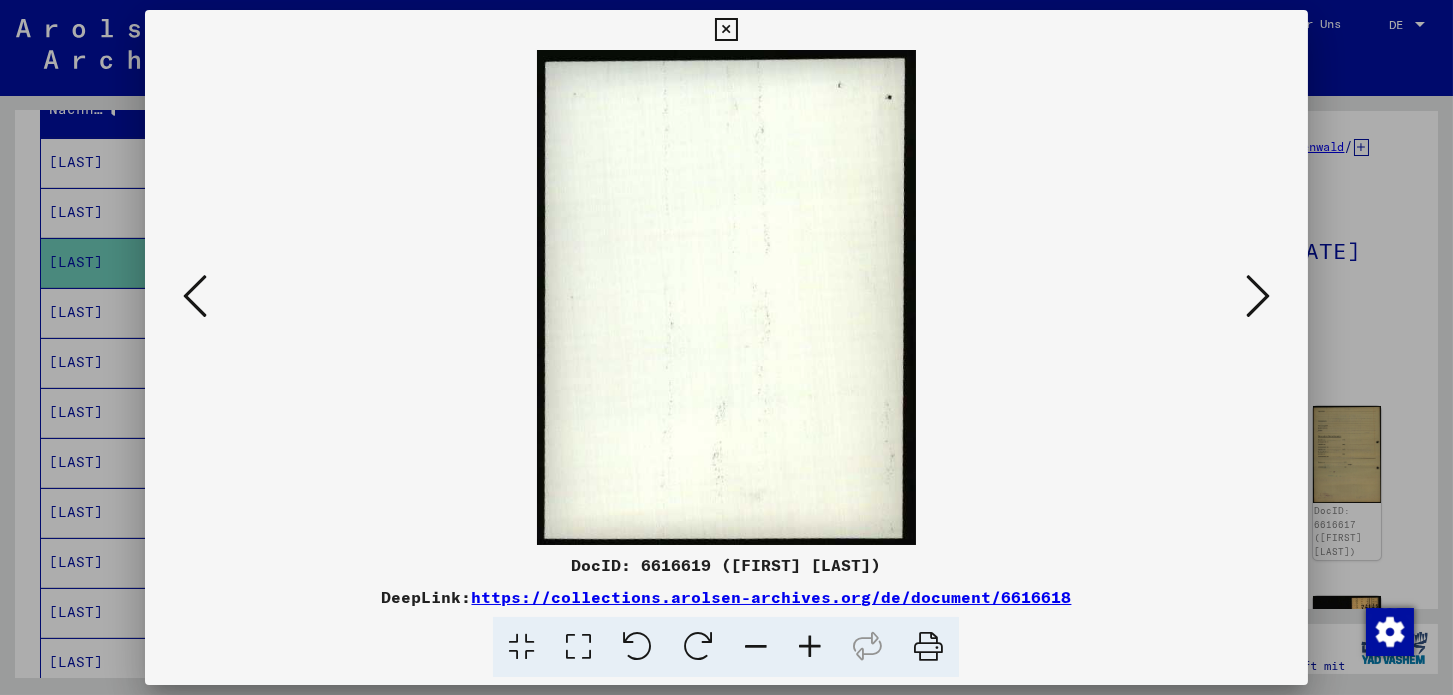 click at bounding box center (1258, 296) 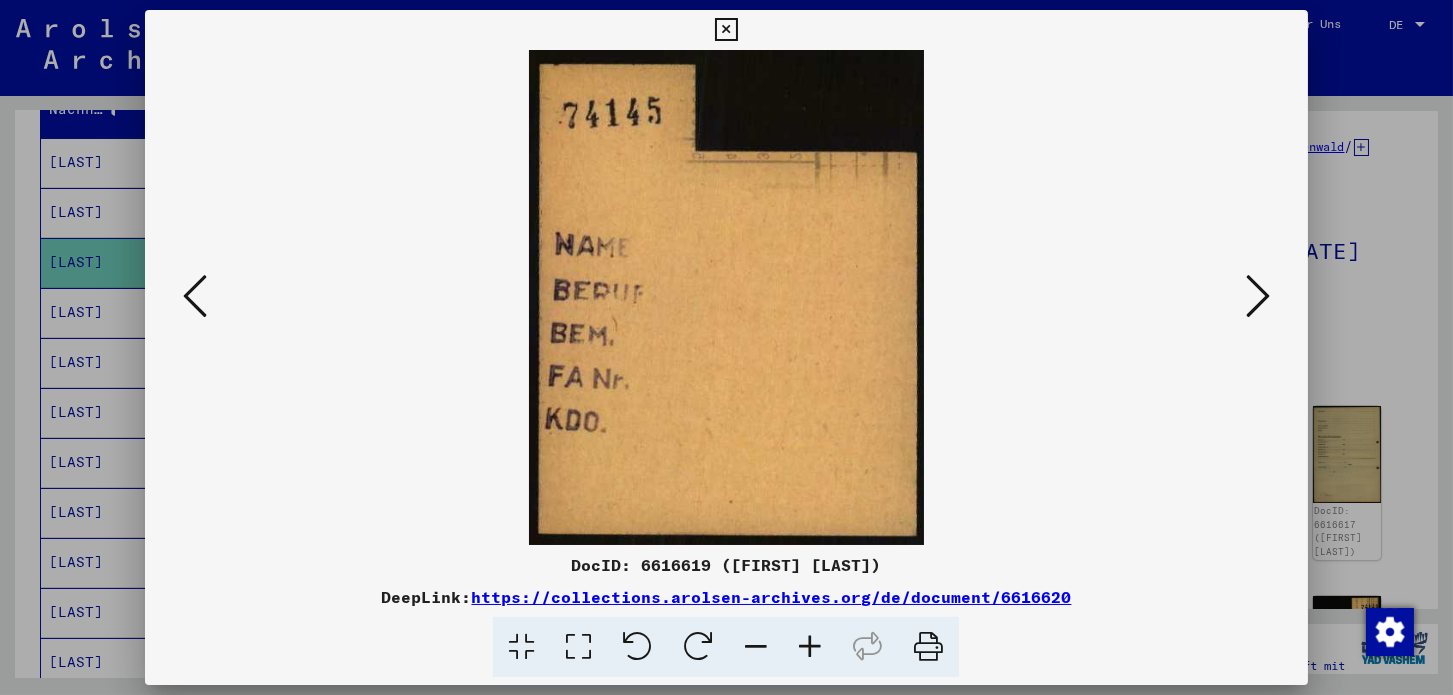 click at bounding box center [1258, 296] 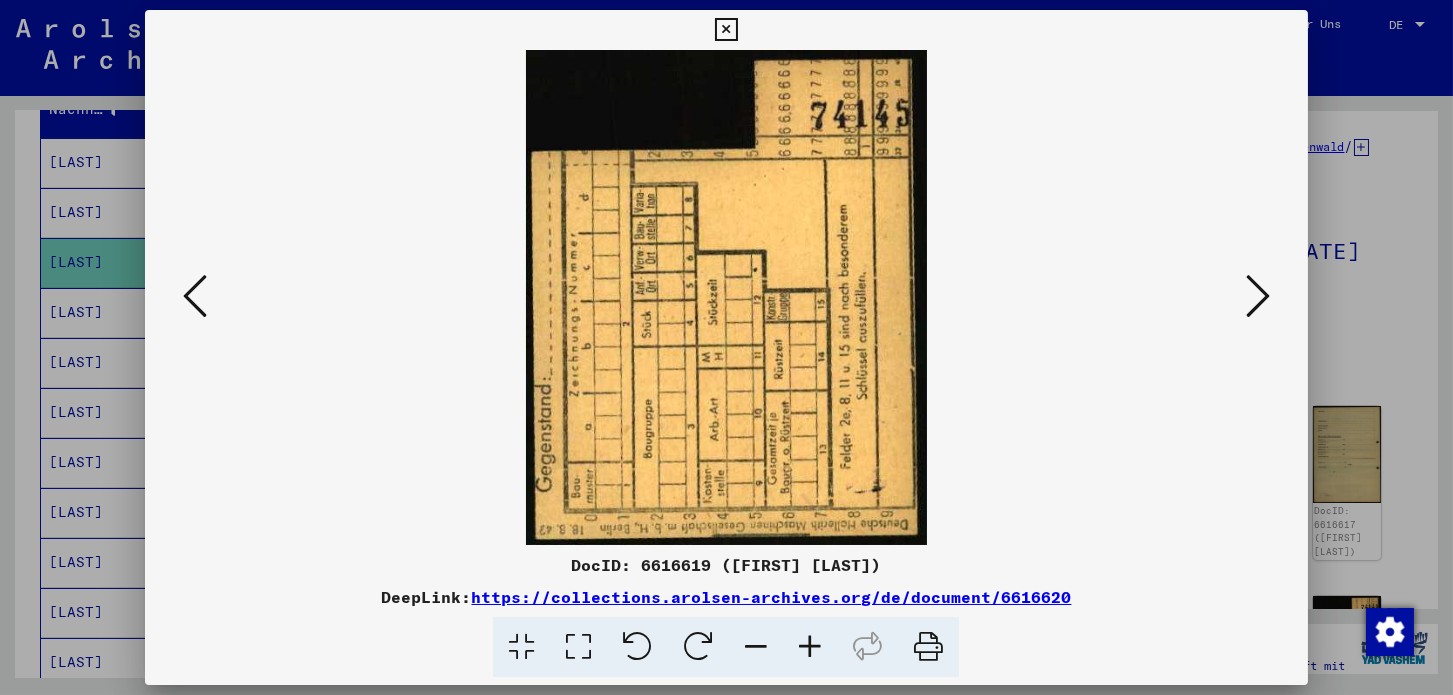 click at bounding box center (1258, 296) 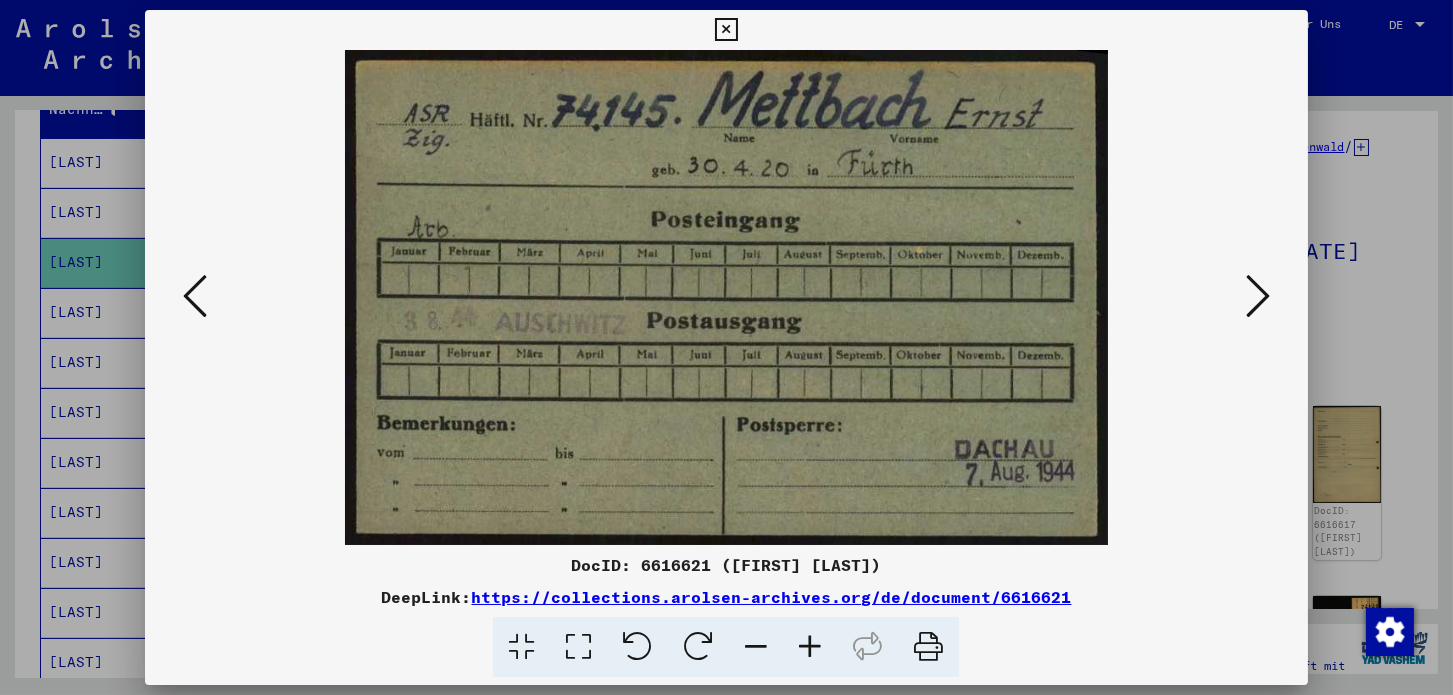 click at bounding box center [1258, 296] 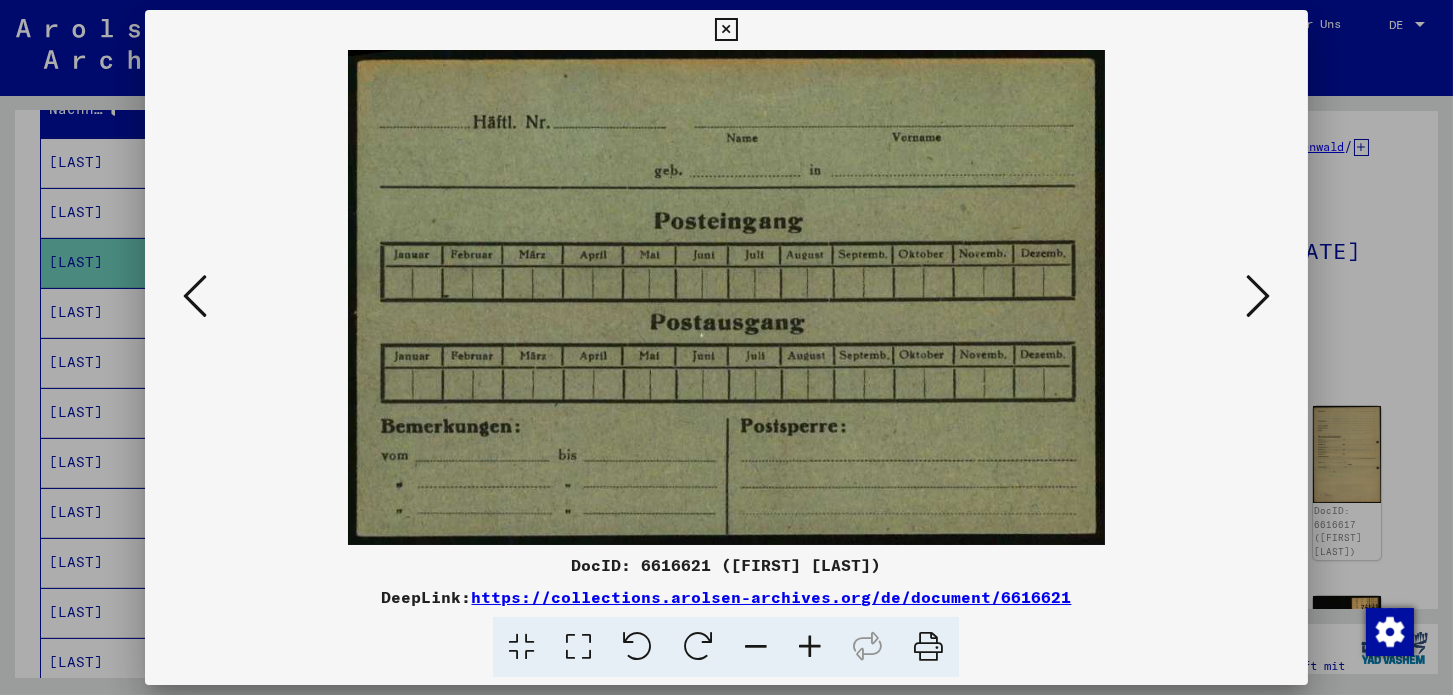 click at bounding box center [1258, 296] 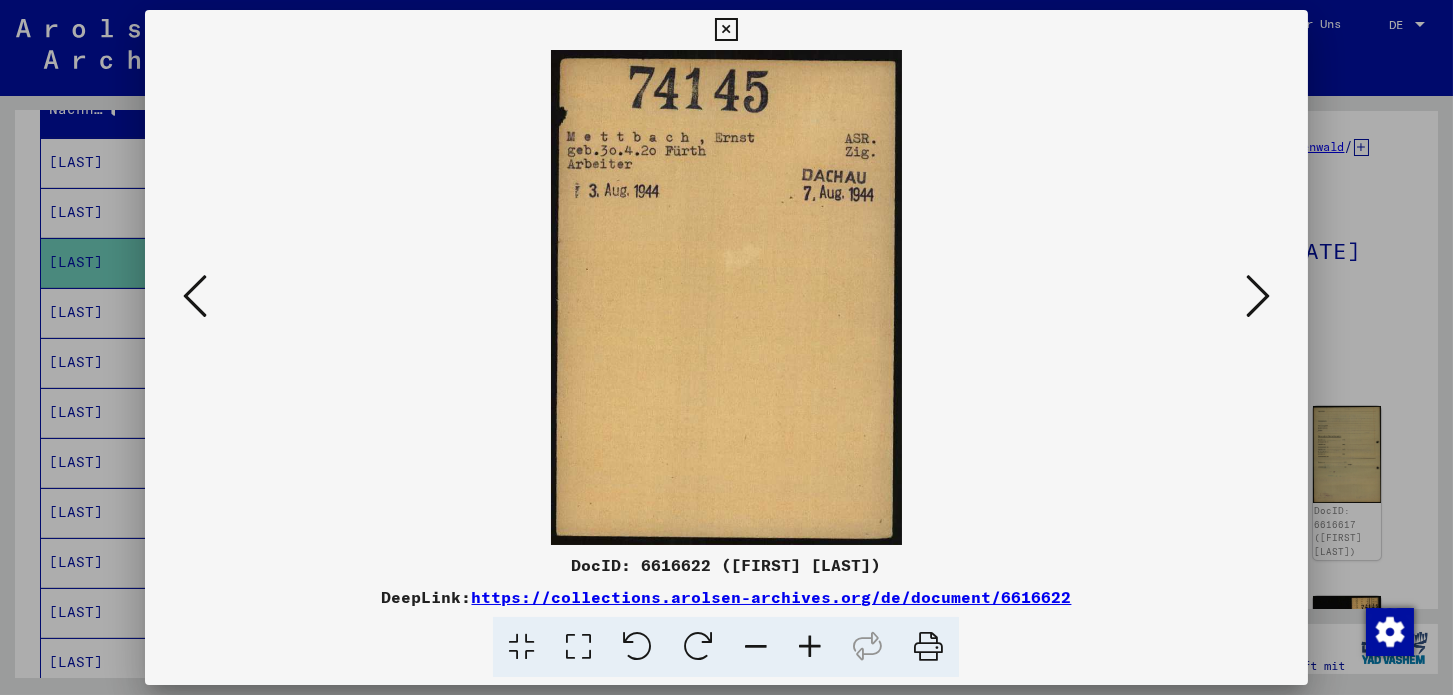 click at bounding box center [1258, 296] 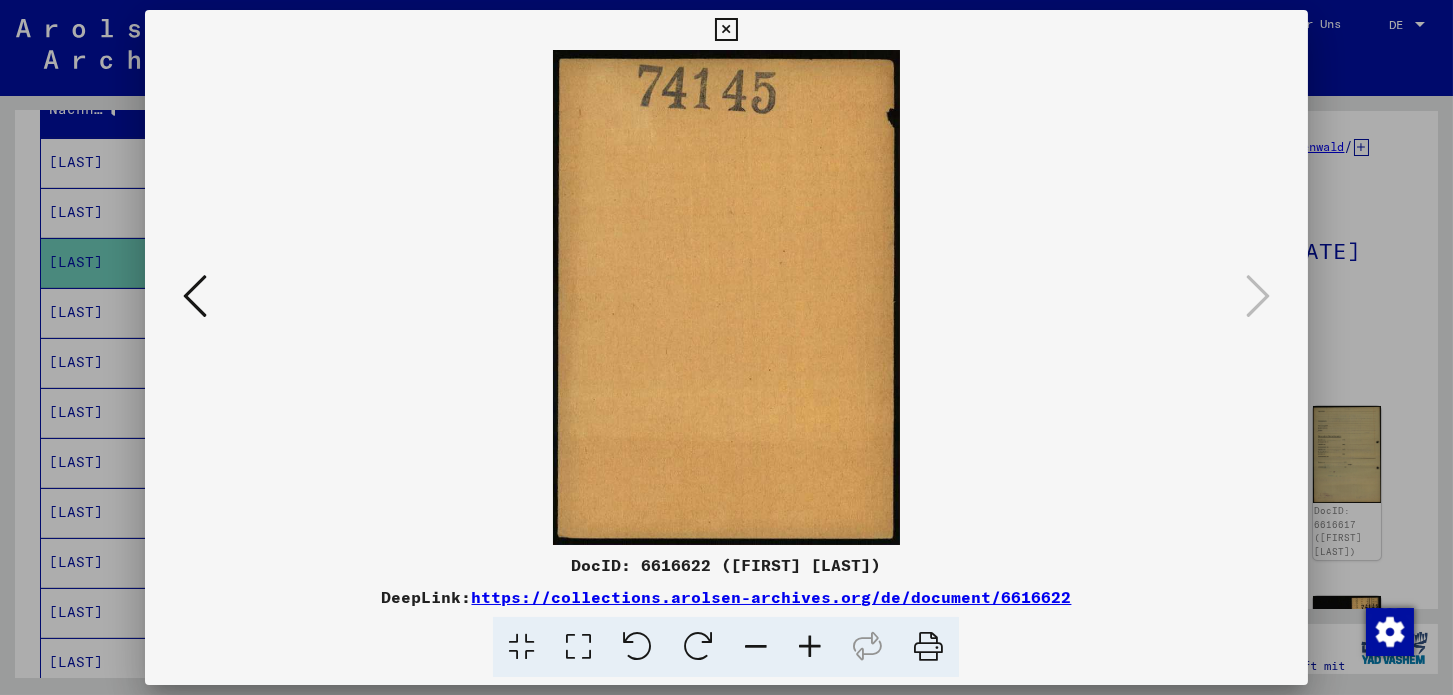 click at bounding box center [726, 30] 